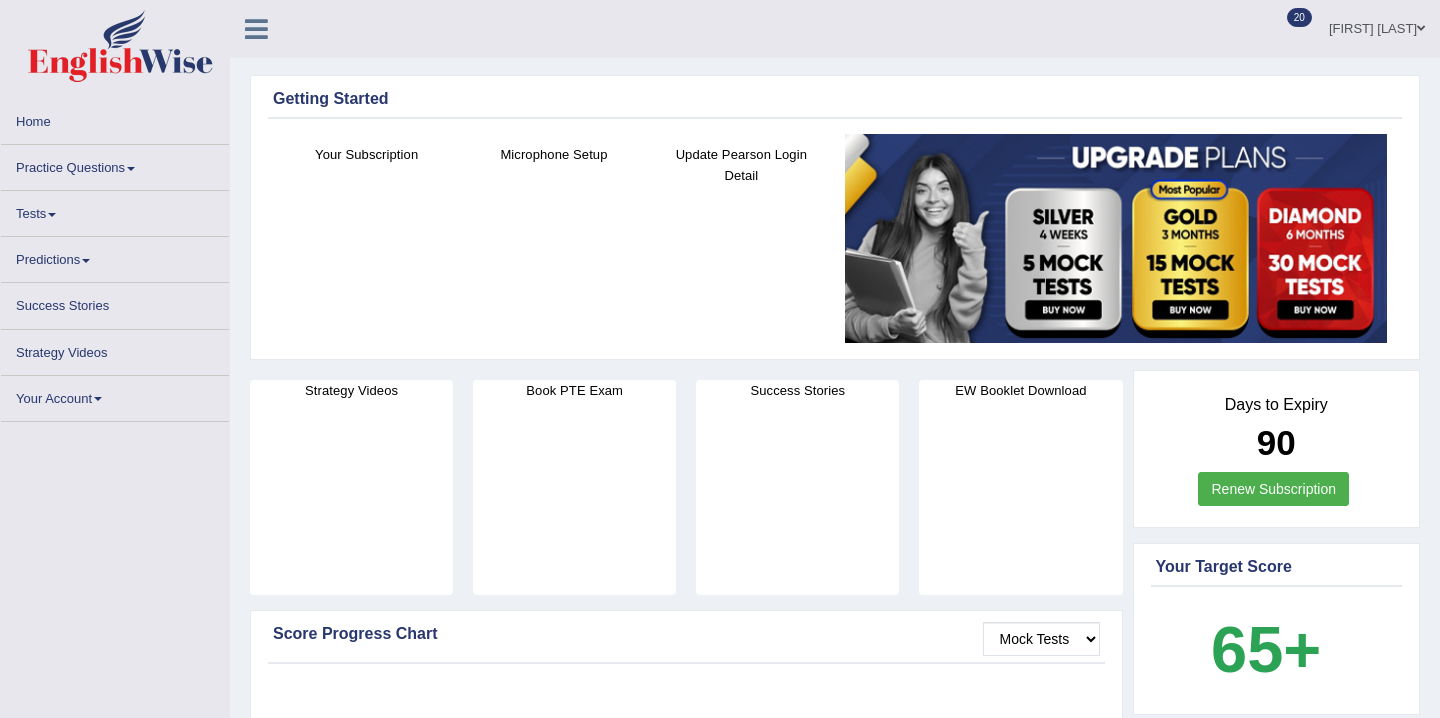 scroll, scrollTop: 0, scrollLeft: 0, axis: both 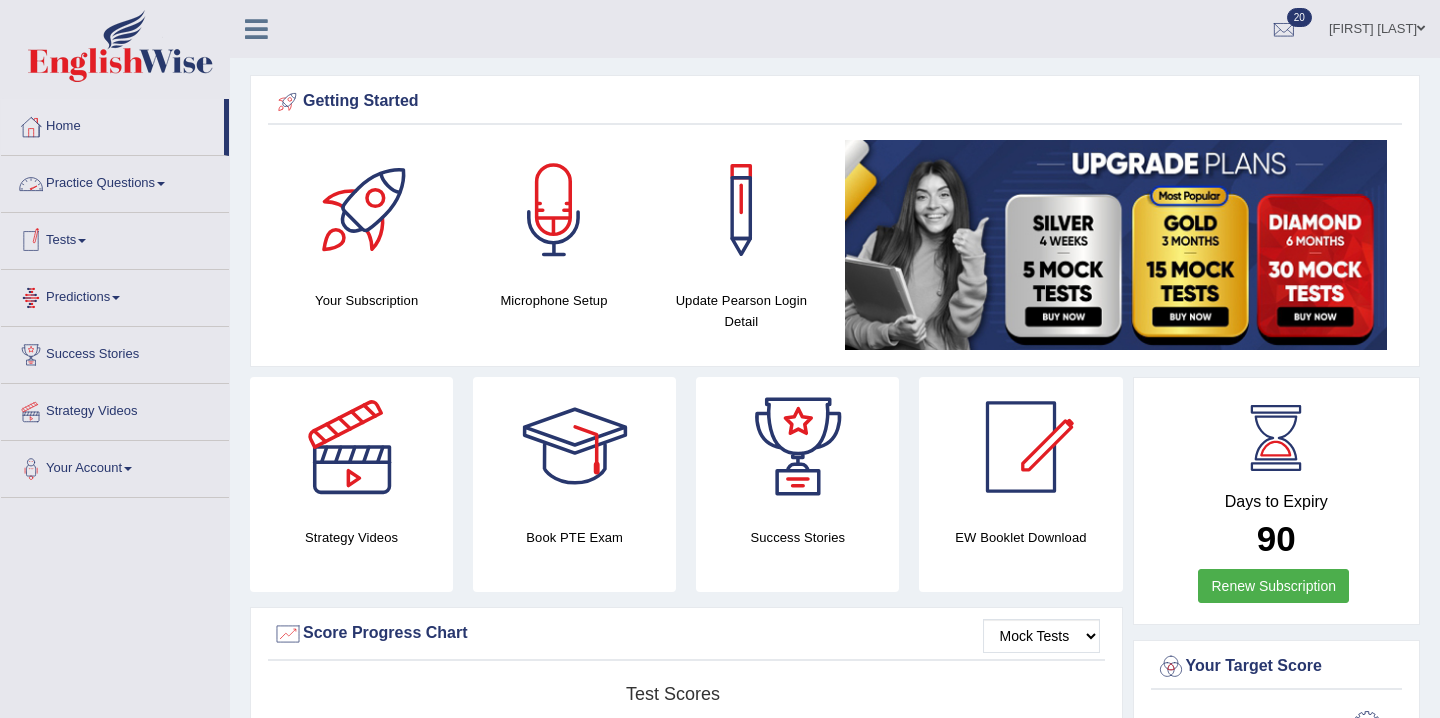 click on "Practice Questions" at bounding box center [115, 181] 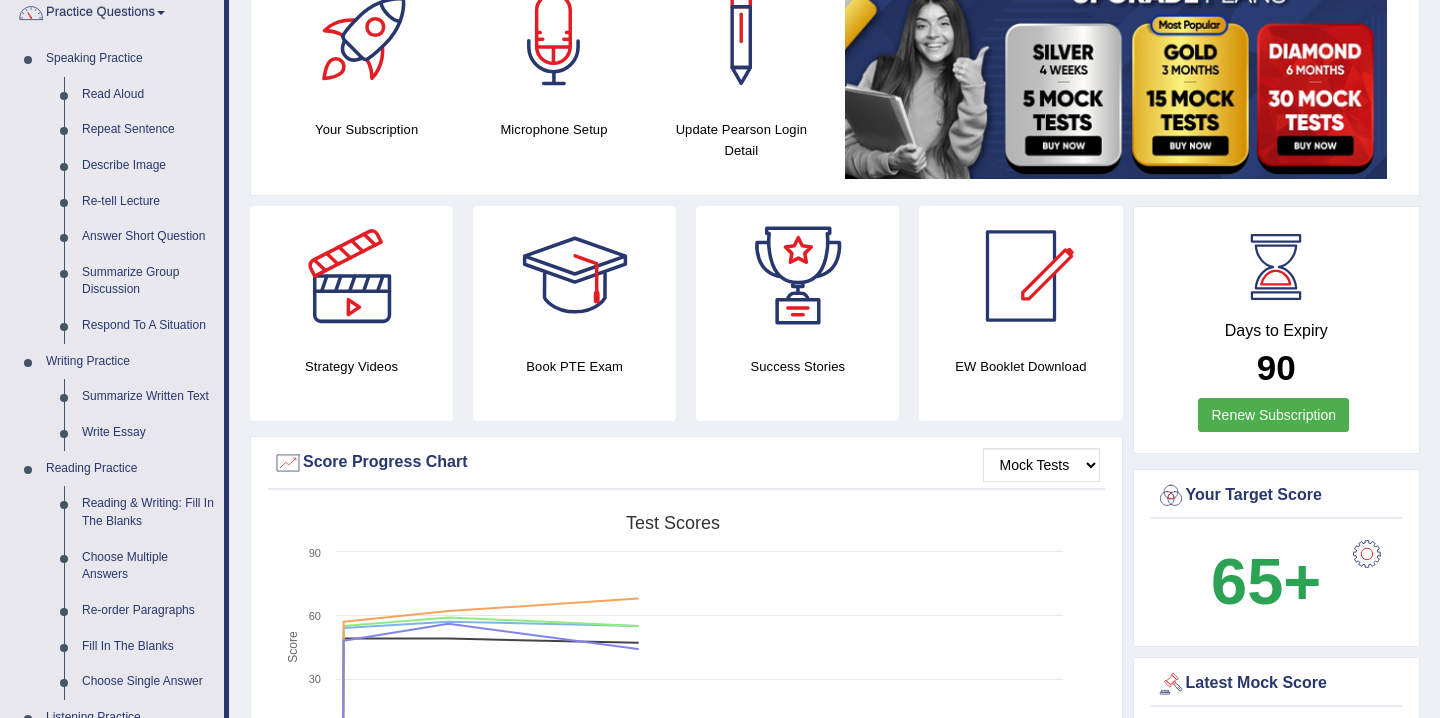 scroll, scrollTop: 175, scrollLeft: 0, axis: vertical 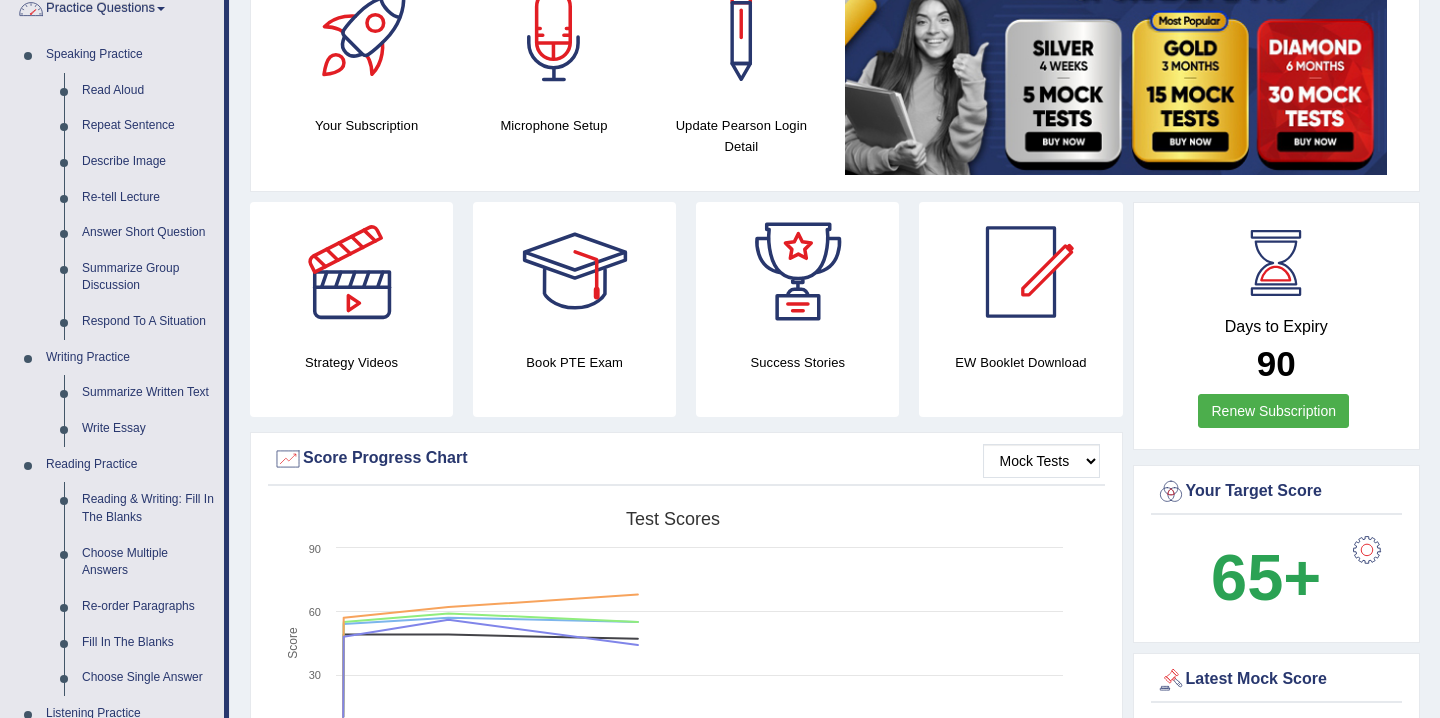 click on "Practice Questions" at bounding box center (112, 6) 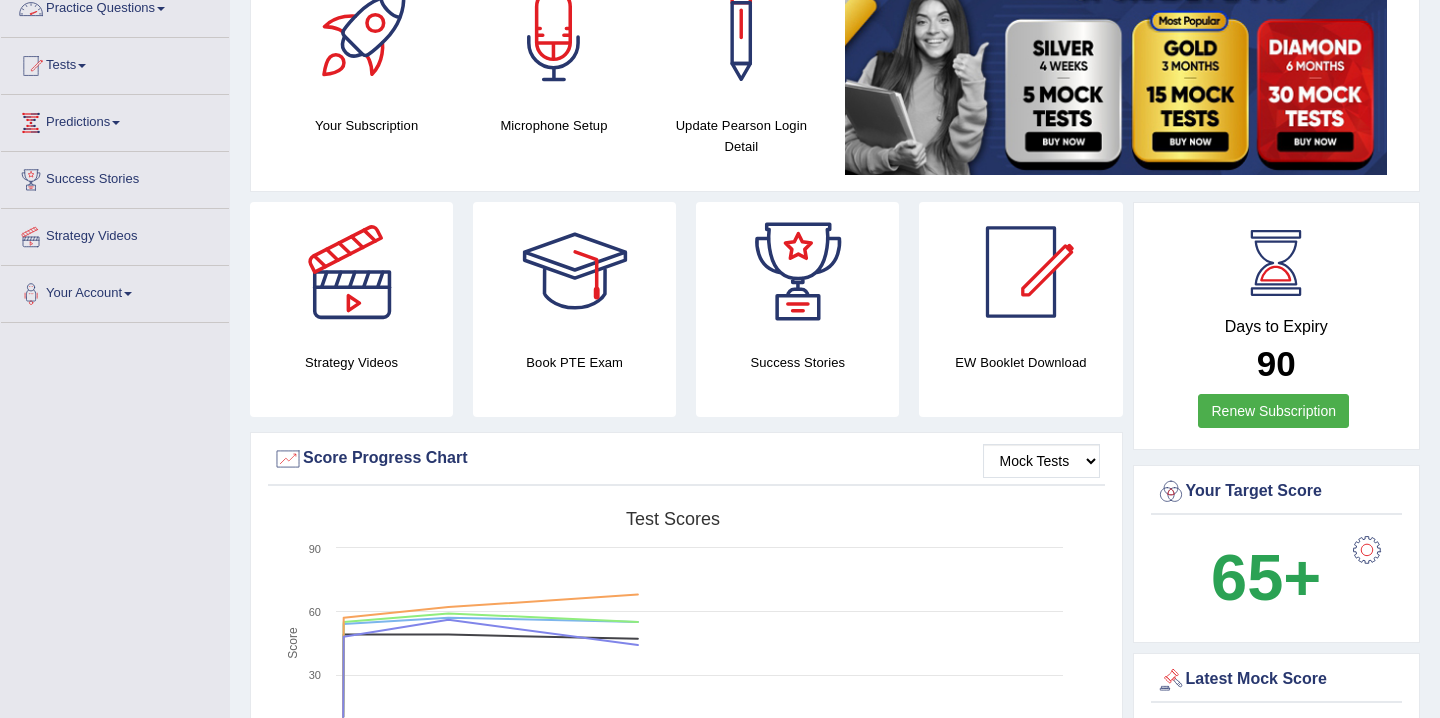 click on "Practice Questions" at bounding box center [115, 6] 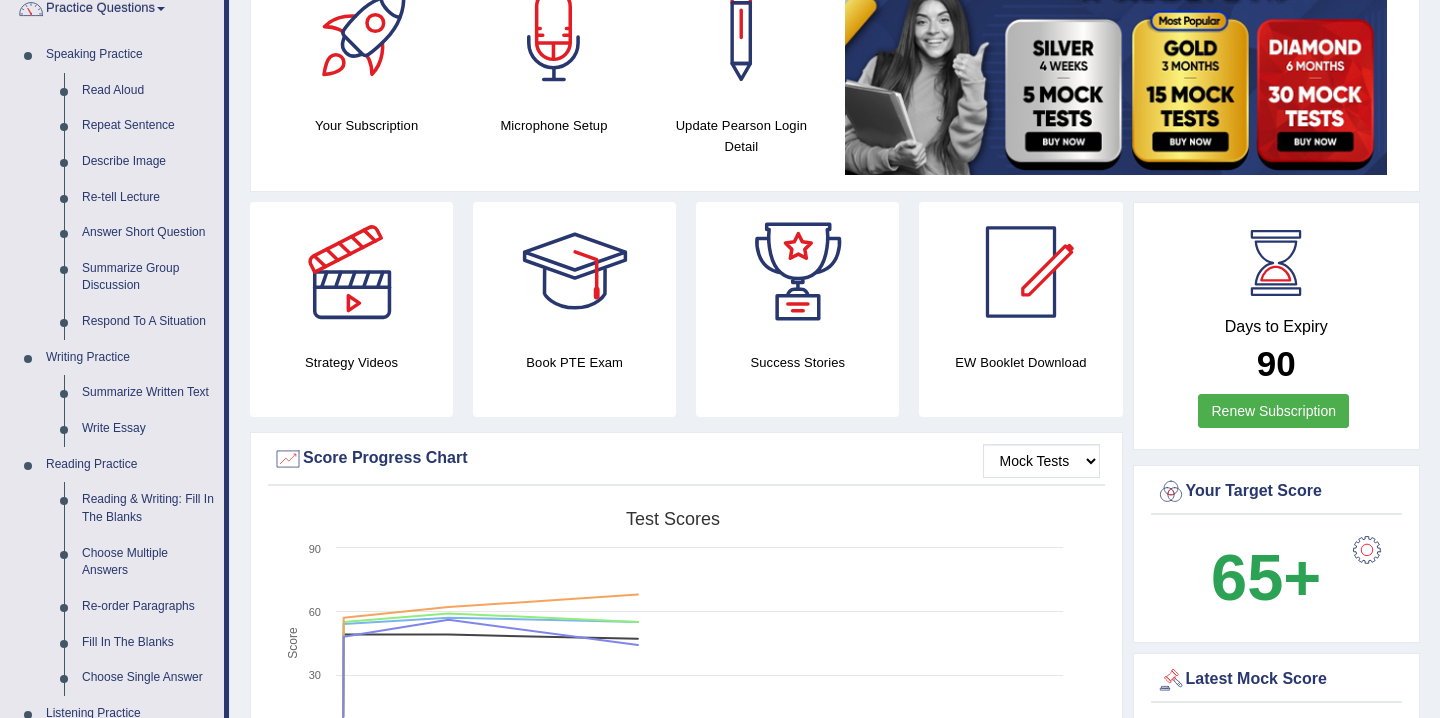 click on "Practice Questions" at bounding box center [112, 6] 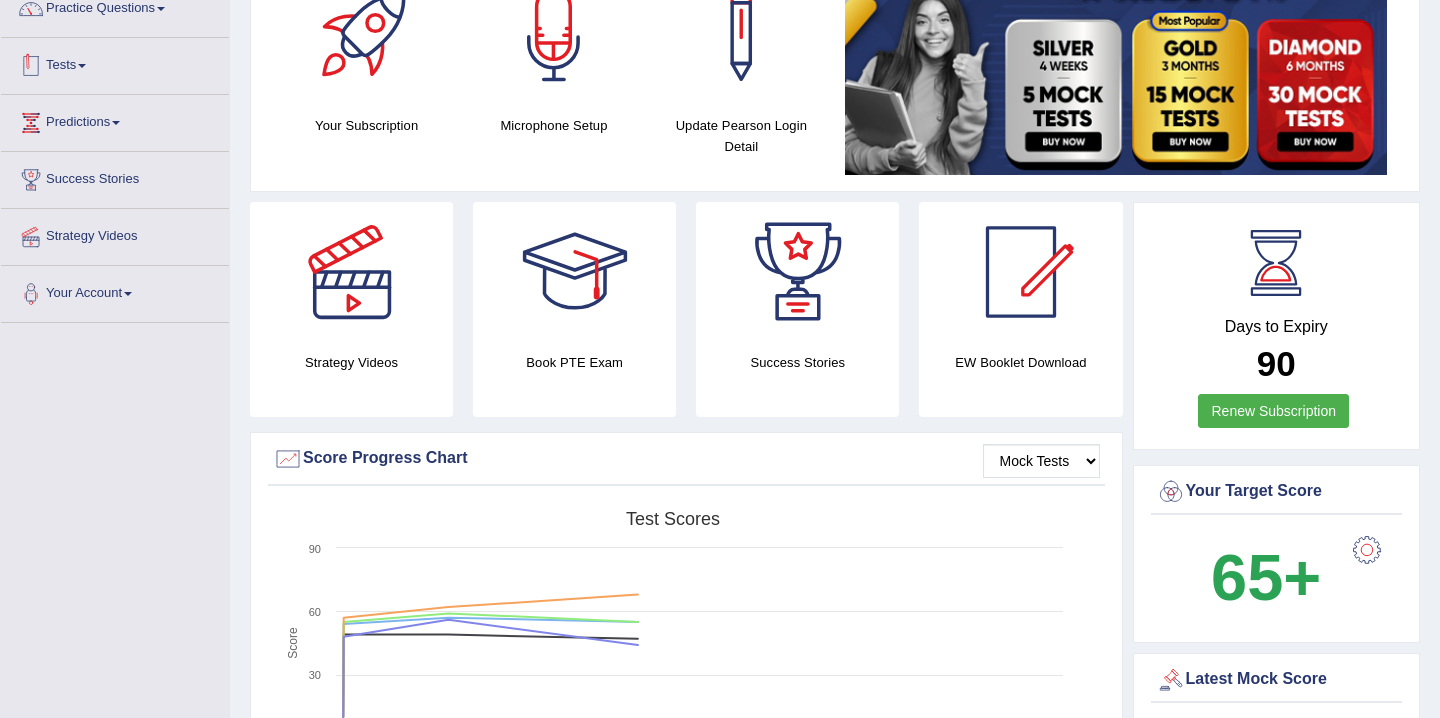 click on "Tests" at bounding box center [115, 63] 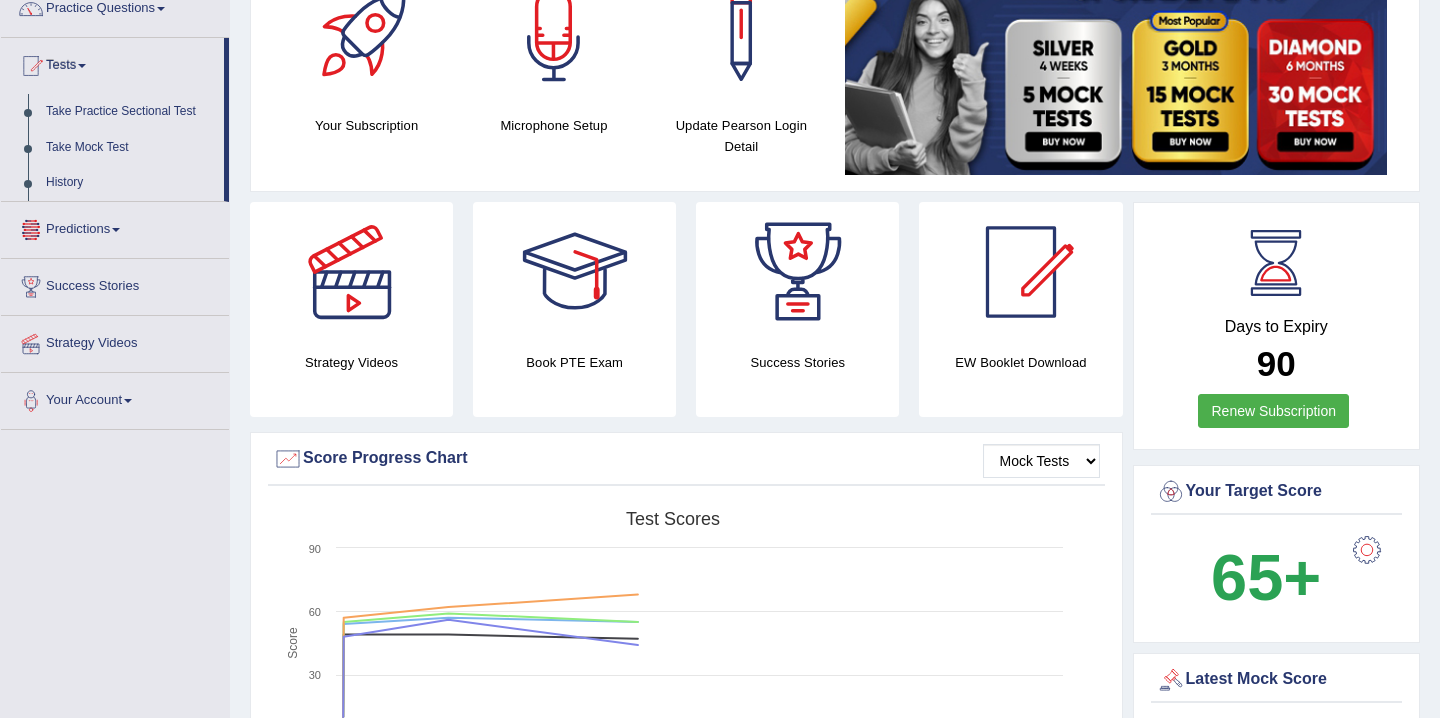 click on "Predictions" at bounding box center (115, 227) 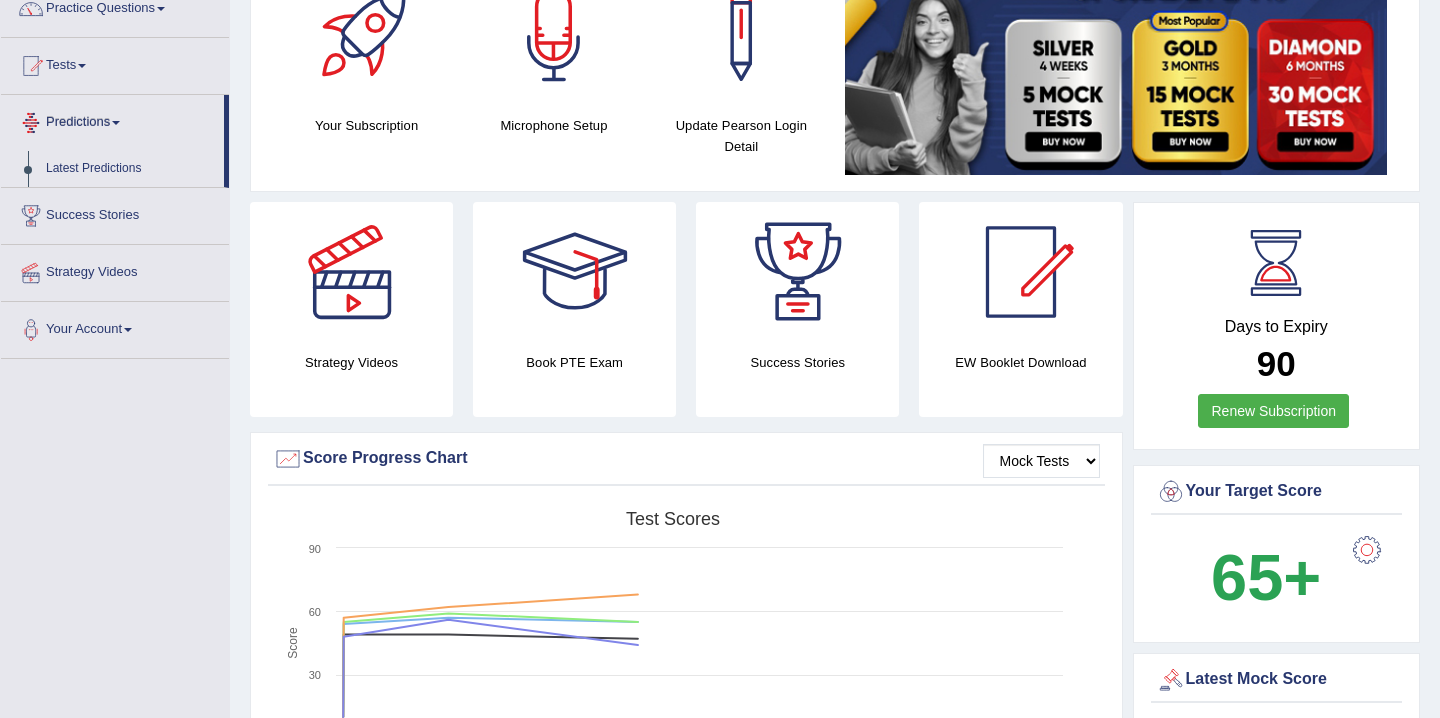 click on "Predictions" at bounding box center [112, 120] 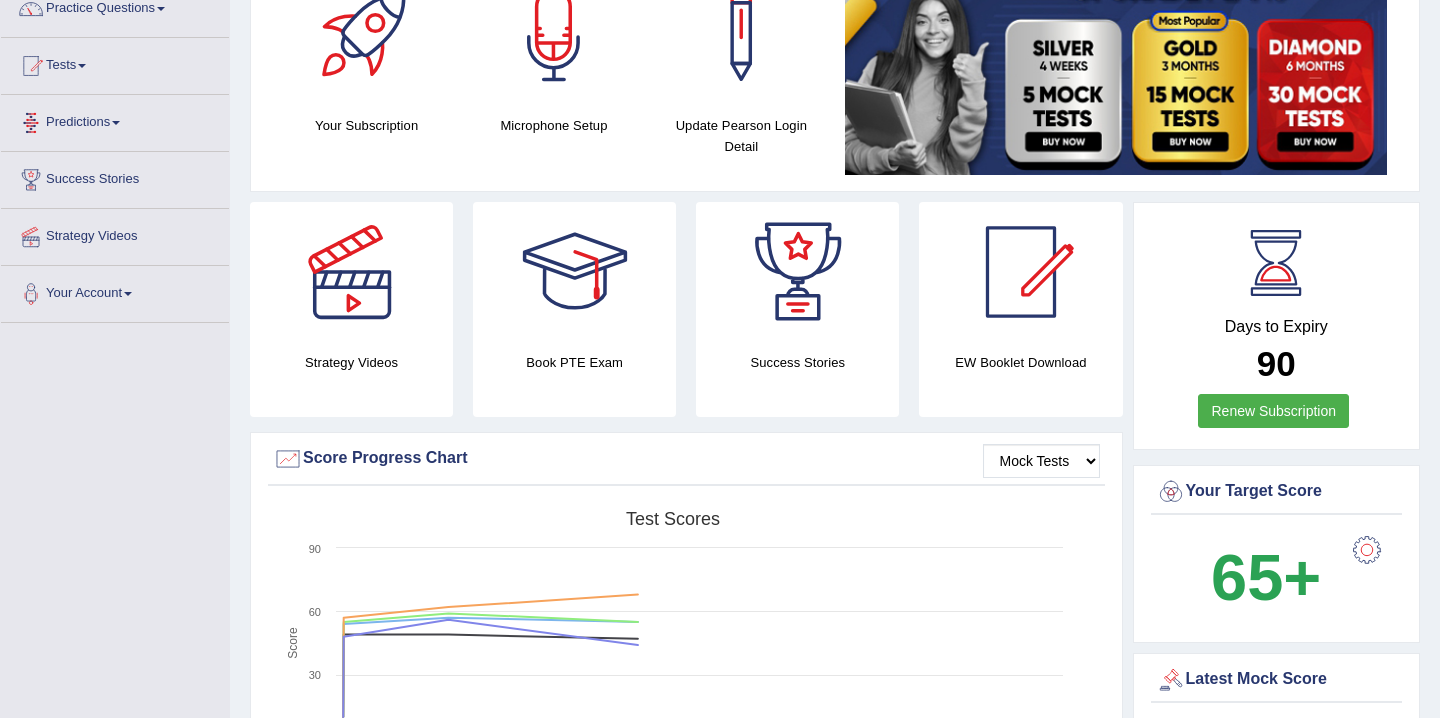 click on "Predictions" at bounding box center [115, 120] 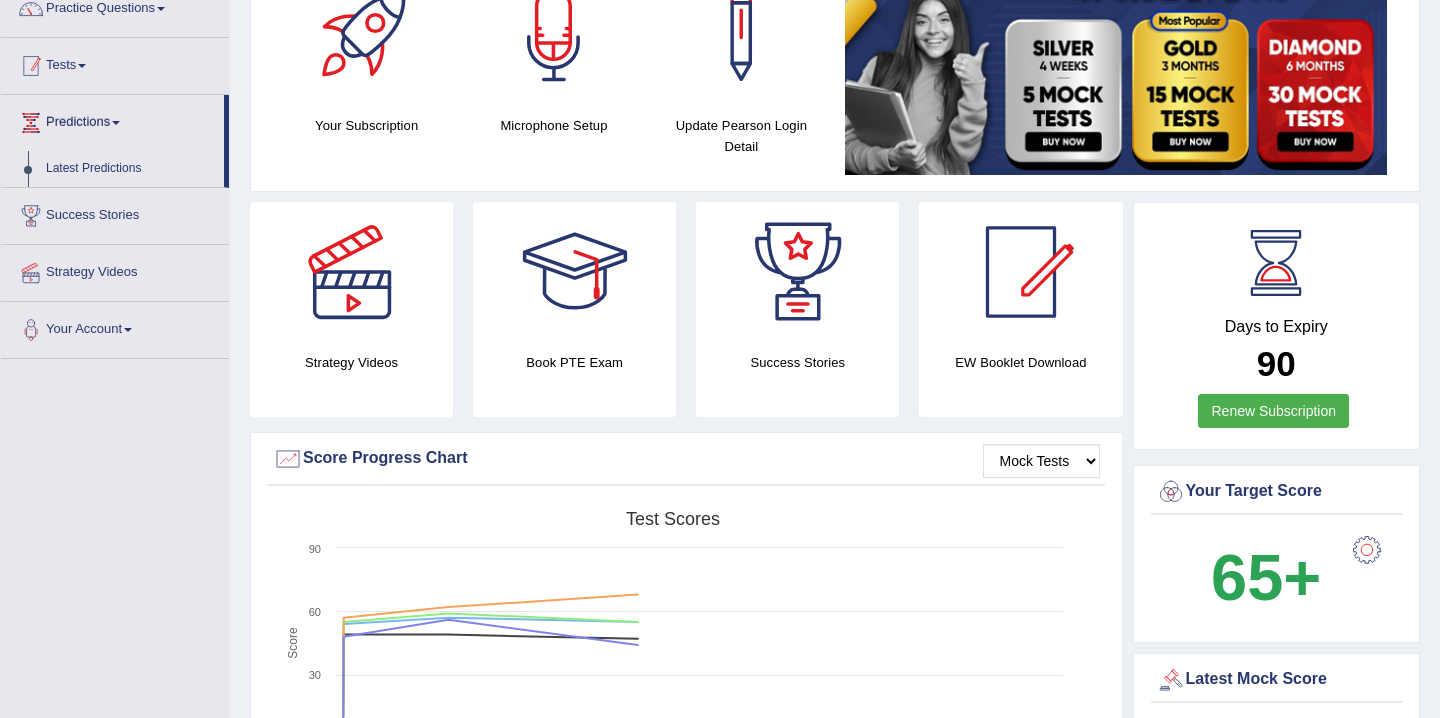 scroll, scrollTop: 100, scrollLeft: 0, axis: vertical 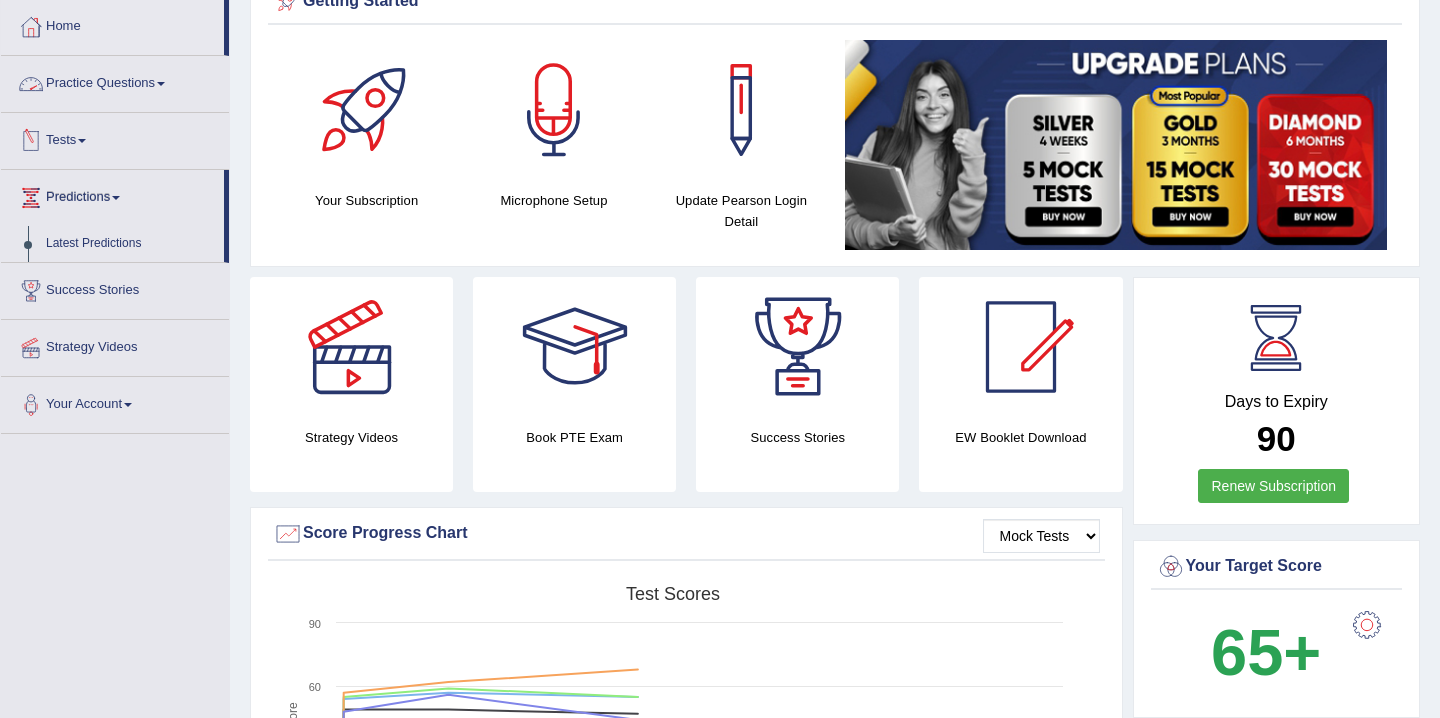click on "Practice Questions" at bounding box center (115, 81) 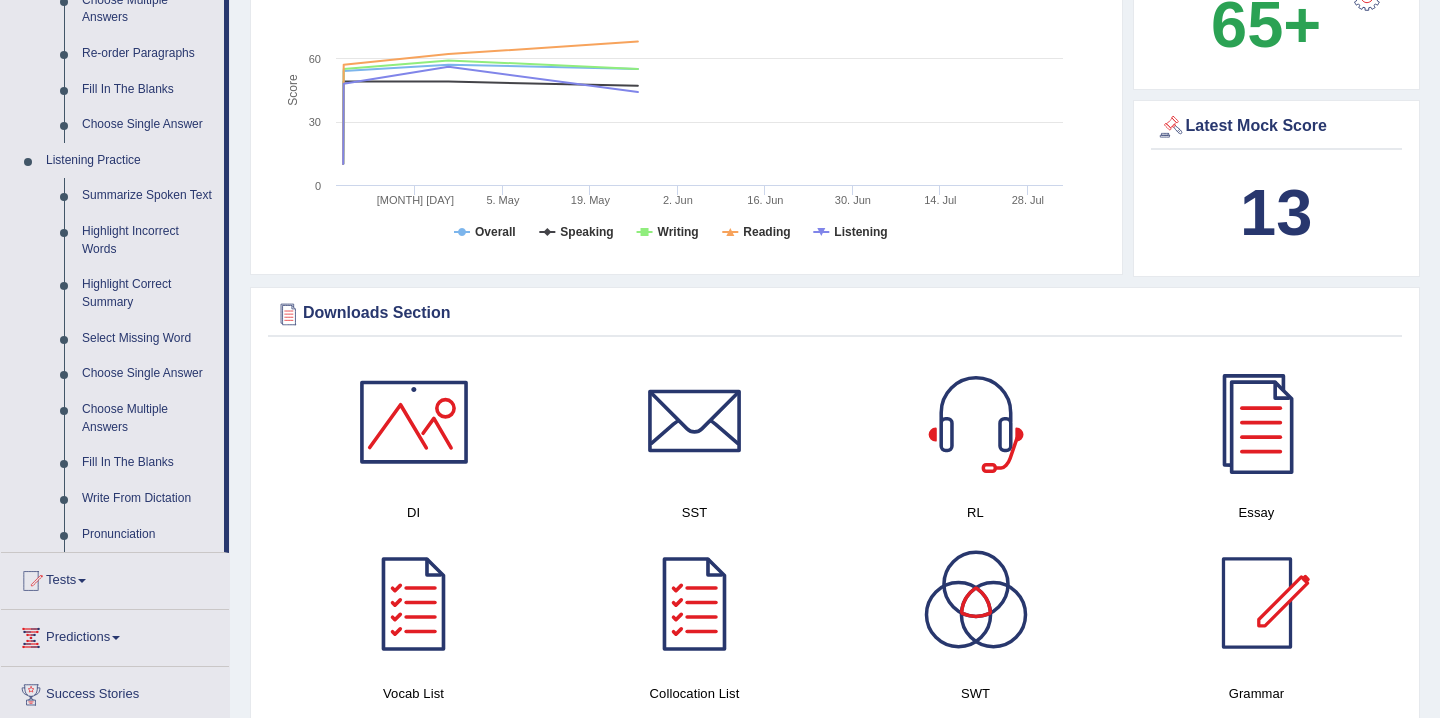 scroll, scrollTop: 727, scrollLeft: 0, axis: vertical 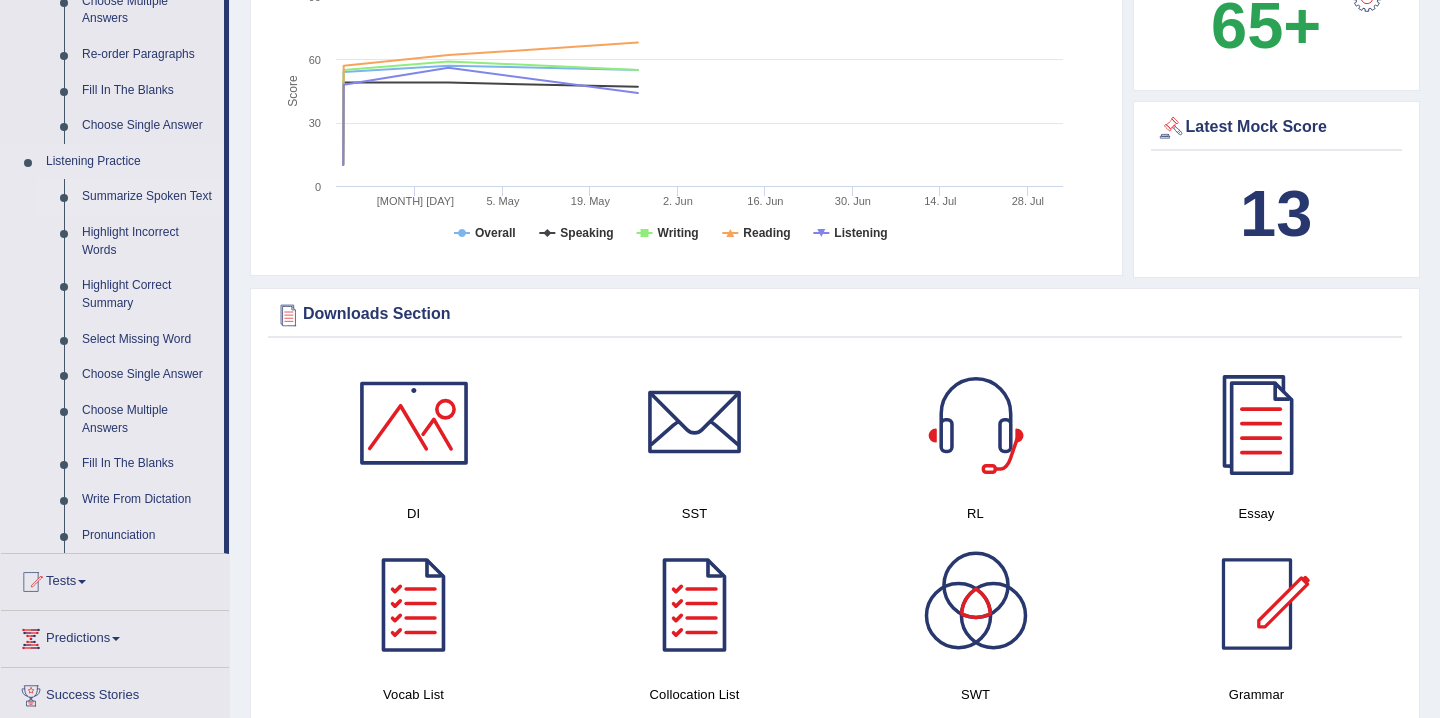 click on "Summarize Spoken Text" at bounding box center (148, 197) 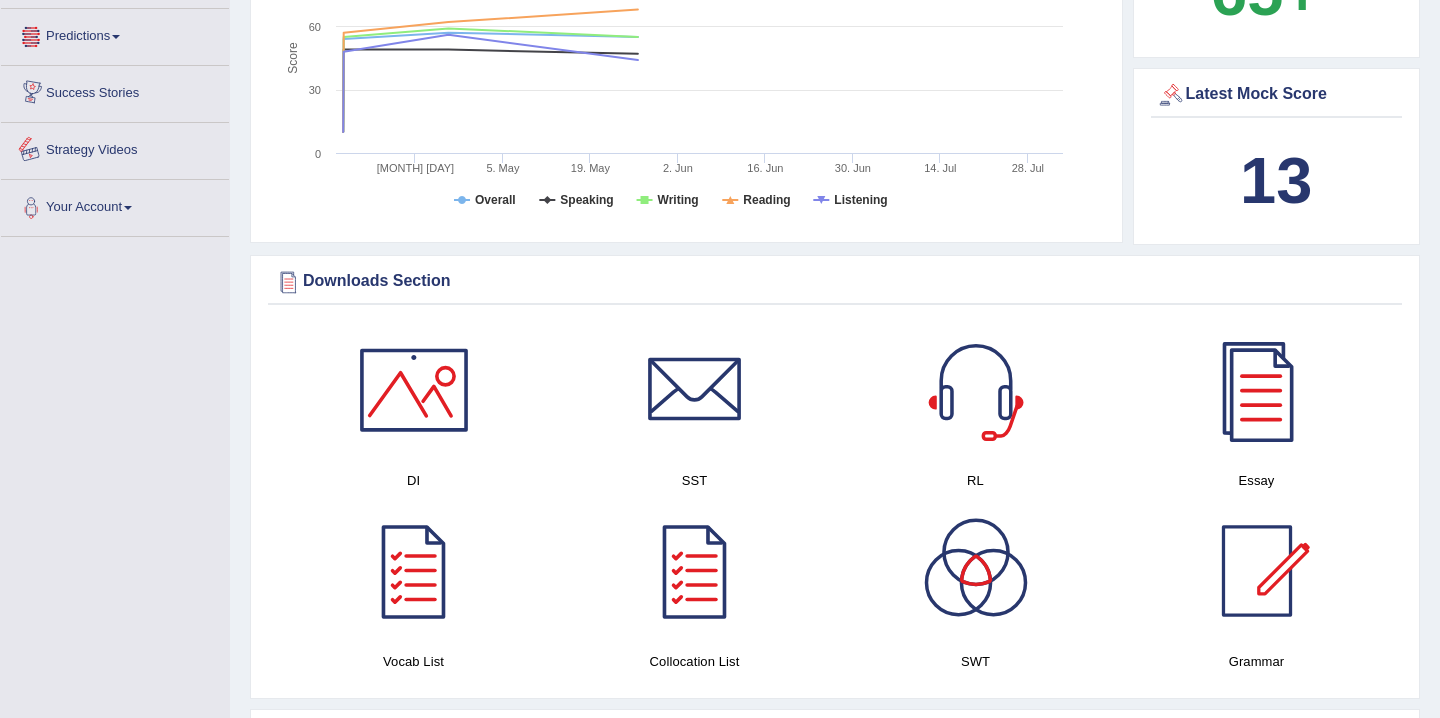 scroll, scrollTop: 1280, scrollLeft: 0, axis: vertical 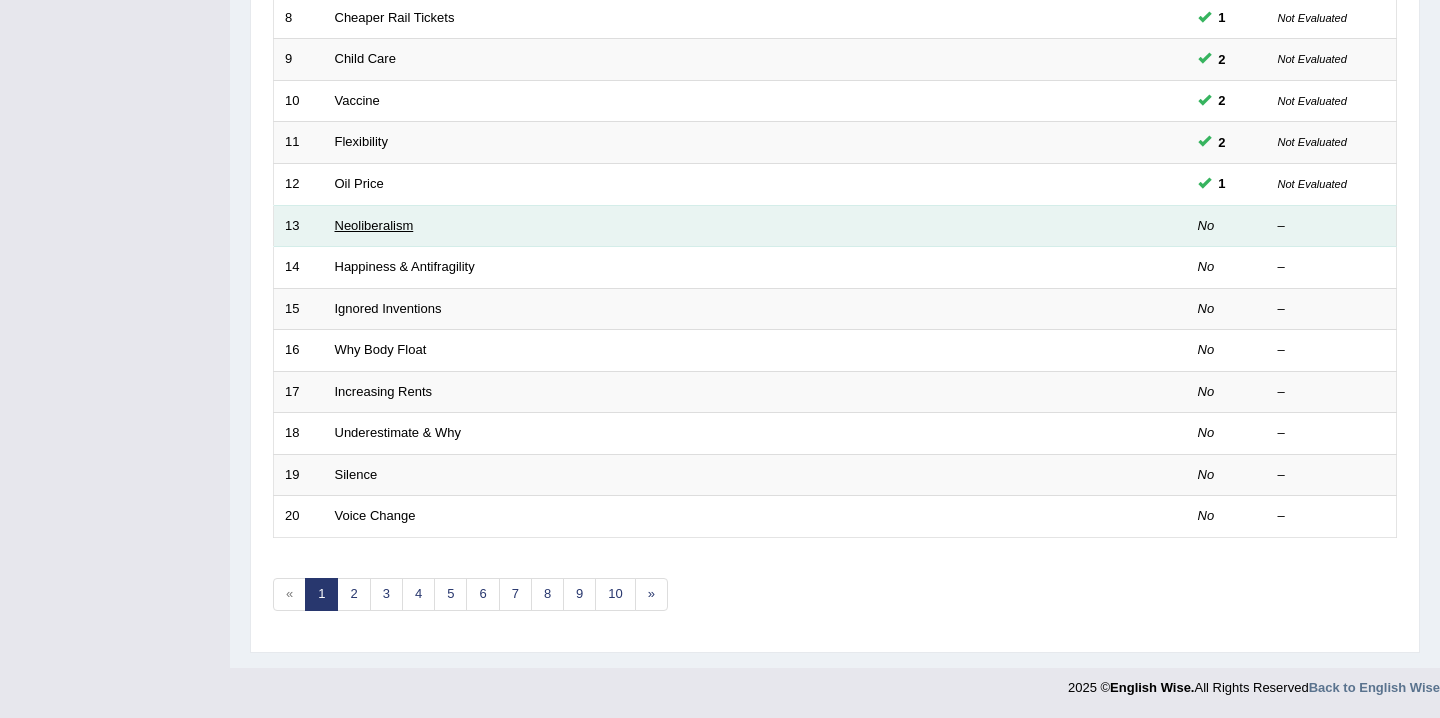 click on "Neoliberalism" at bounding box center [374, 225] 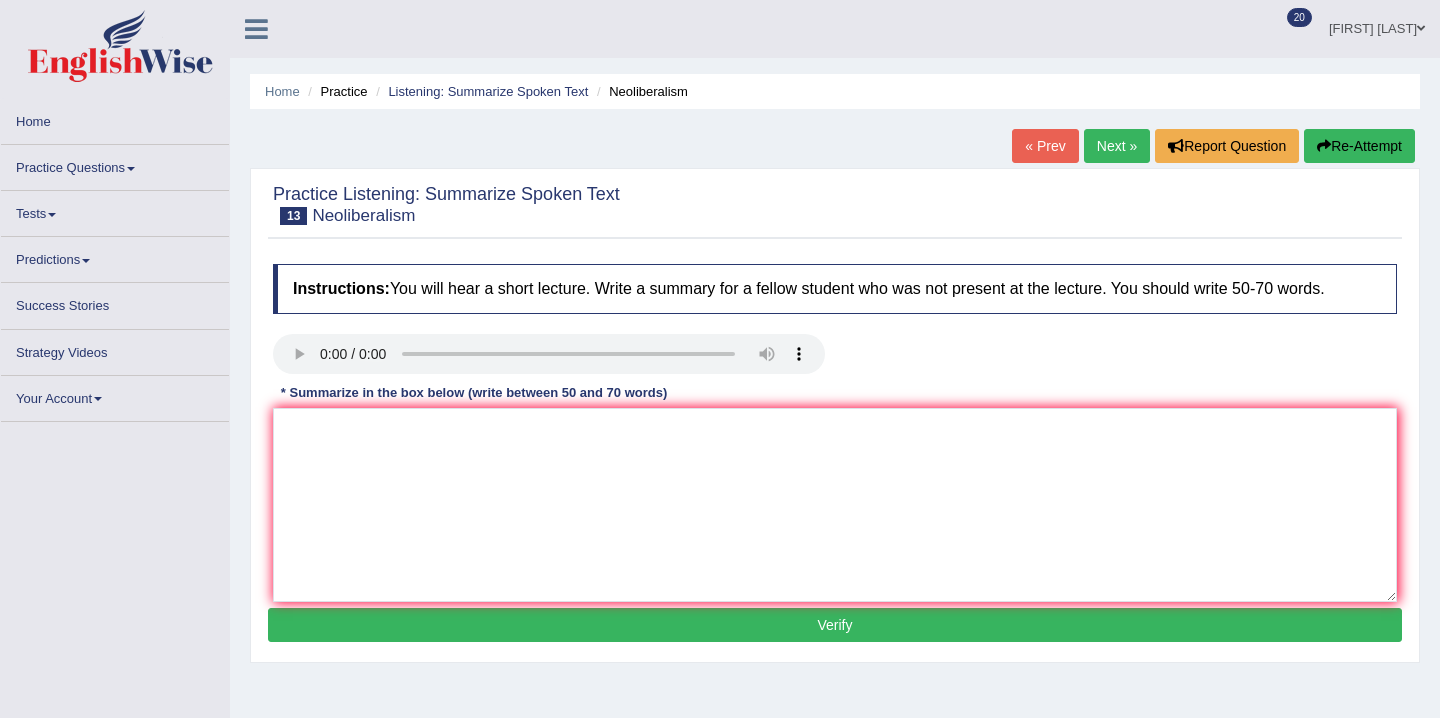 scroll, scrollTop: 0, scrollLeft: 0, axis: both 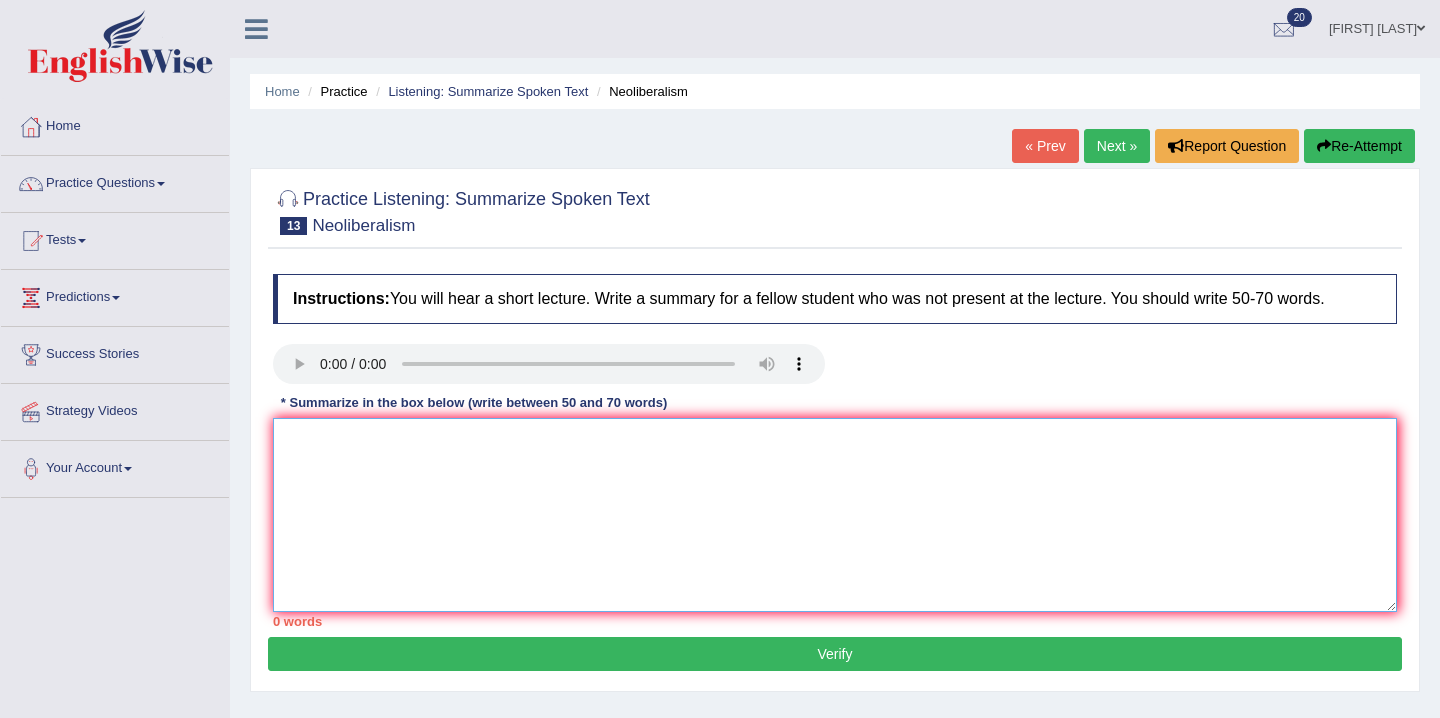 click at bounding box center [835, 515] 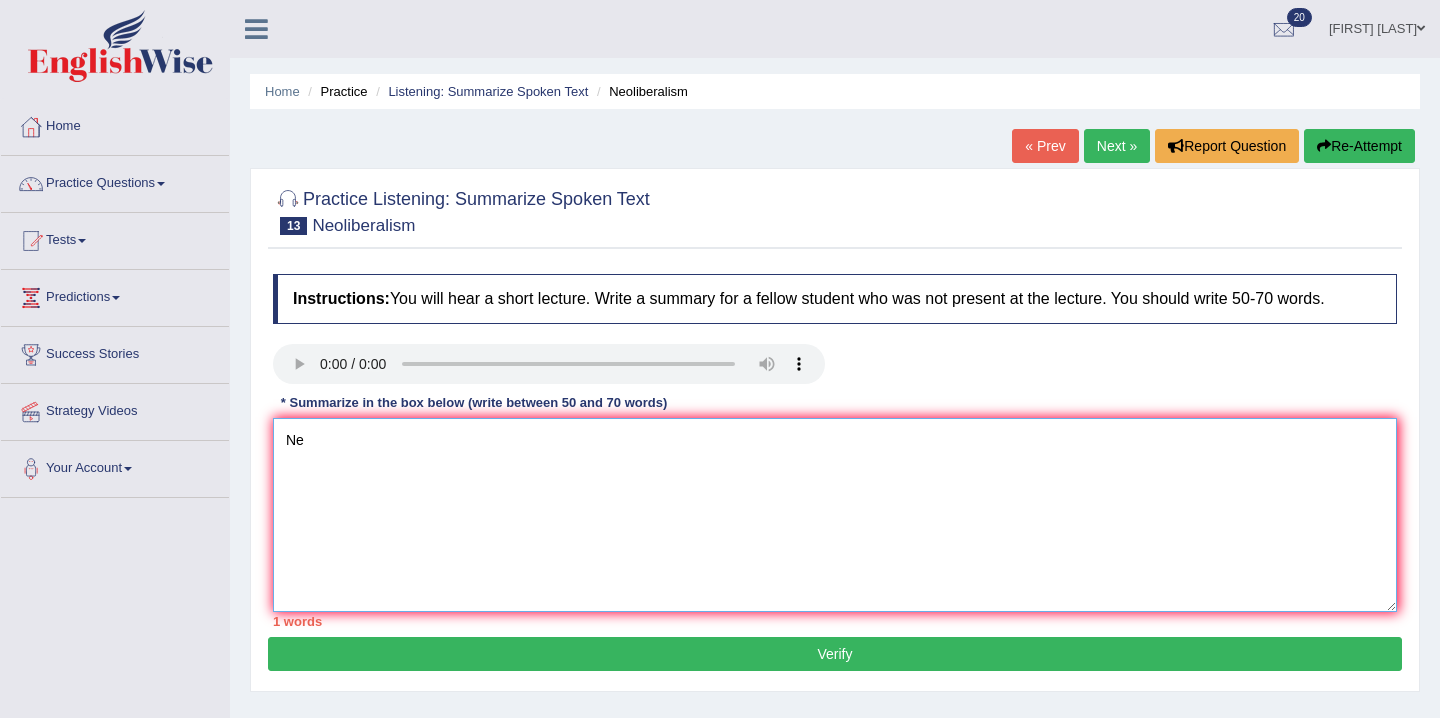 type on "N" 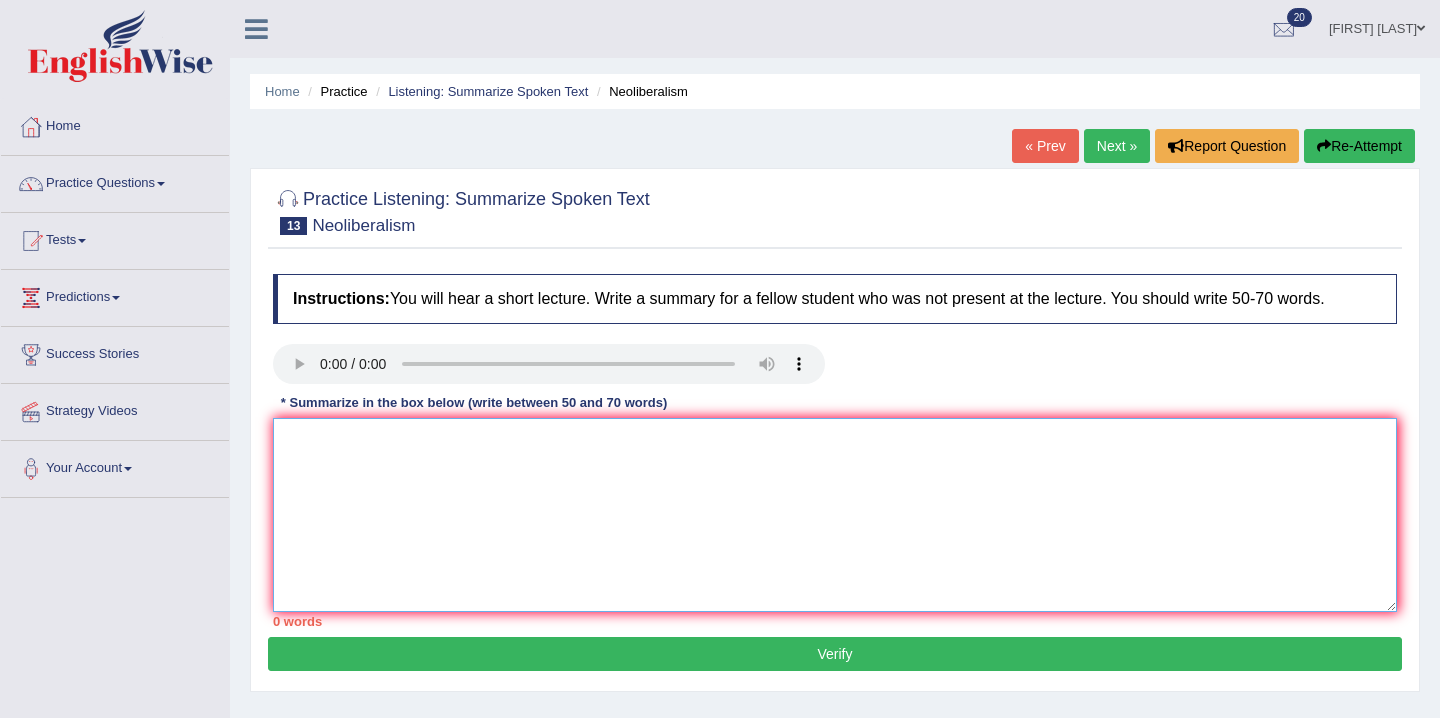 type on "N" 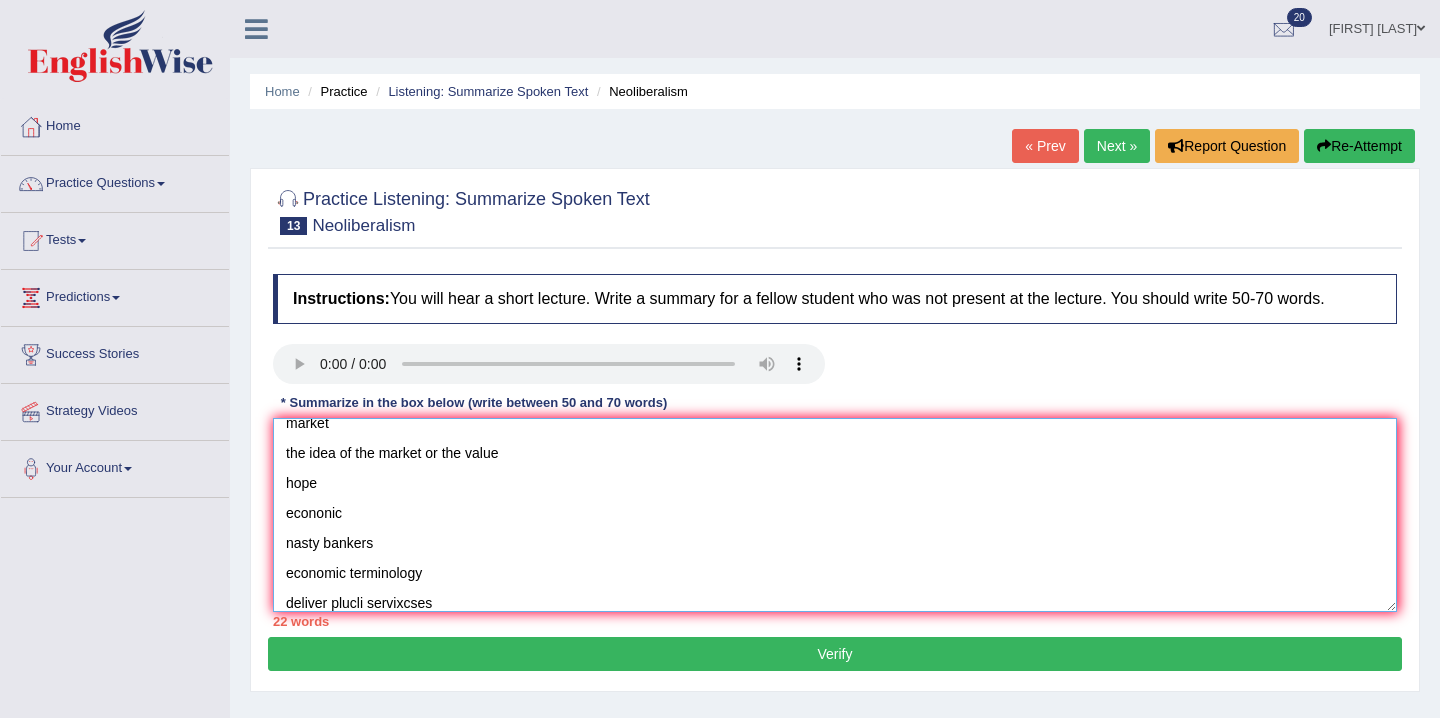 scroll, scrollTop: 0, scrollLeft: 0, axis: both 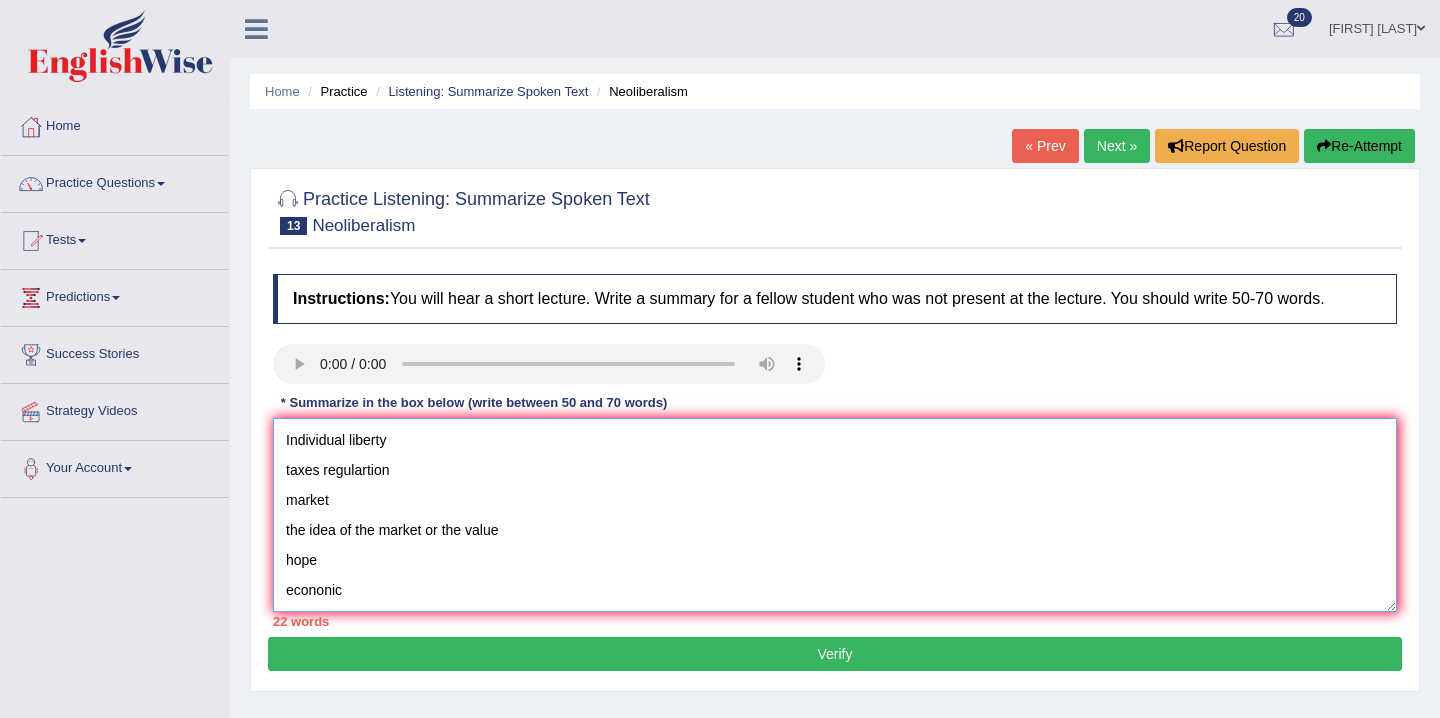 click on "Individual liberty
taxes regulartion
market
the idea of the market or the value
hope
econonic
nasty bankers
economic terminology
deliver plucli servixcses" at bounding box center (835, 515) 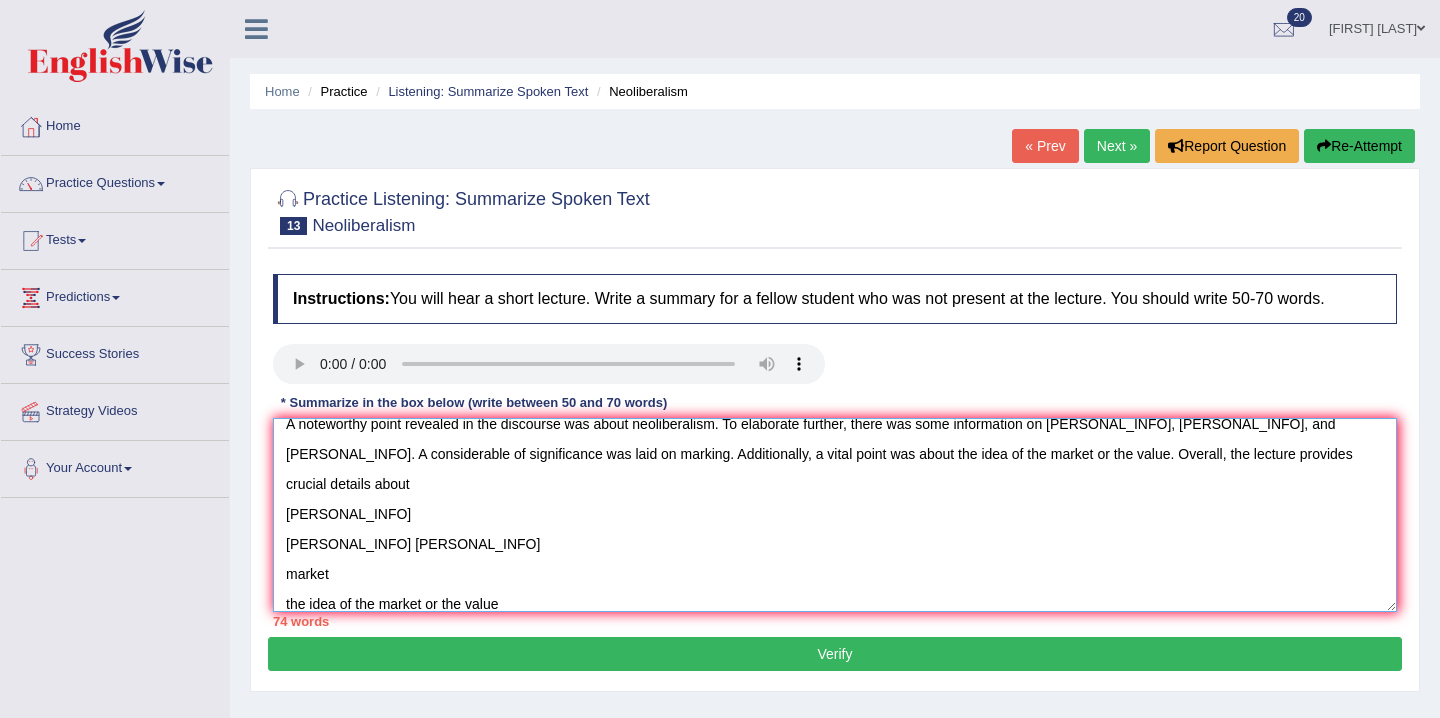 scroll, scrollTop: 0, scrollLeft: 0, axis: both 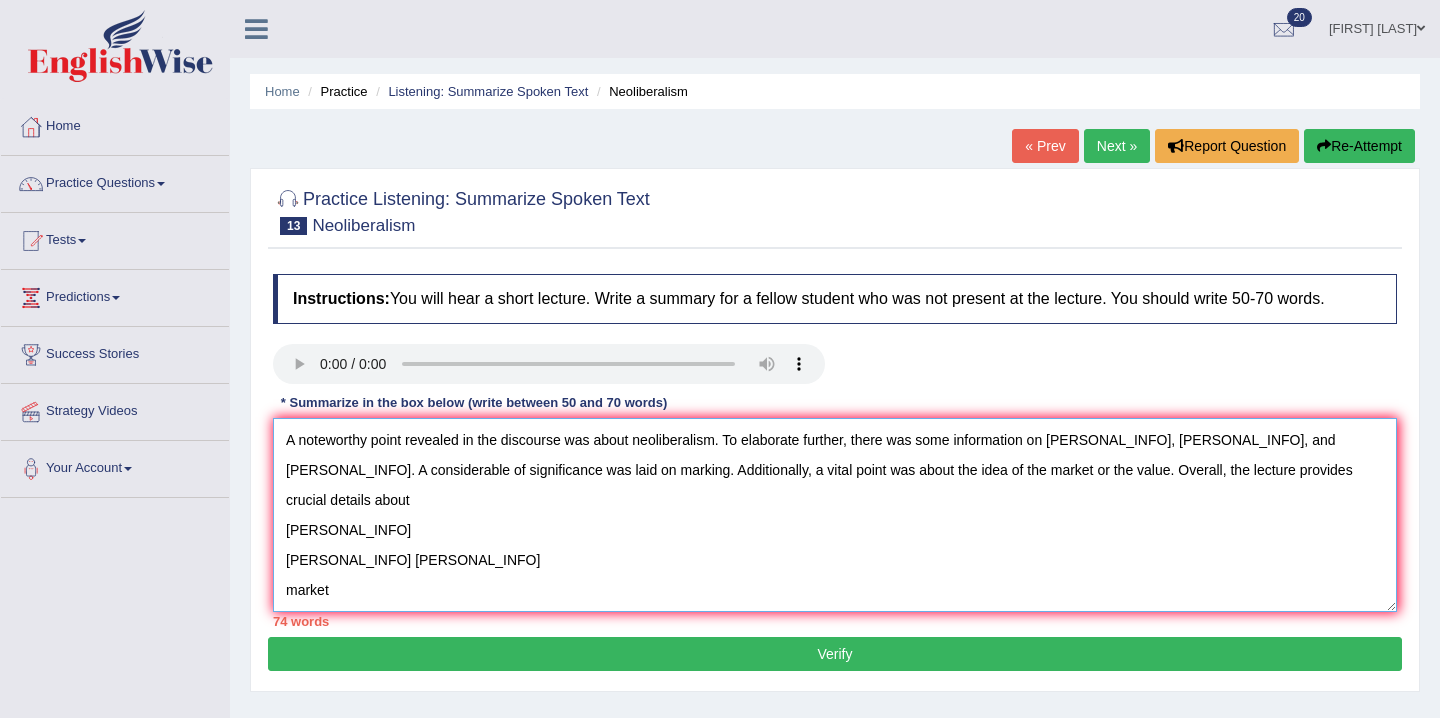 drag, startPoint x: 513, startPoint y: 591, endPoint x: 279, endPoint y: 514, distance: 246.34326 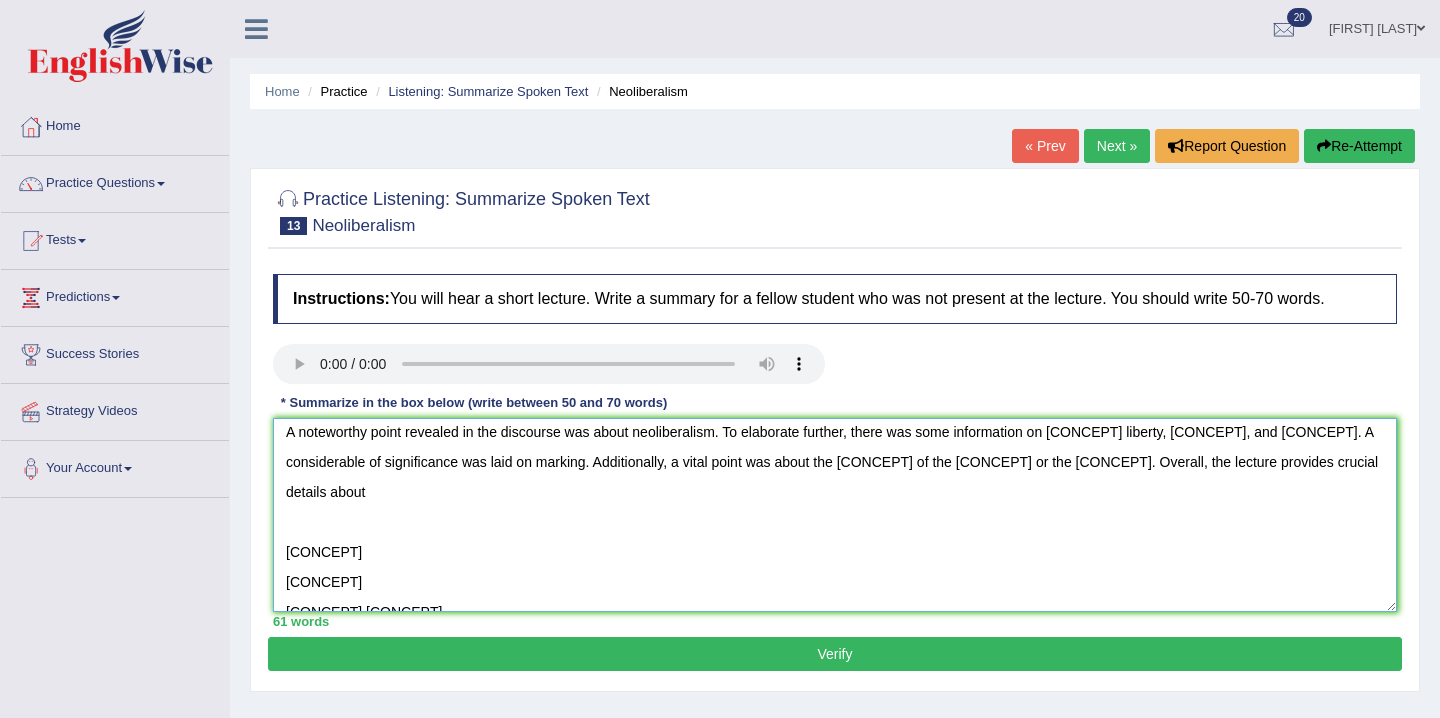 scroll, scrollTop: 9, scrollLeft: 0, axis: vertical 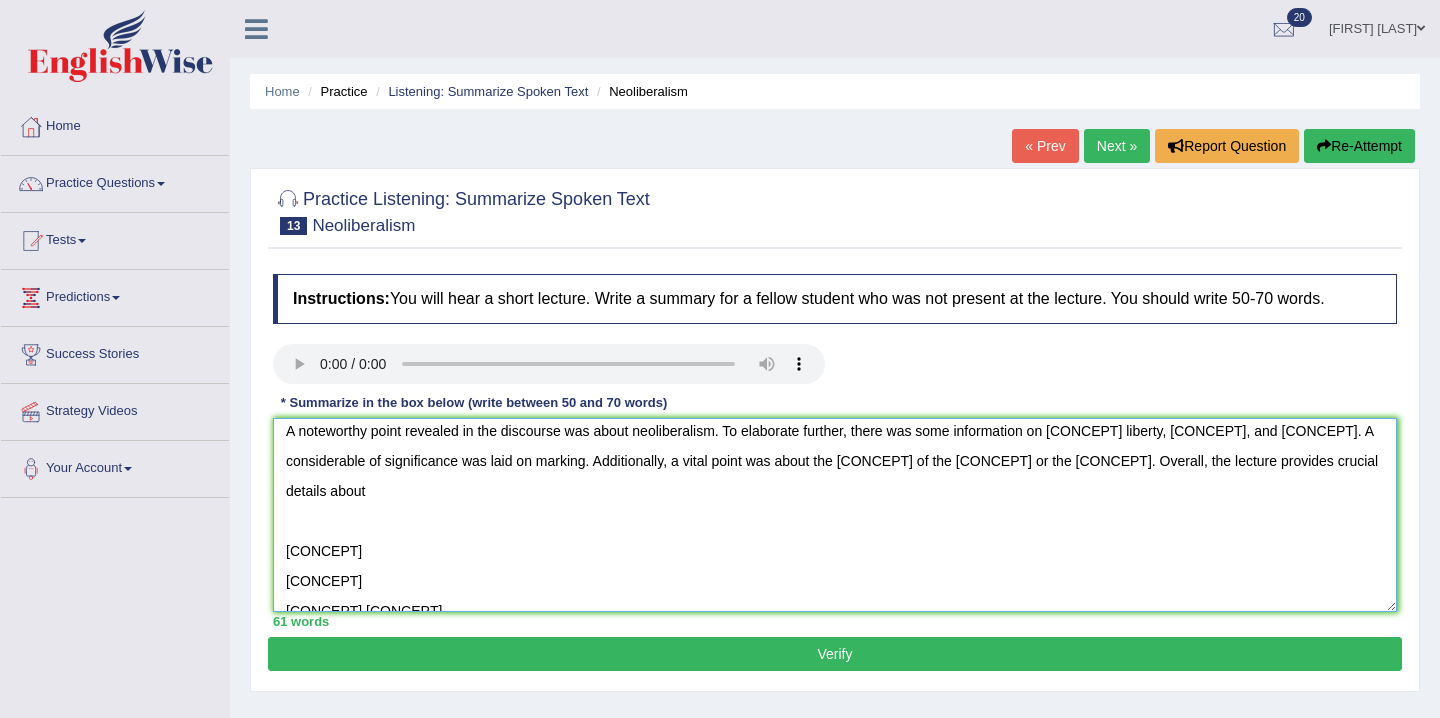 click on "A noteworthy point revealed in the discourse was about neoliberalism. To elaborate further, there was some information on [CONCEPT] liberty, [CONCEPT], and [CONCEPT]. A considerable of significance was laid on marking. Additionally, a vital point was about the [CONCEPT] of the [CONCEPT] or the [CONCEPT]. Overall, the lecture provides crucial details about
[CONCEPT]
[CONCEPT]
[CONCEPT] [CONCEPT]
[CONCEPT] [CONCEPT]
deliver plucli servixcses" at bounding box center (835, 515) 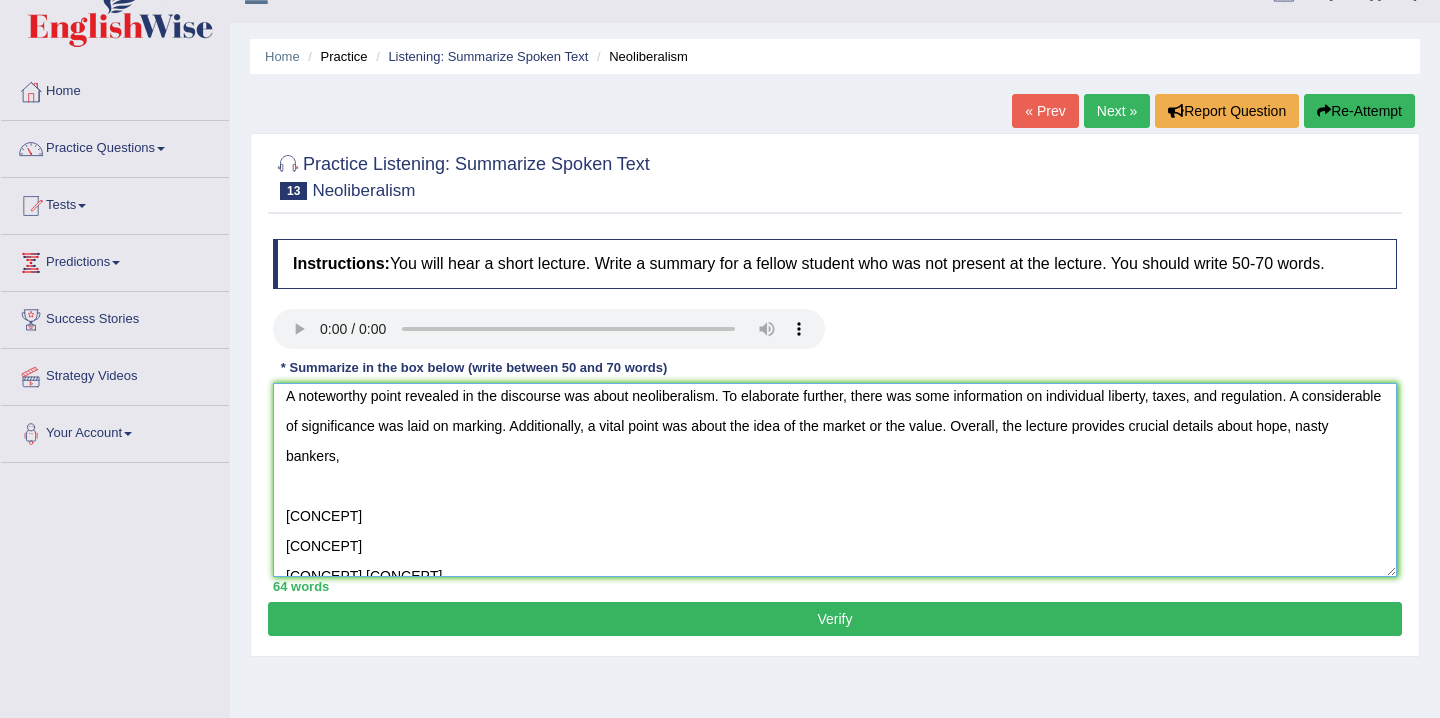 scroll, scrollTop: 45, scrollLeft: 0, axis: vertical 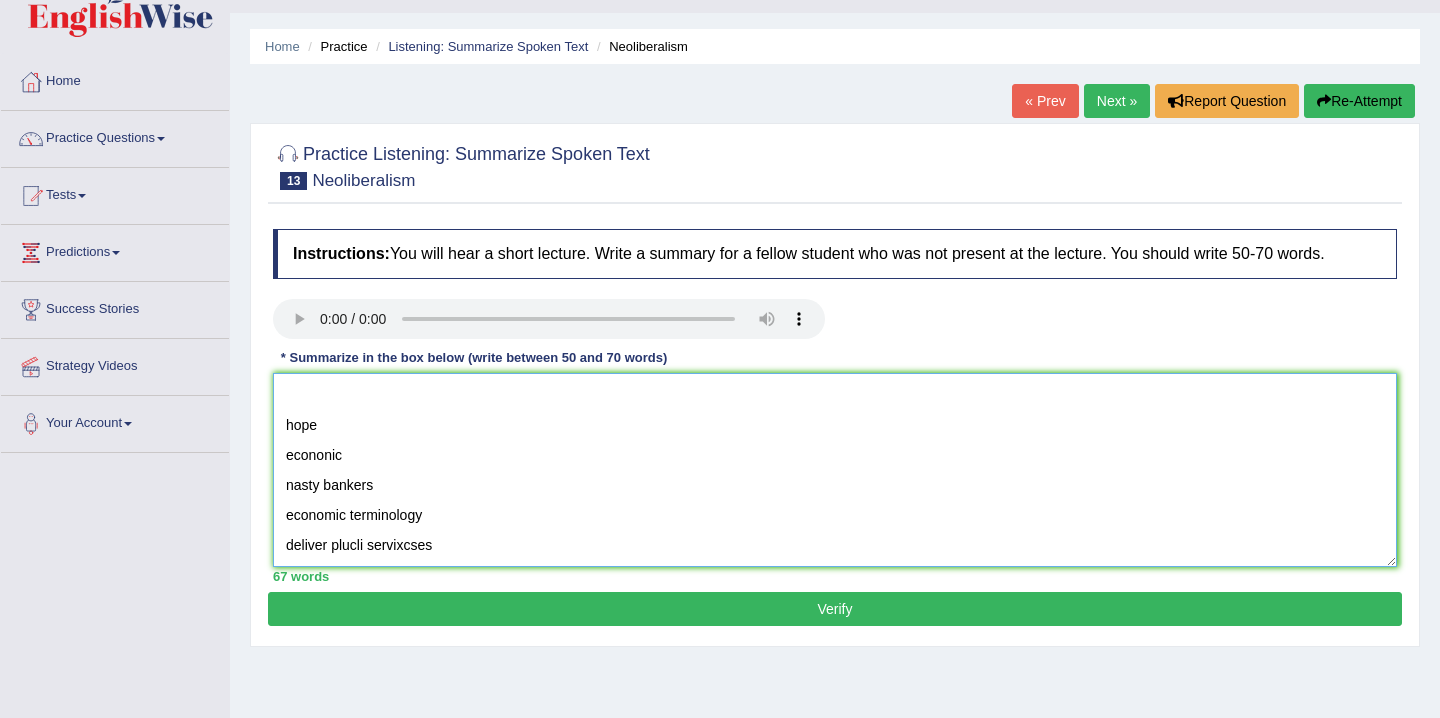 drag, startPoint x: 471, startPoint y: 510, endPoint x: 287, endPoint y: 433, distance: 199.46178 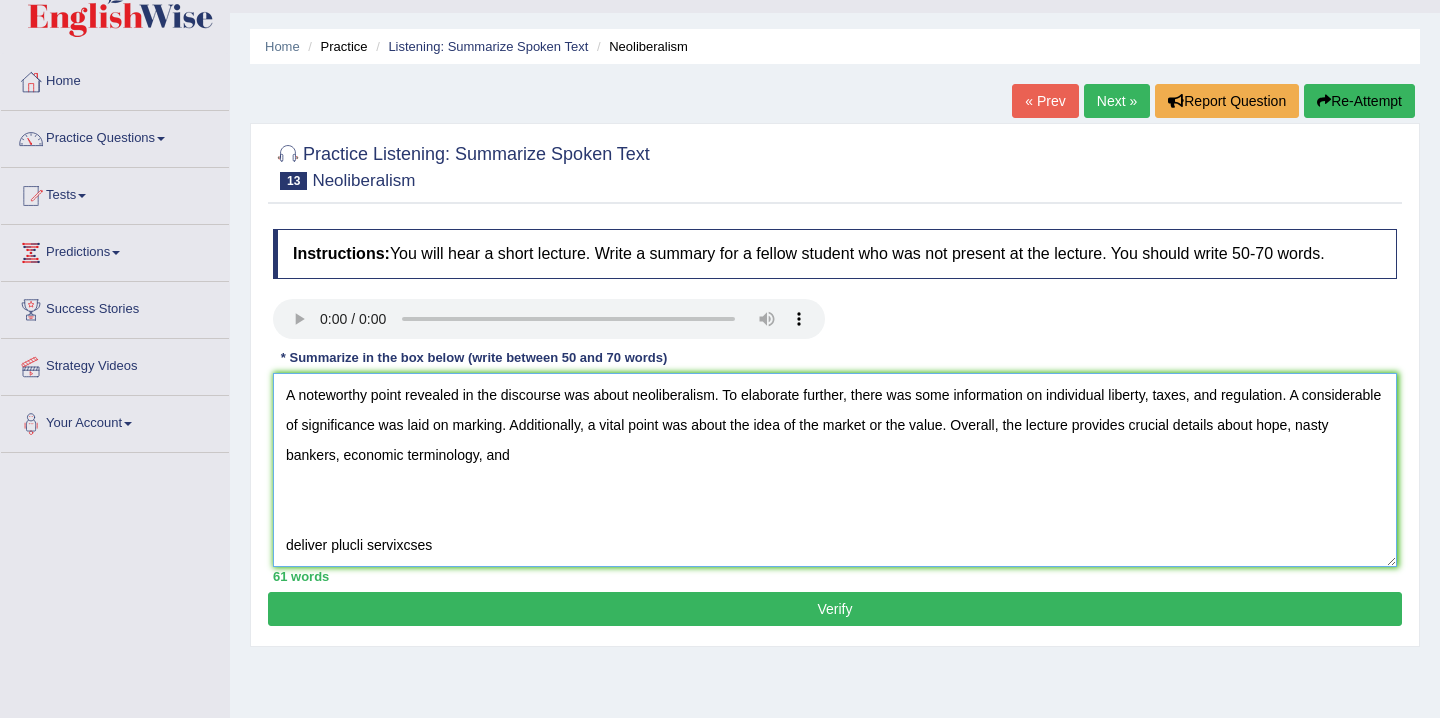 scroll, scrollTop: 0, scrollLeft: 0, axis: both 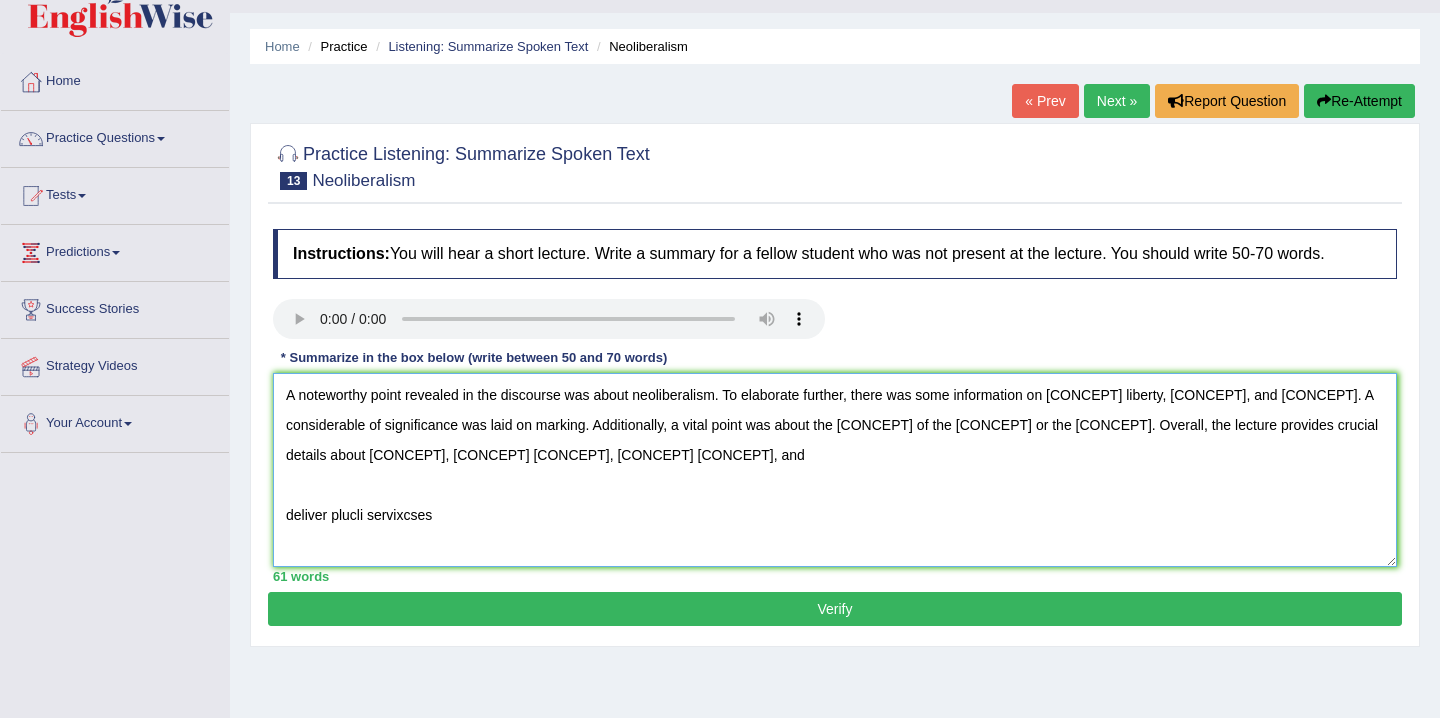click on "A noteworthy point revealed in the discourse was about neoliberalism. To elaborate further, there was some information on [CONCEPT] liberty, [CONCEPT], and [CONCEPT]. A considerable of significance was laid on marking. Additionally, a vital point was about the [CONCEPT] of the [CONCEPT] or the [CONCEPT]. Overall, the lecture provides crucial details about [CONCEPT], [CONCEPT] [CONCEPT], [CONCEPT] [CONCEPT], and
deliver plucli servixcses" at bounding box center [835, 470] 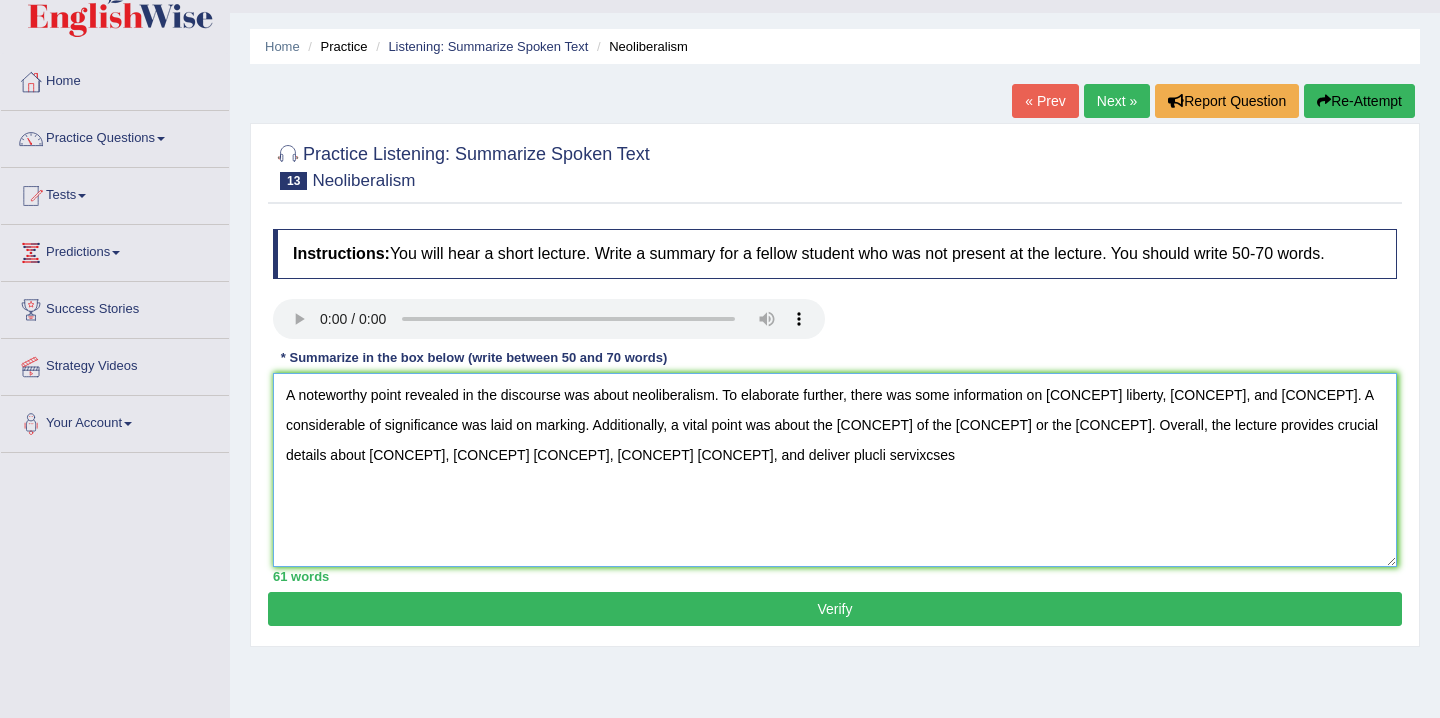 click on "A noteworthy point revealed in the discourse was about neoliberalism. To elaborate further, there was some information on [CONCEPT] liberty, [CONCEPT], and [CONCEPT]. A considerable of significance was laid on marking. Additionally, a vital point was about the [CONCEPT] of the [CONCEPT] or the [CONCEPT]. Overall, the lecture provides crucial details about [CONCEPT], [CONCEPT] [CONCEPT], [CONCEPT] [CONCEPT], and deliver plucli servixcses" at bounding box center (835, 470) 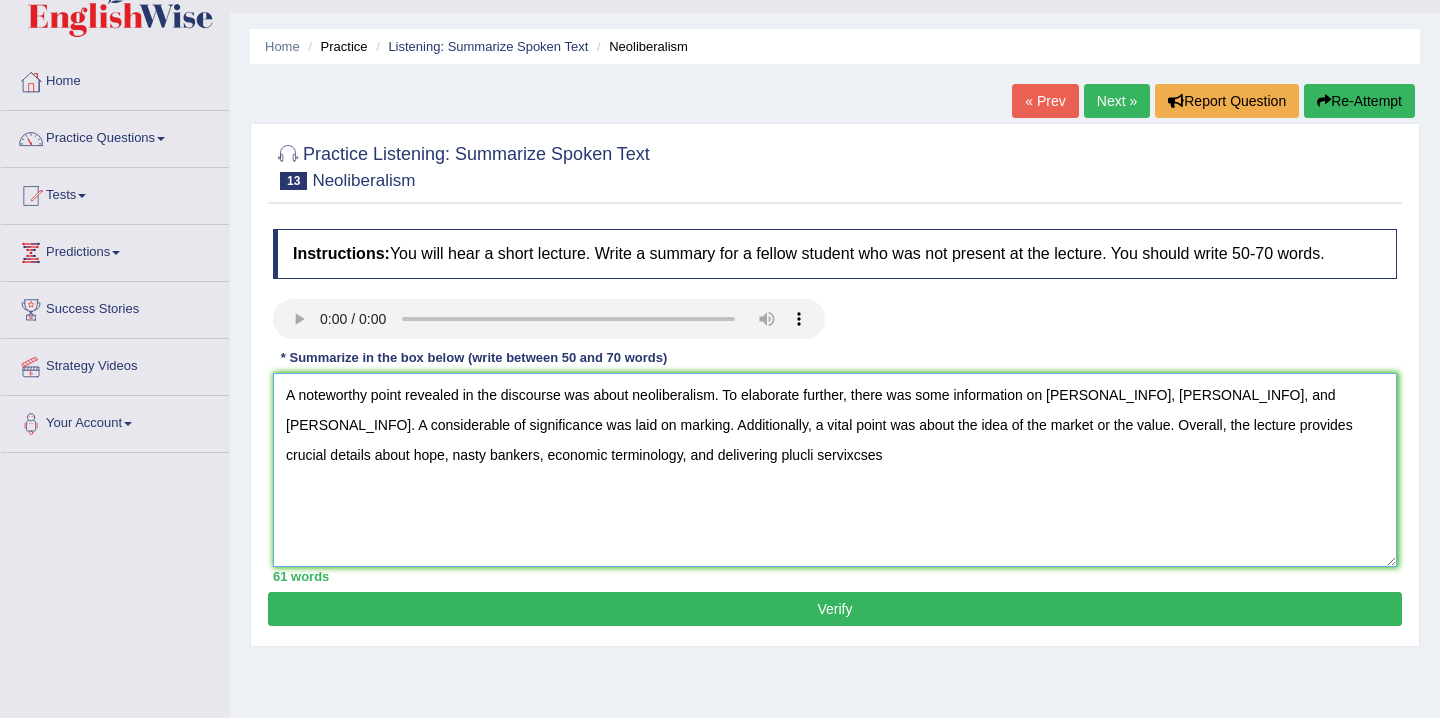 click on "A noteworthy point revealed in the discourse was about neoliberalism. To elaborate further, there was some information on [PERSONAL_INFO], [PERSONAL_INFO], and [PERSONAL_INFO]. A considerable of significance was laid on marking. Additionally, a vital point was about the idea of the market or the value. Overall, the lecture provides crucial details about hope, nasty bankers, economic terminology, and delivering plucli servixcses" at bounding box center [835, 470] 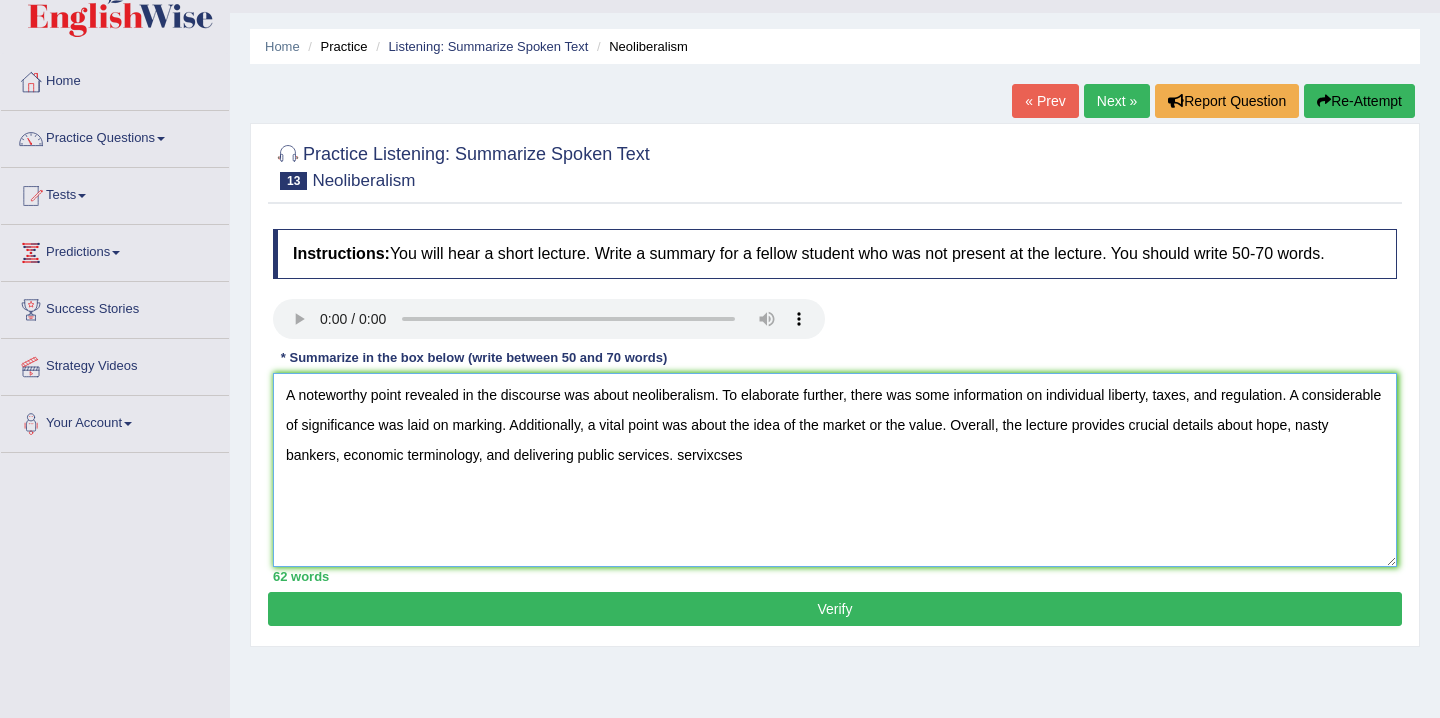 click on "A noteworthy point revealed in the discourse was about neoliberalism. To elaborate further, there was some information on individual liberty, taxes, and regulation. A considerable of significance was laid on marking. Additionally, a vital point was about the idea of the market or the value. Overall, the lecture provides crucial details about hope, nasty bankers, economic terminology, and delivering public services. servixcses" at bounding box center (835, 470) 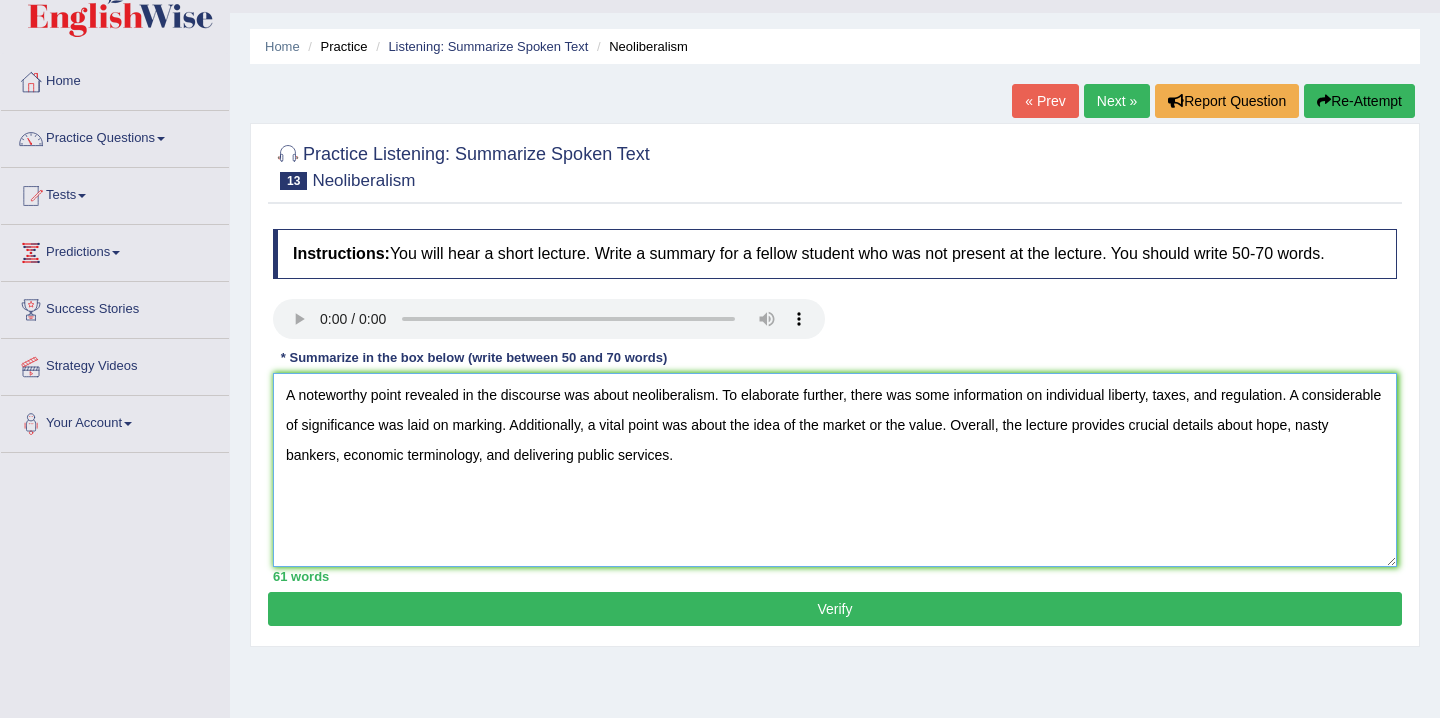 type on "A noteworthy point revealed in the discourse was about neoliberalism. To elaborate further, there was some information on individual liberty, taxes, and regulation. A considerable of significance was laid on marking. Additionally, a vital point was about the idea of the market or the value. Overall, the lecture provides crucial details about hope, nasty bankers, economic terminology, and delivering public services." 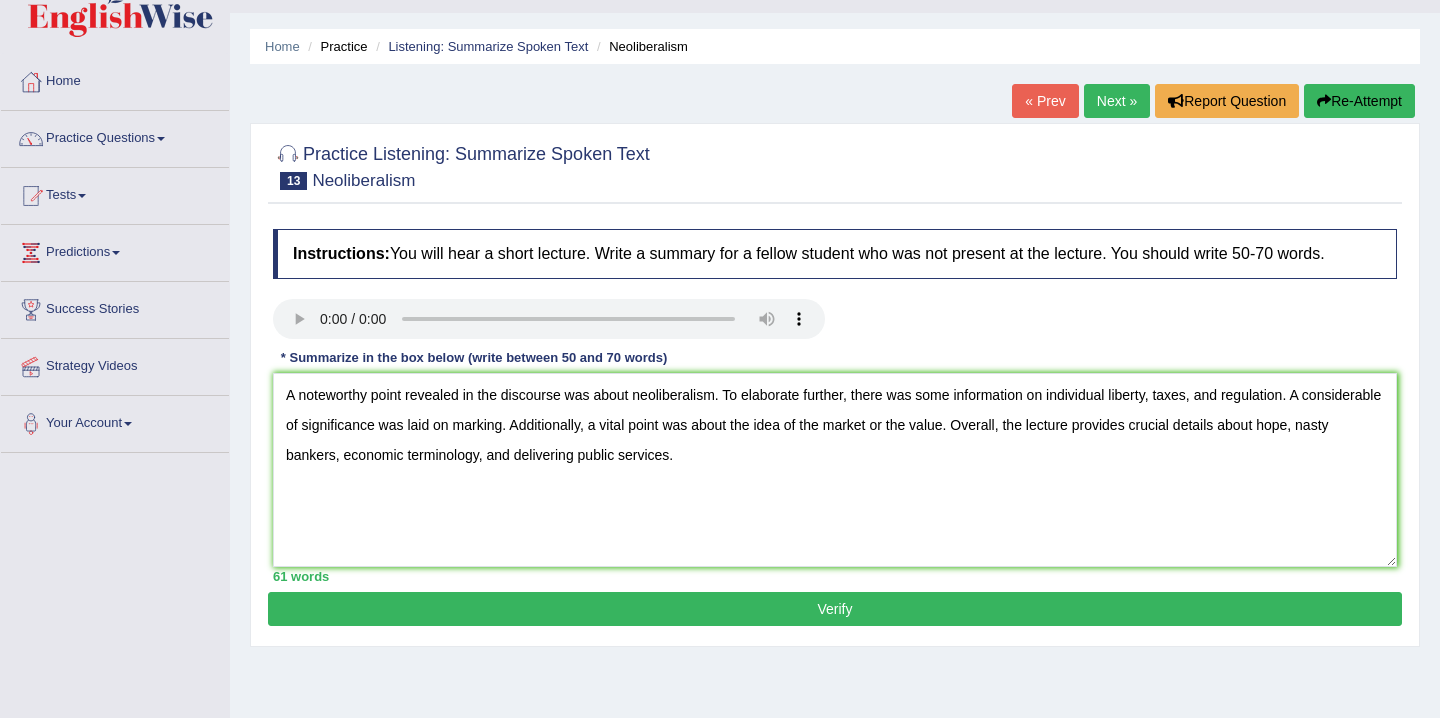 click on "Verify" at bounding box center (835, 609) 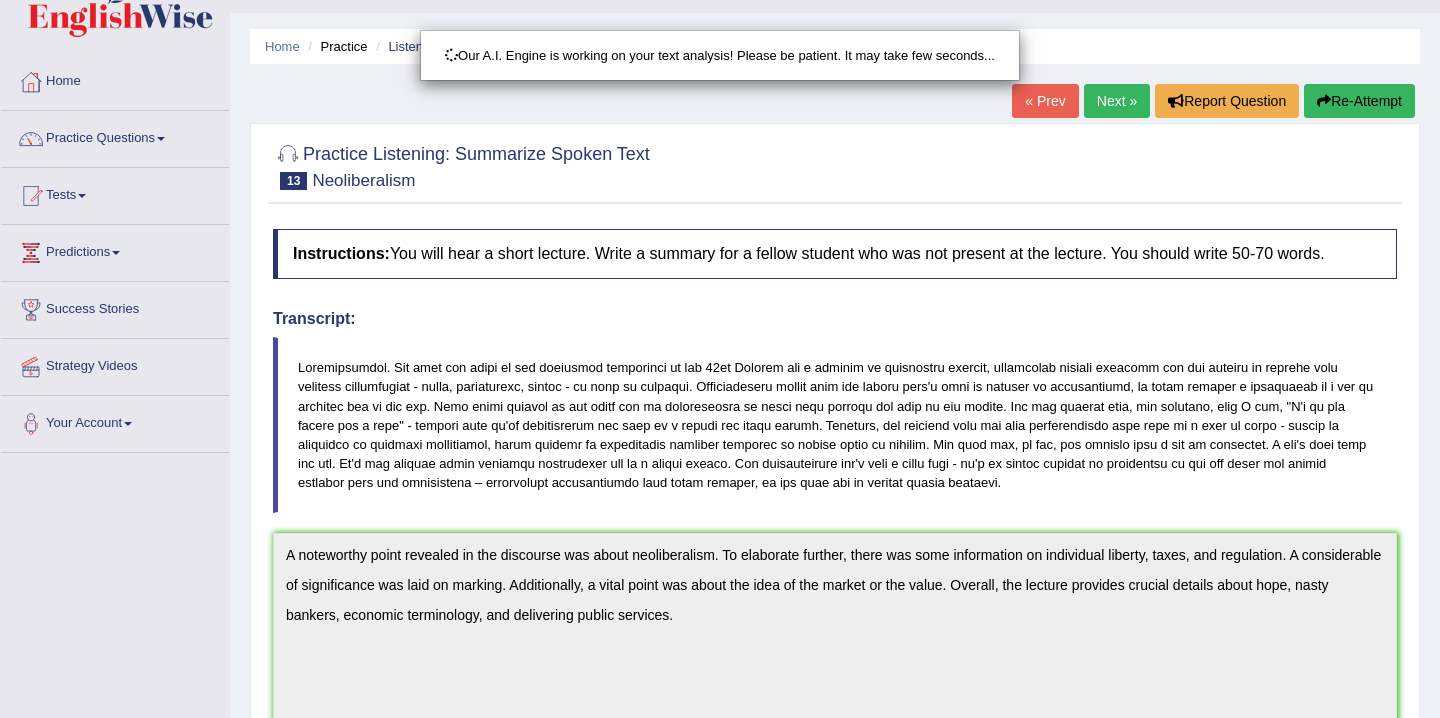 scroll, scrollTop: 106, scrollLeft: 0, axis: vertical 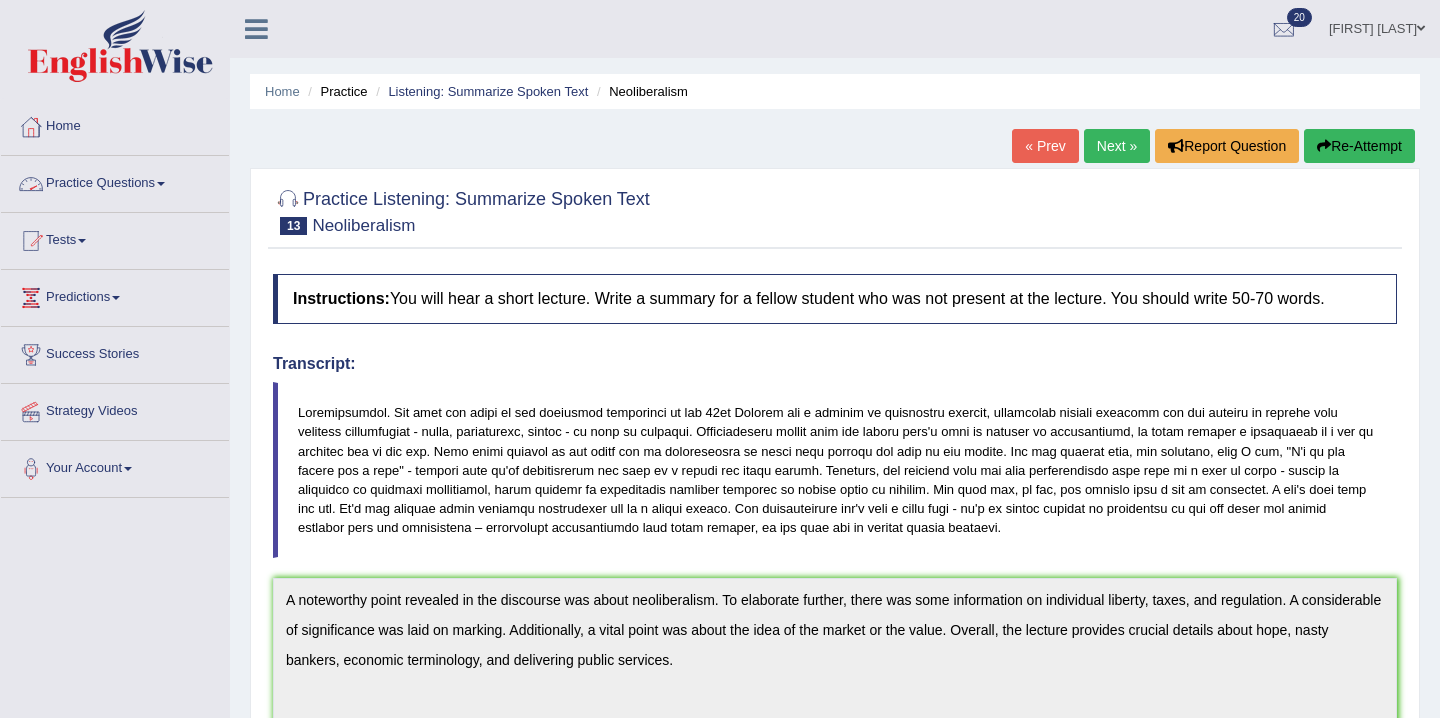click on "Practice Questions" at bounding box center (115, 181) 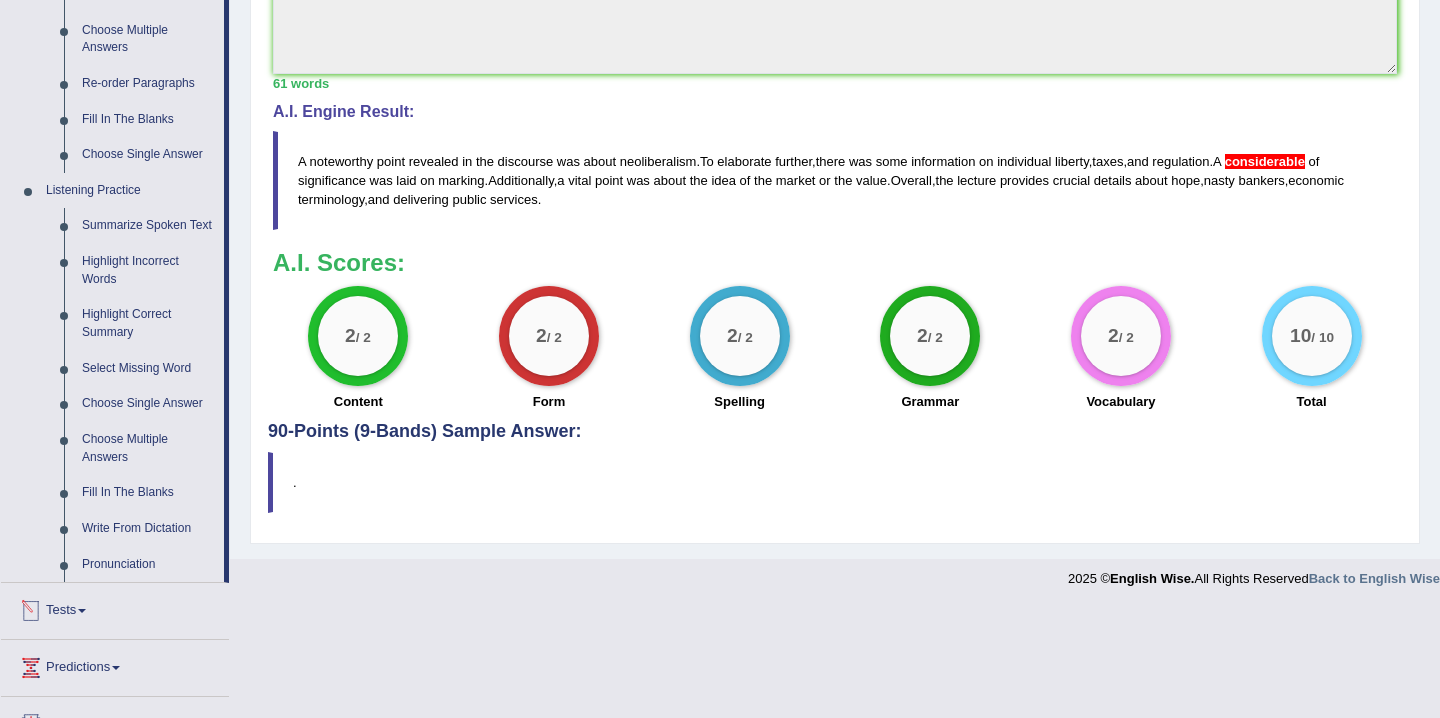 scroll, scrollTop: 691, scrollLeft: 0, axis: vertical 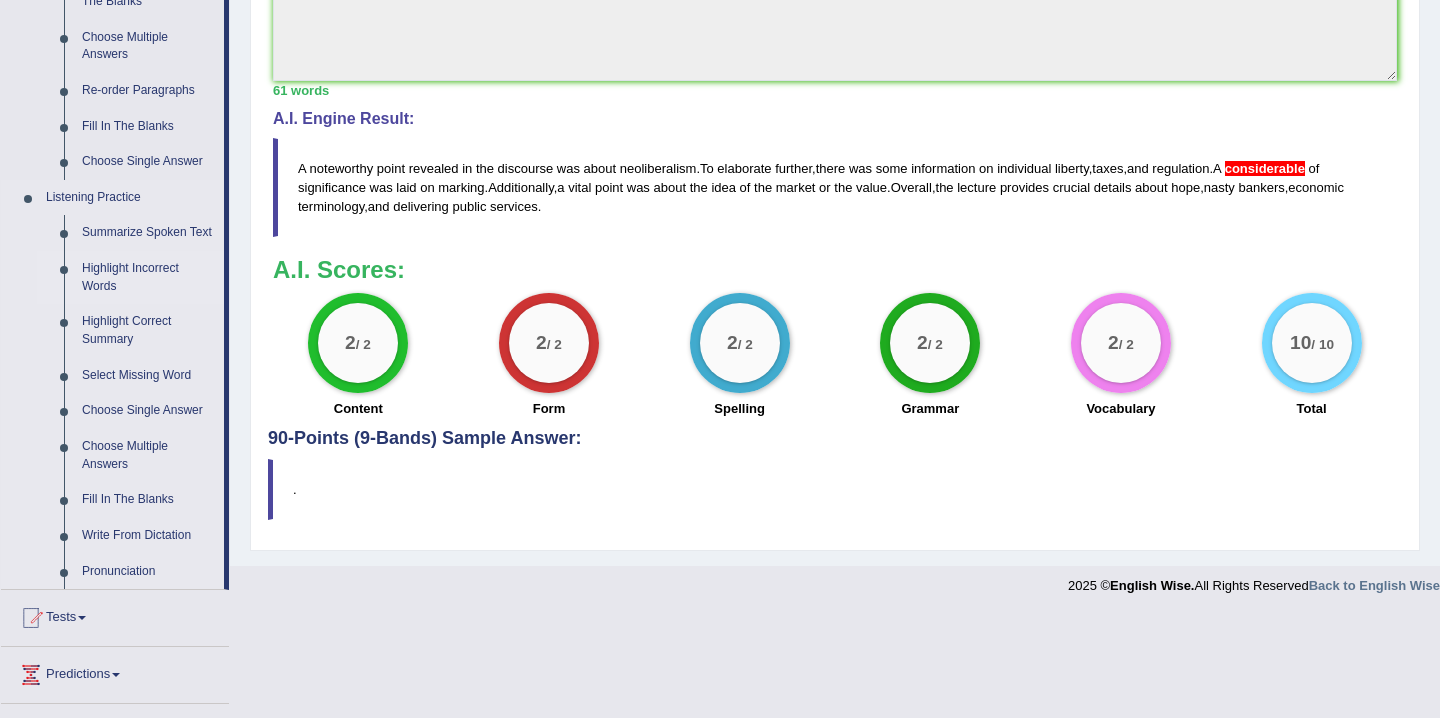click on "Highlight Incorrect Words" at bounding box center (148, 277) 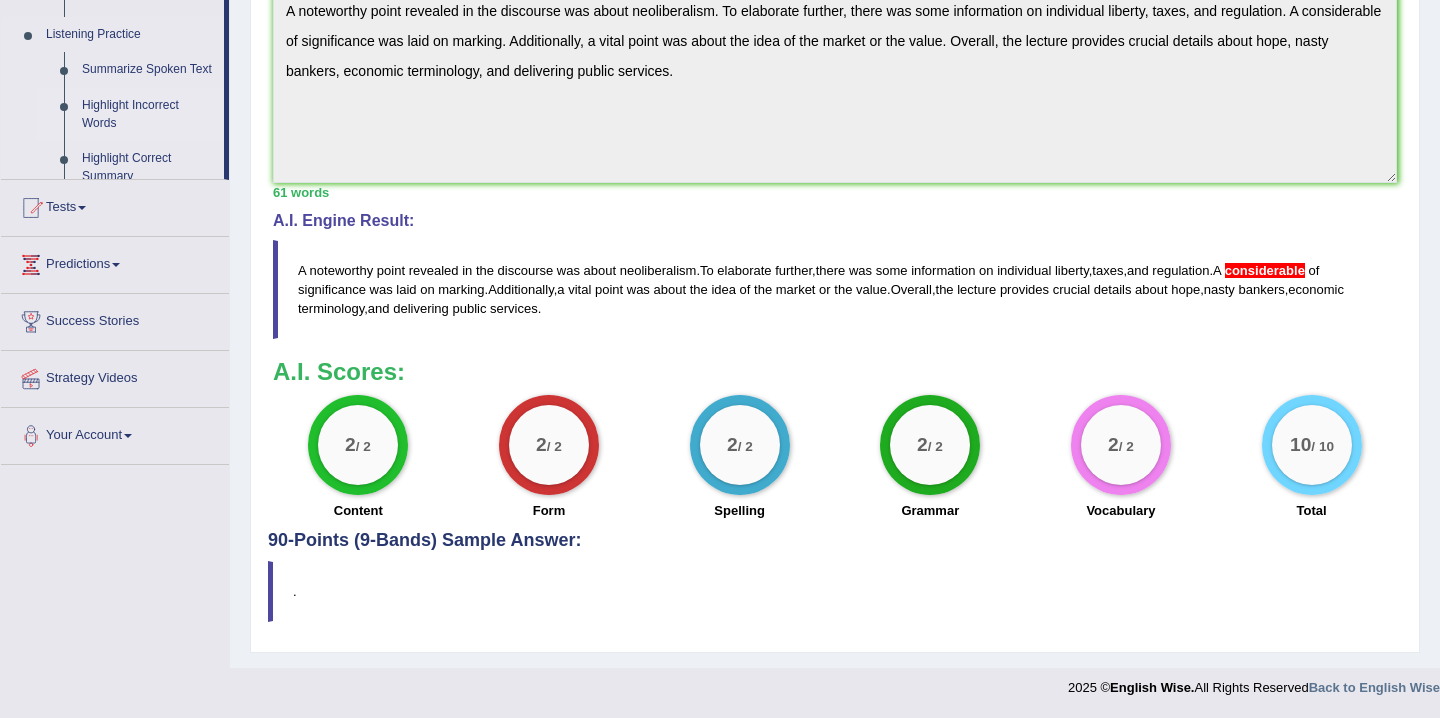 scroll, scrollTop: 249, scrollLeft: 0, axis: vertical 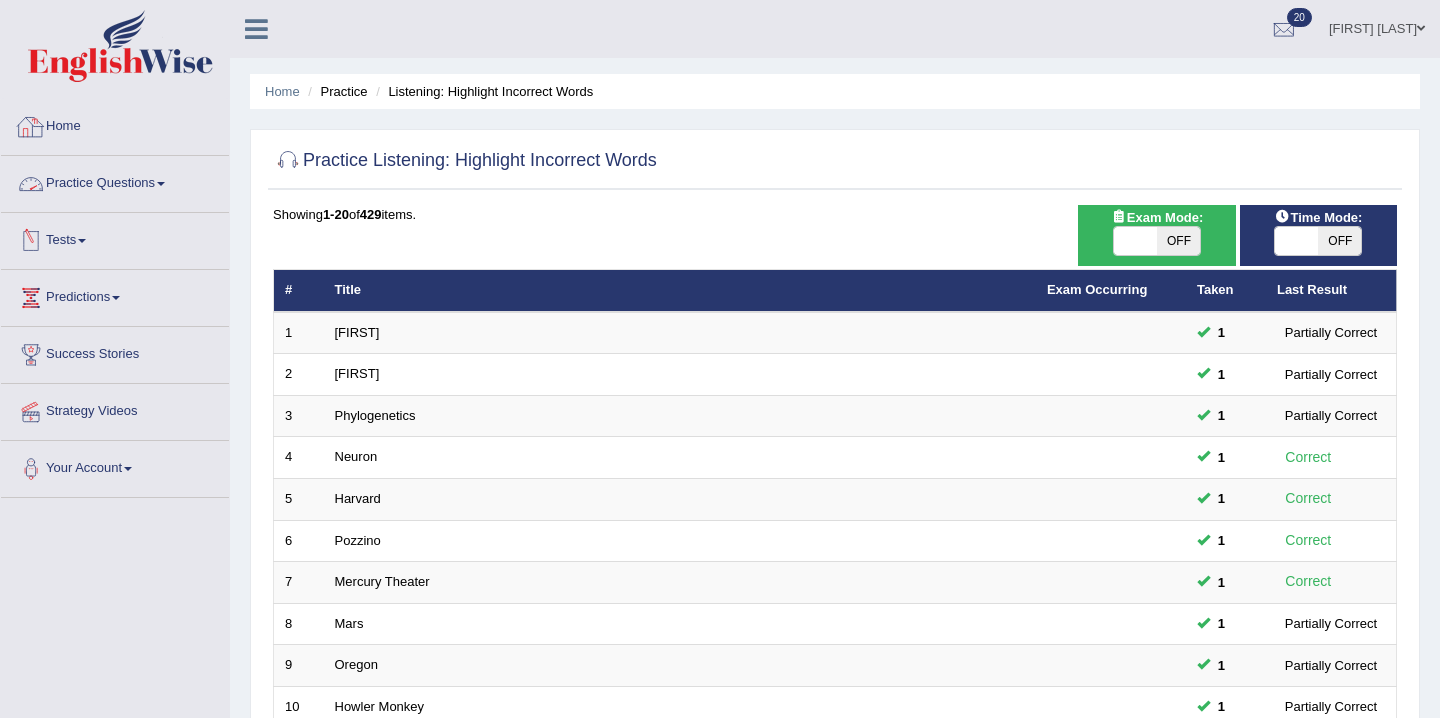 click on "Practice Questions" at bounding box center (115, 181) 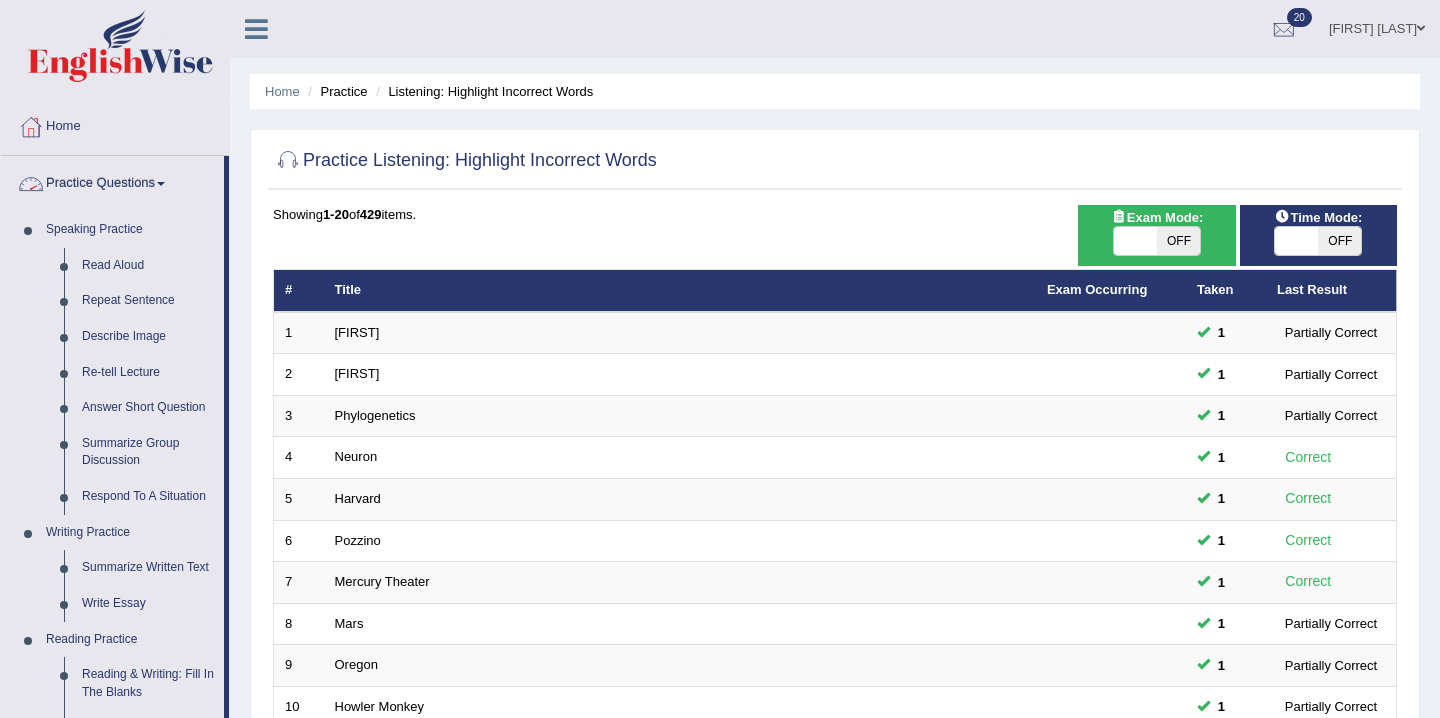 click on "Practice Questions" at bounding box center [112, 181] 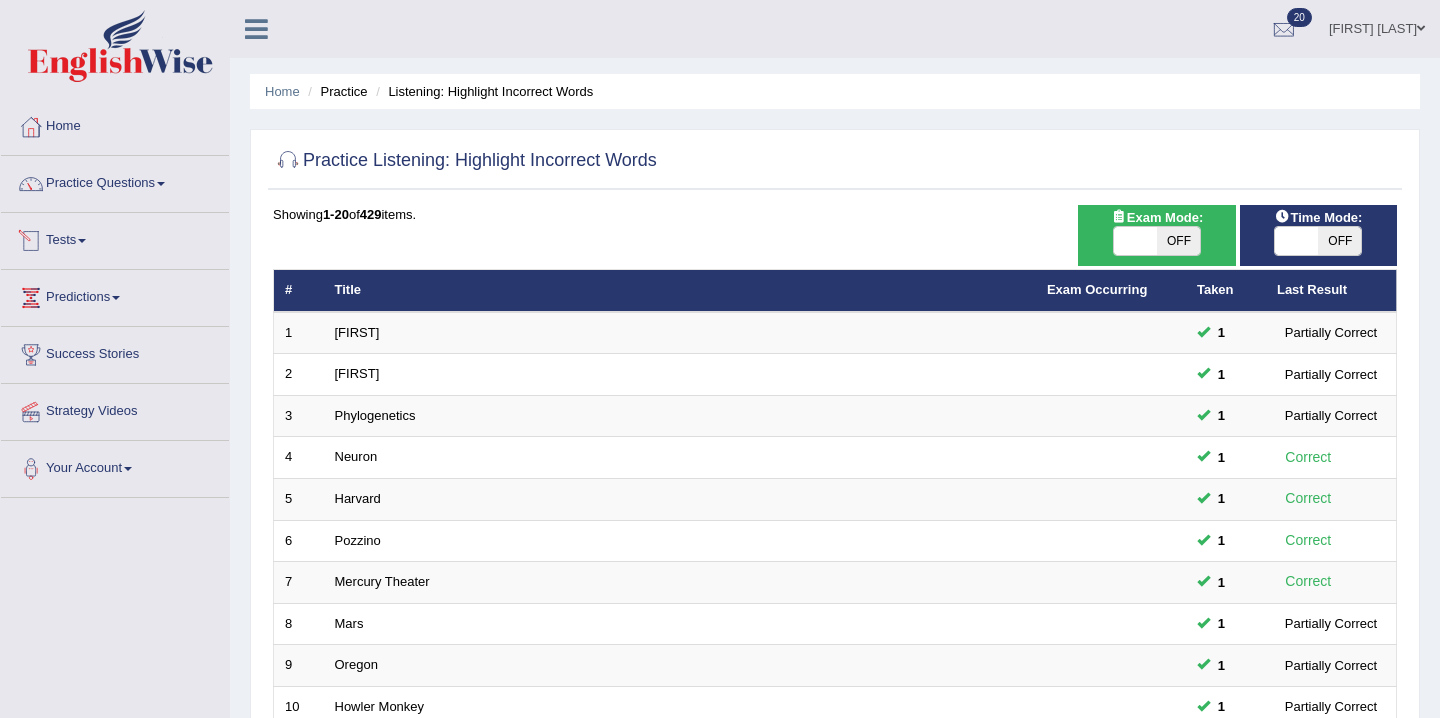 click on "Tests" at bounding box center [115, 238] 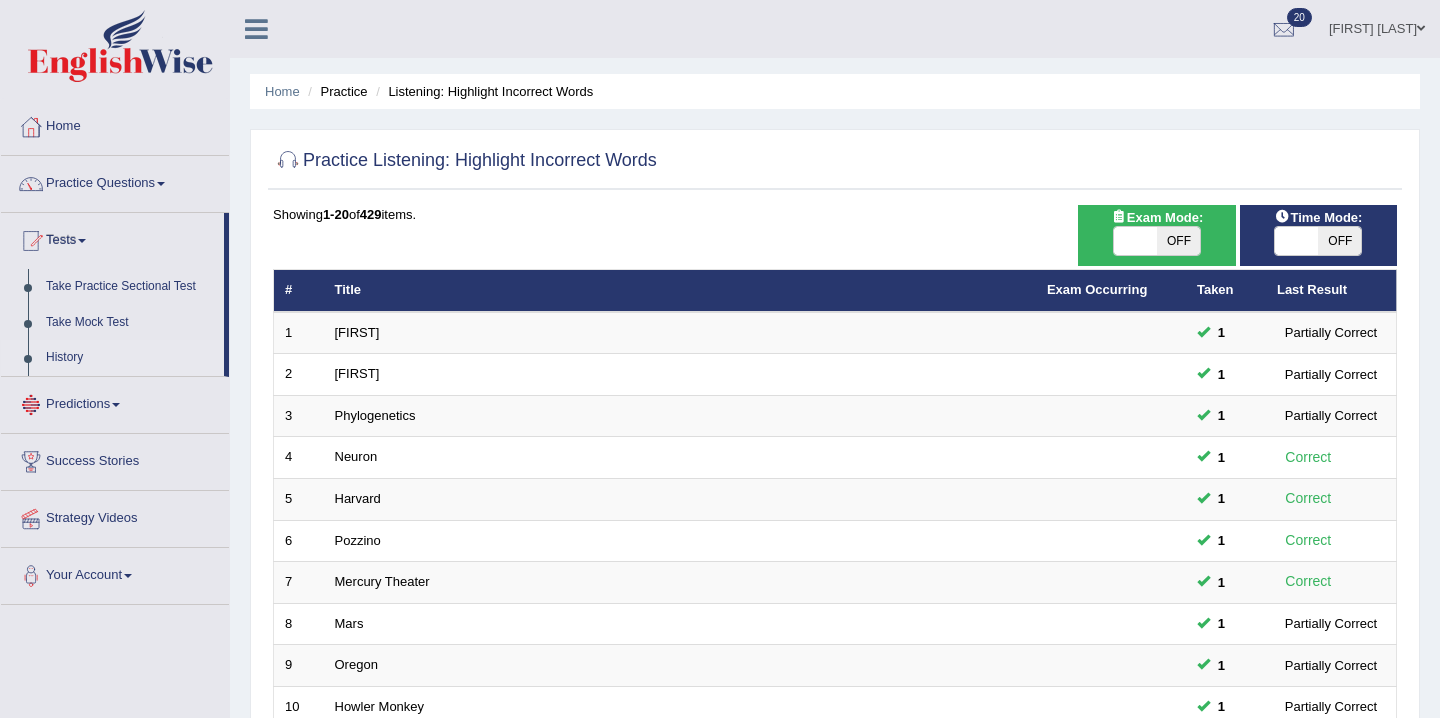 click on "History" at bounding box center (130, 358) 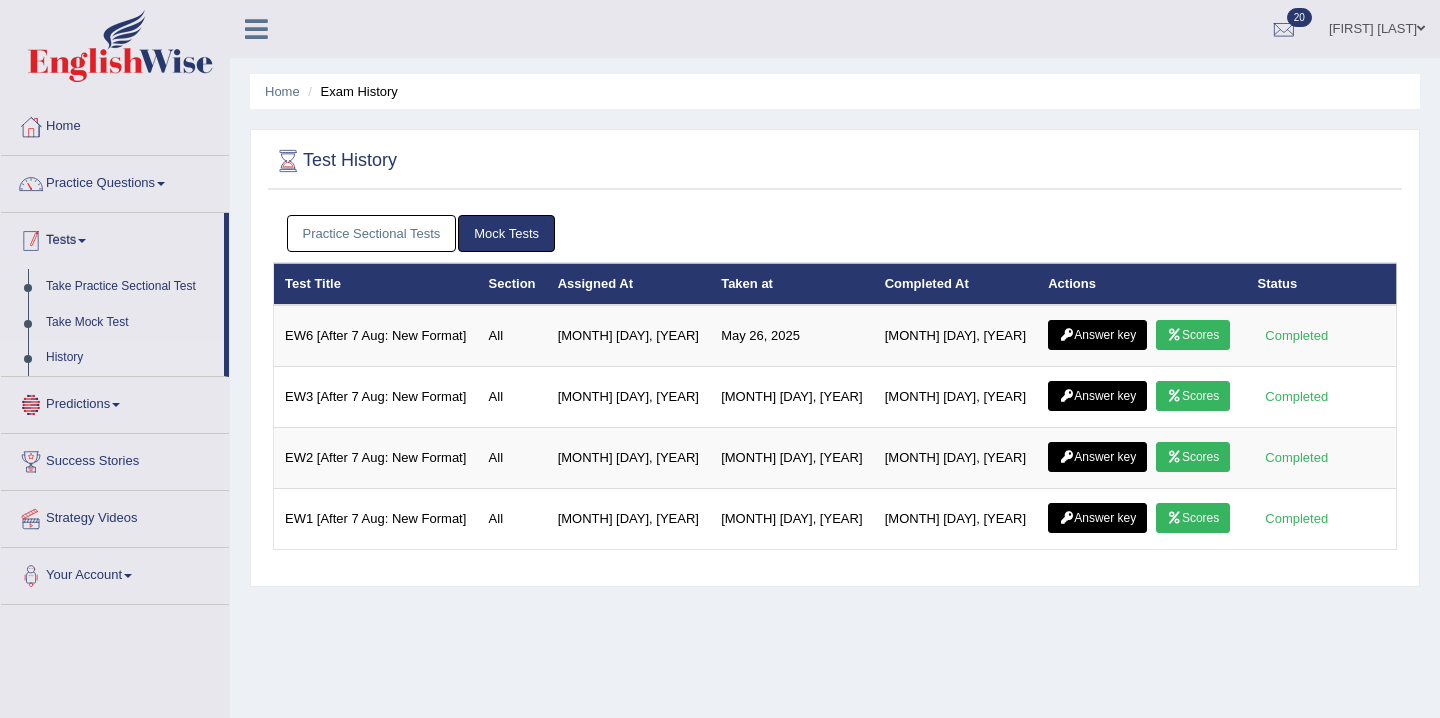 scroll, scrollTop: 0, scrollLeft: 0, axis: both 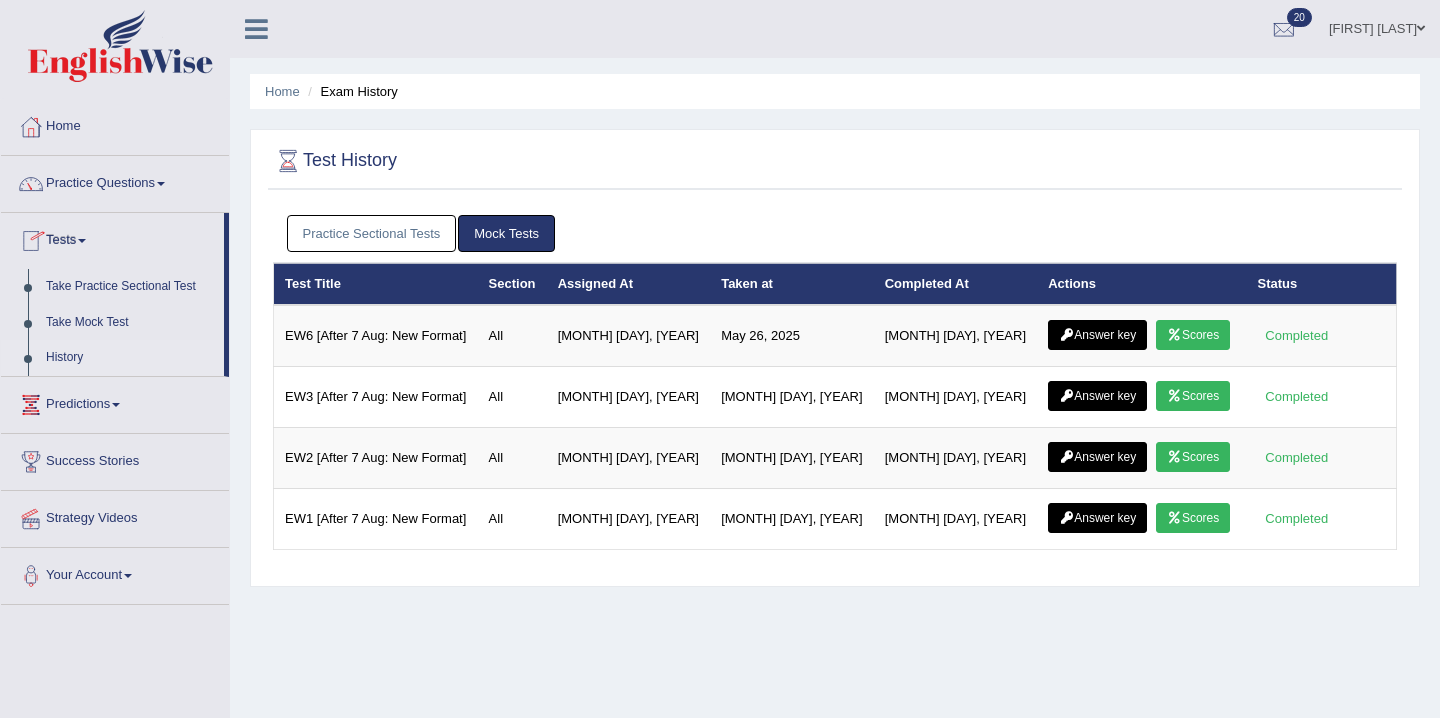click on "Practice Sectional Tests" at bounding box center (372, 233) 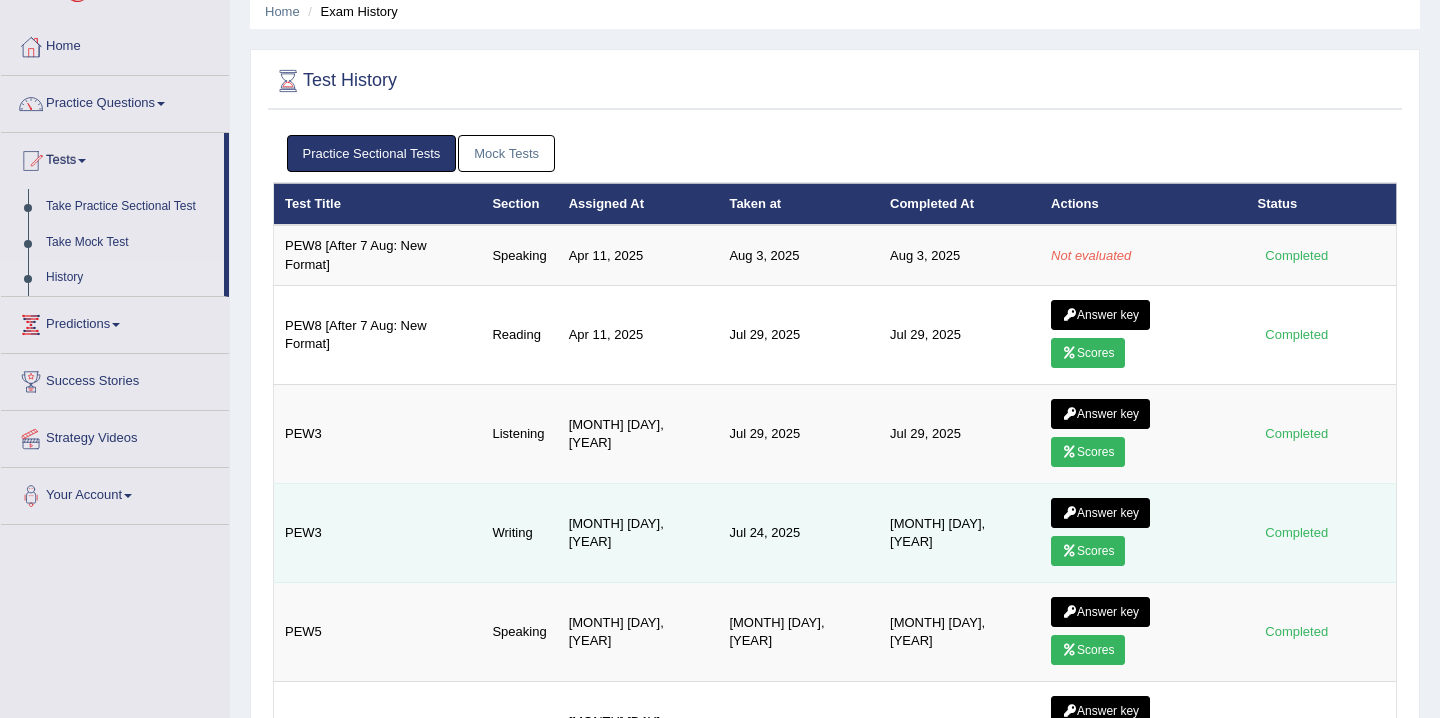 scroll, scrollTop: 84, scrollLeft: 0, axis: vertical 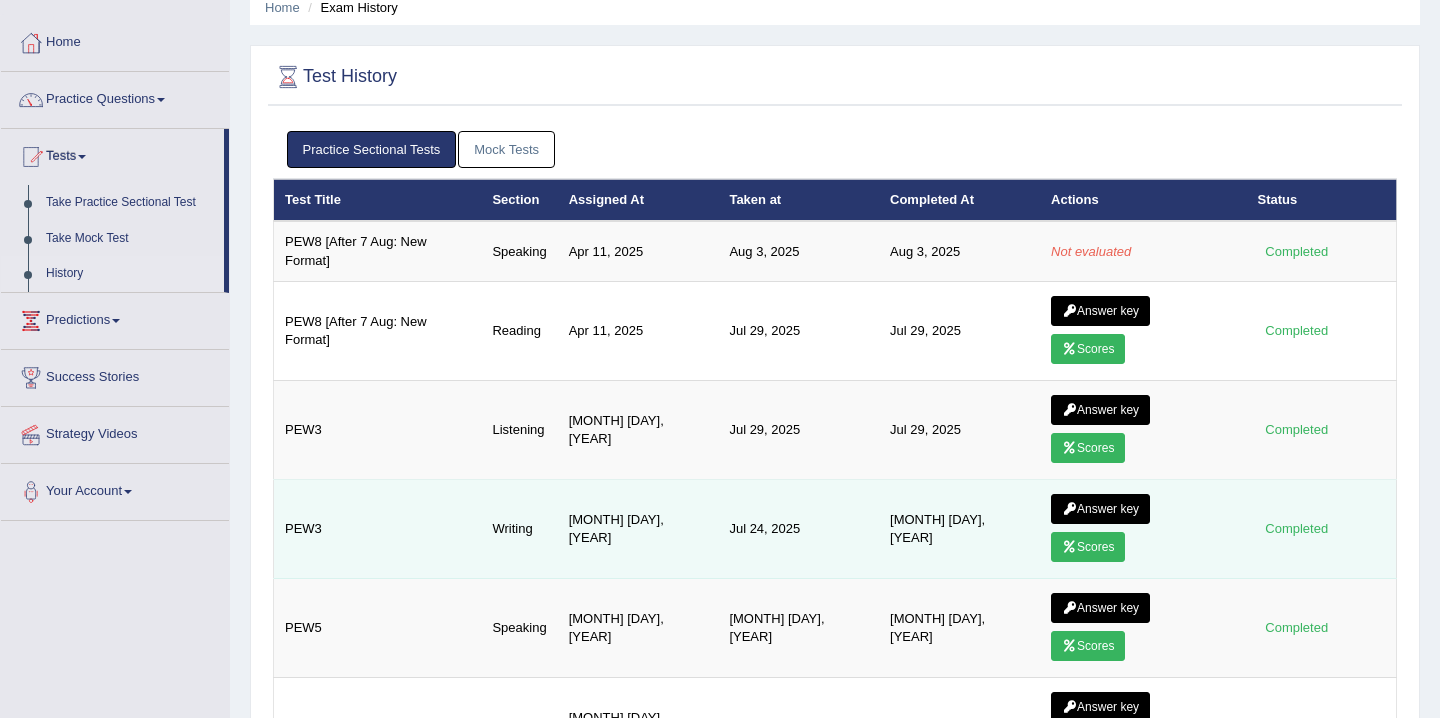 click on "Scores" at bounding box center [1088, 547] 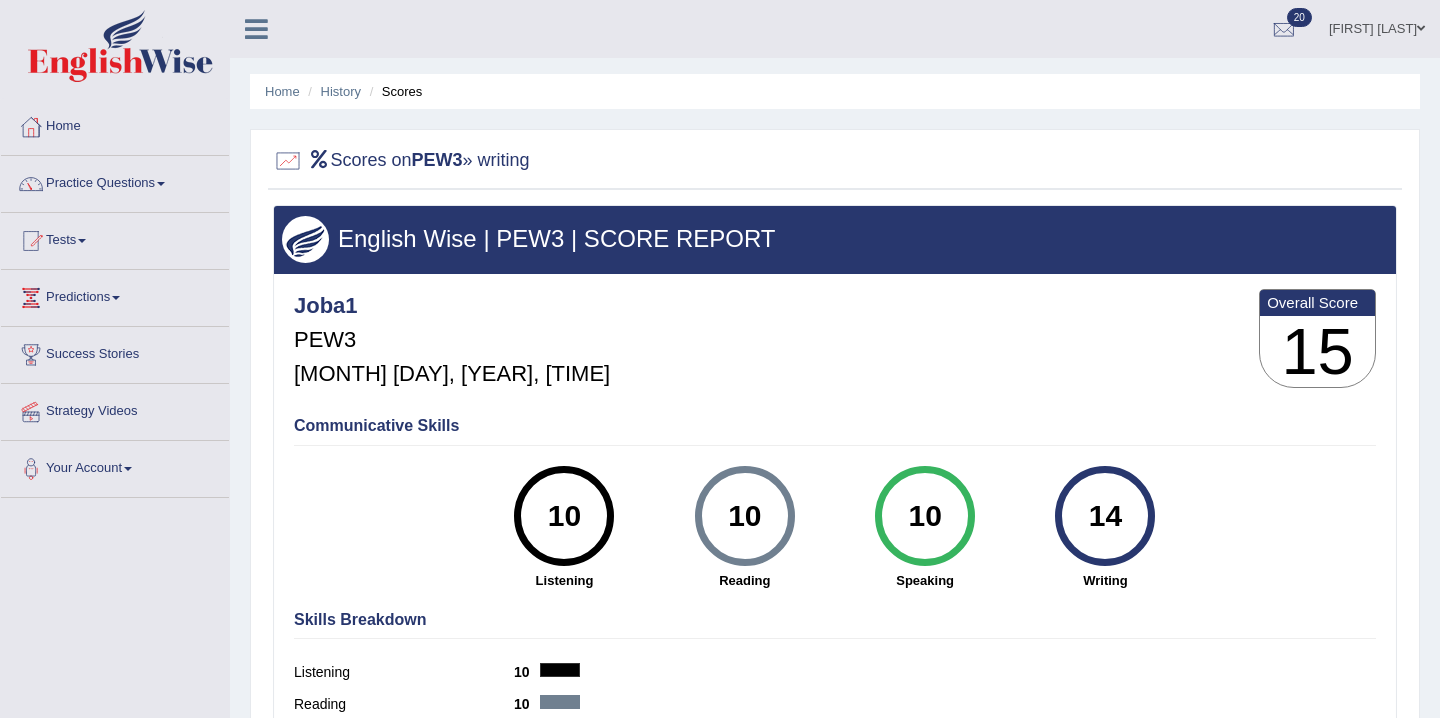 scroll, scrollTop: 0, scrollLeft: 0, axis: both 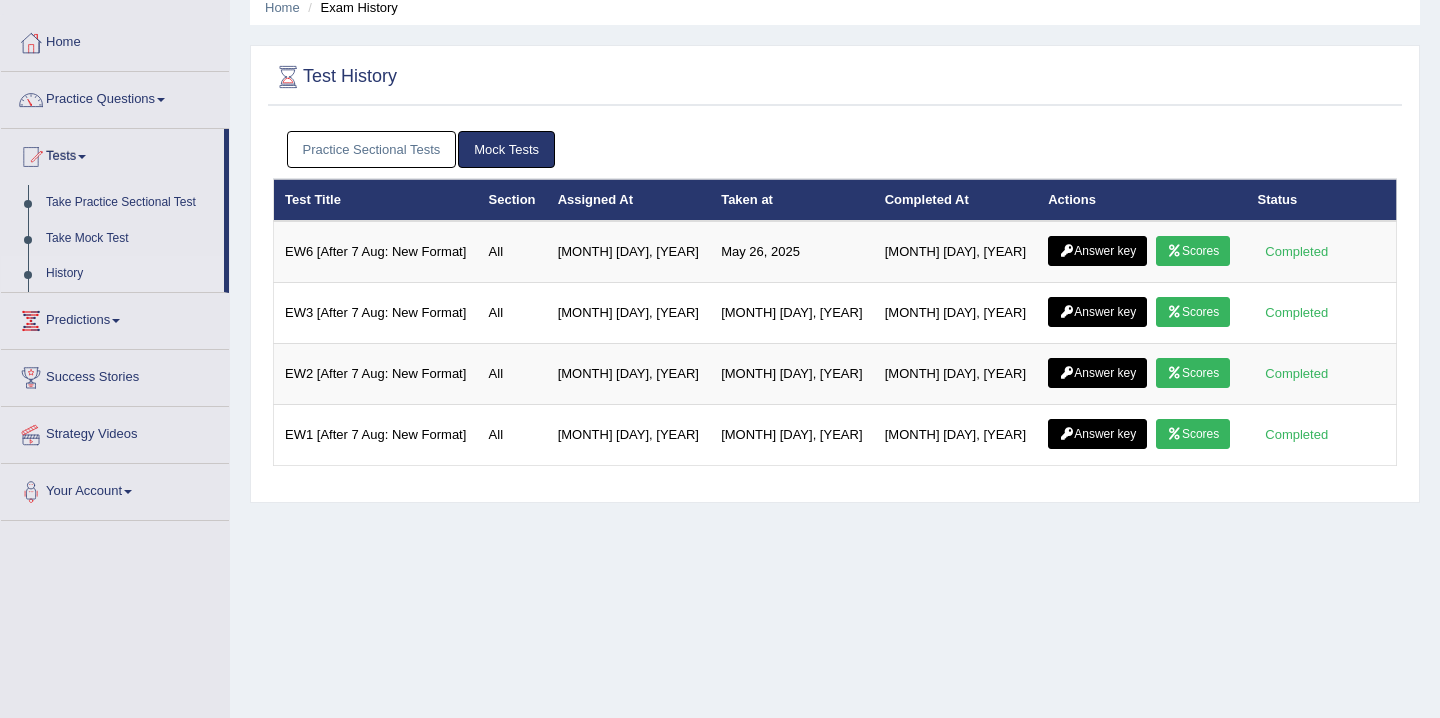 click on "Practice Sectional Tests" at bounding box center (372, 149) 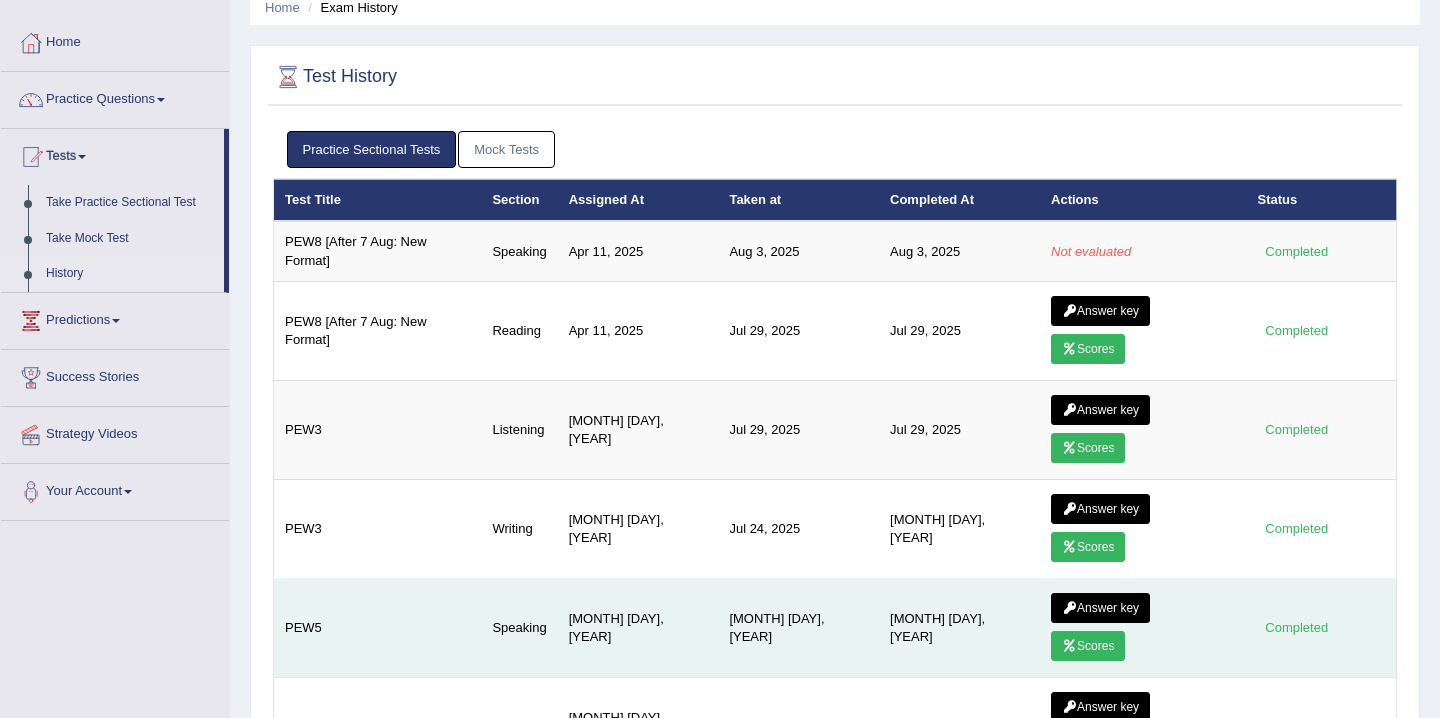 click on "Scores" at bounding box center [1088, 646] 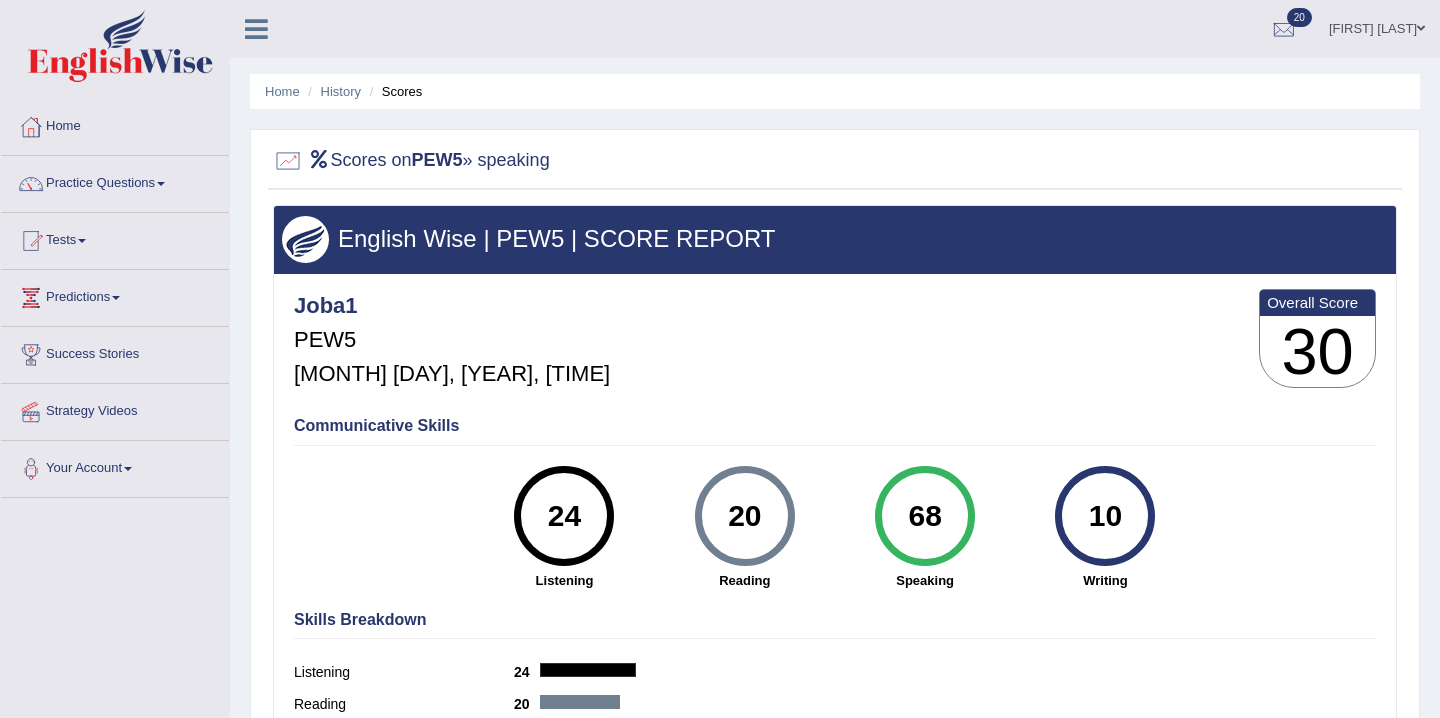 scroll, scrollTop: 0, scrollLeft: 0, axis: both 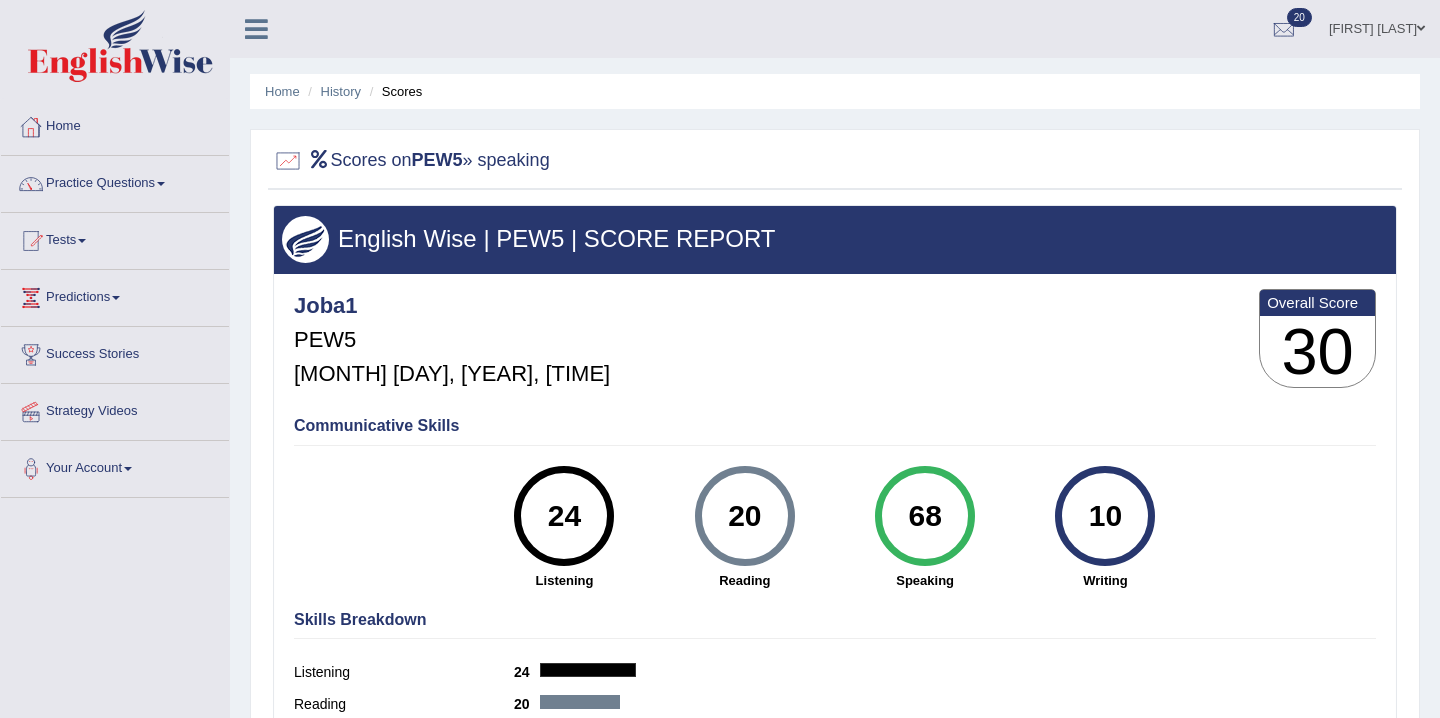 click at bounding box center [256, 29] 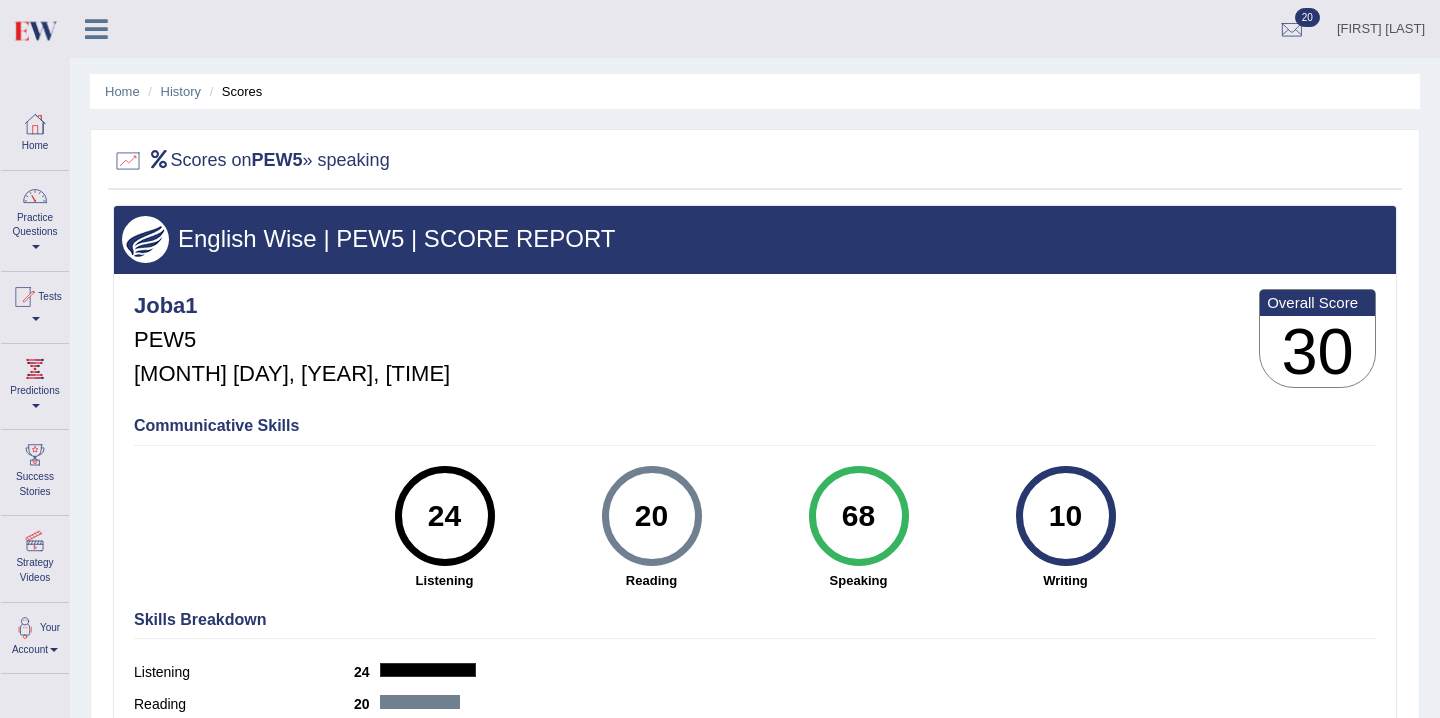click on "Home" at bounding box center [35, 131] 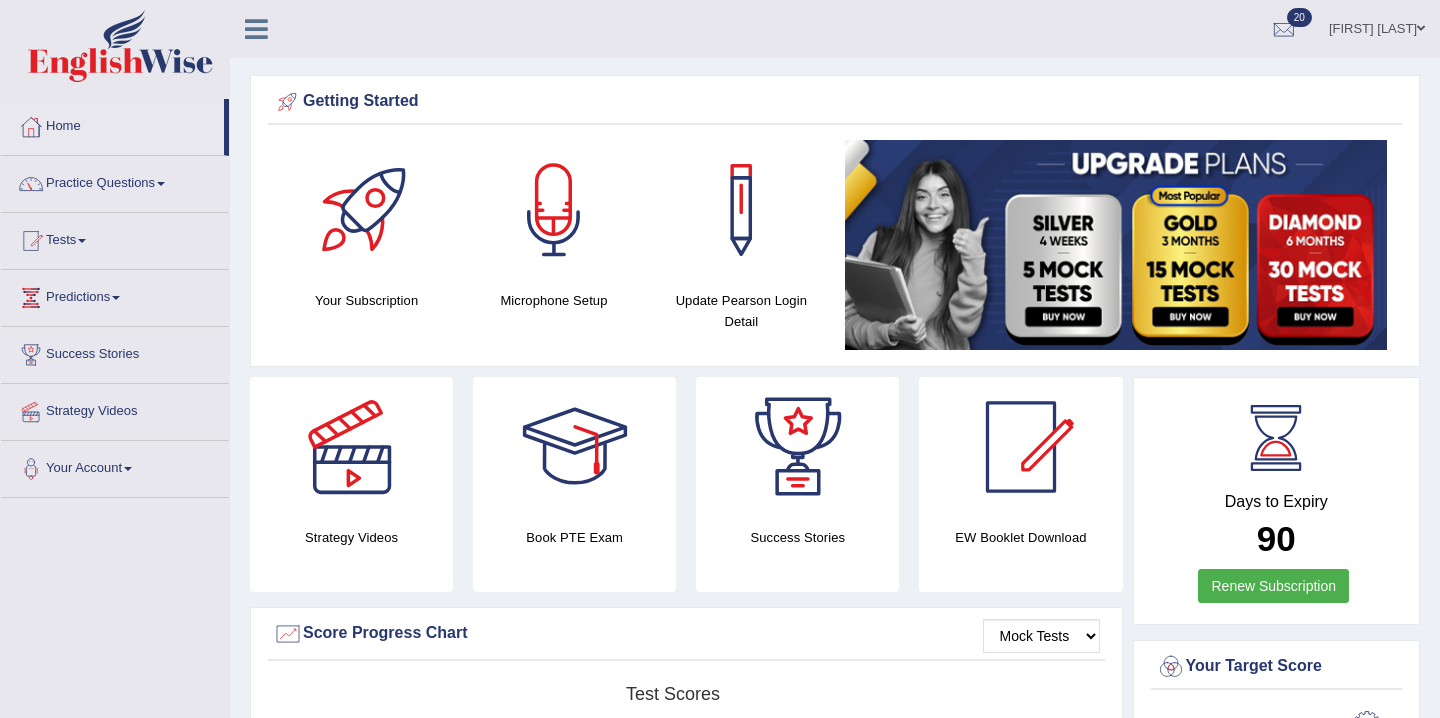 scroll, scrollTop: 0, scrollLeft: 0, axis: both 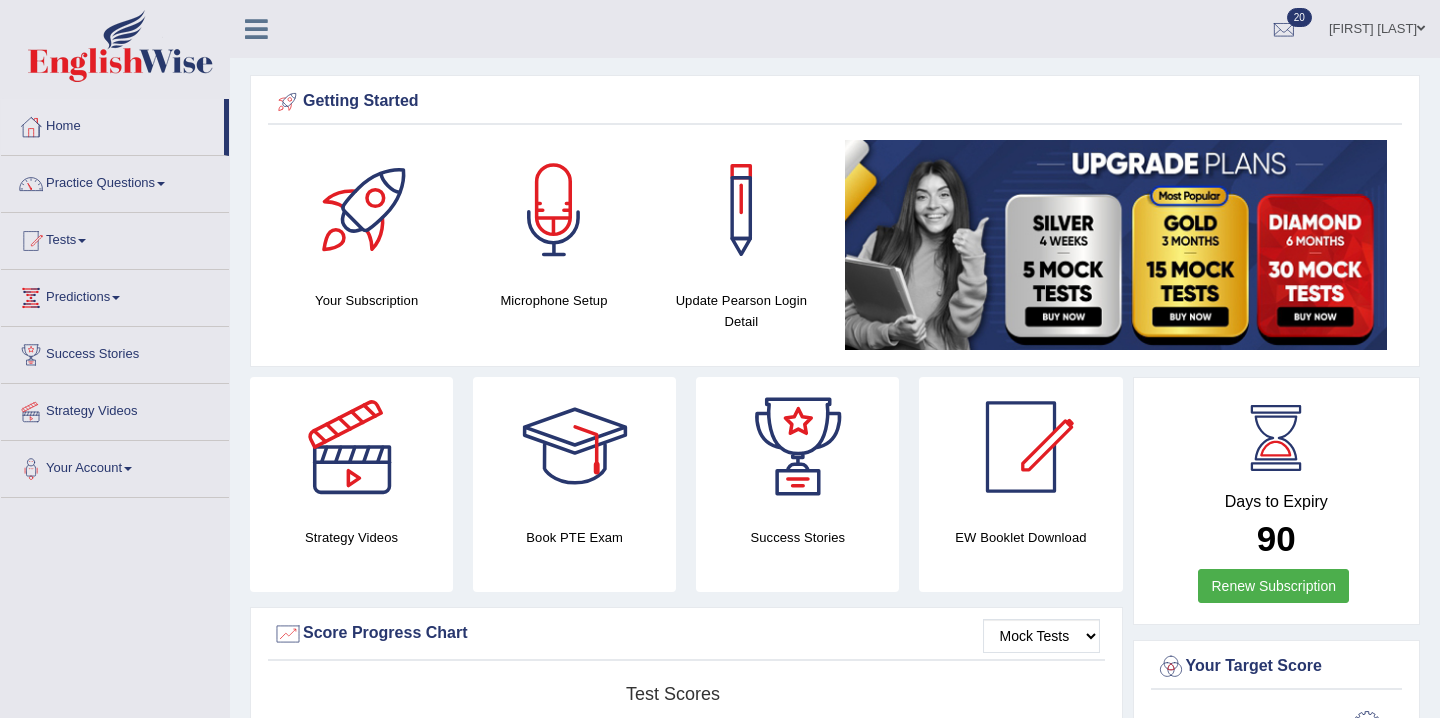 click on "Practice Questions" at bounding box center (115, 181) 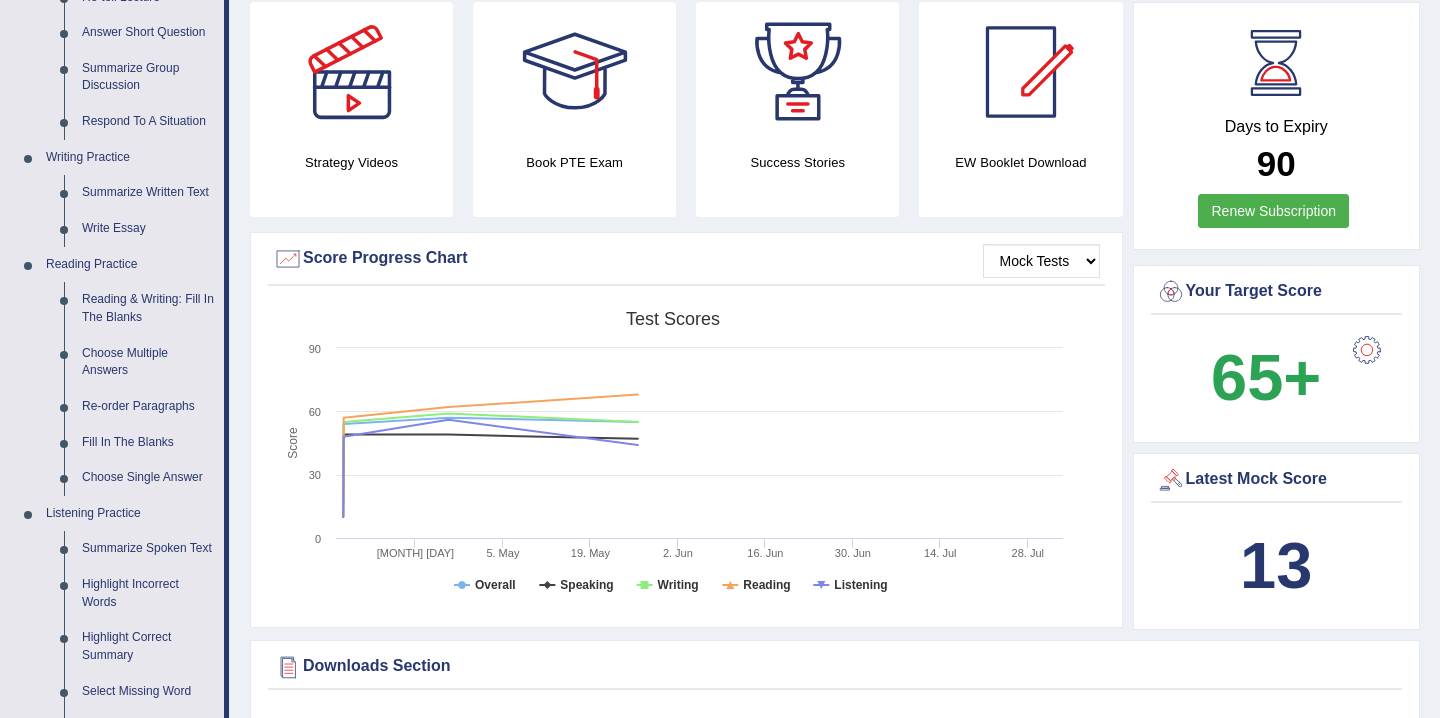 scroll, scrollTop: 537, scrollLeft: 0, axis: vertical 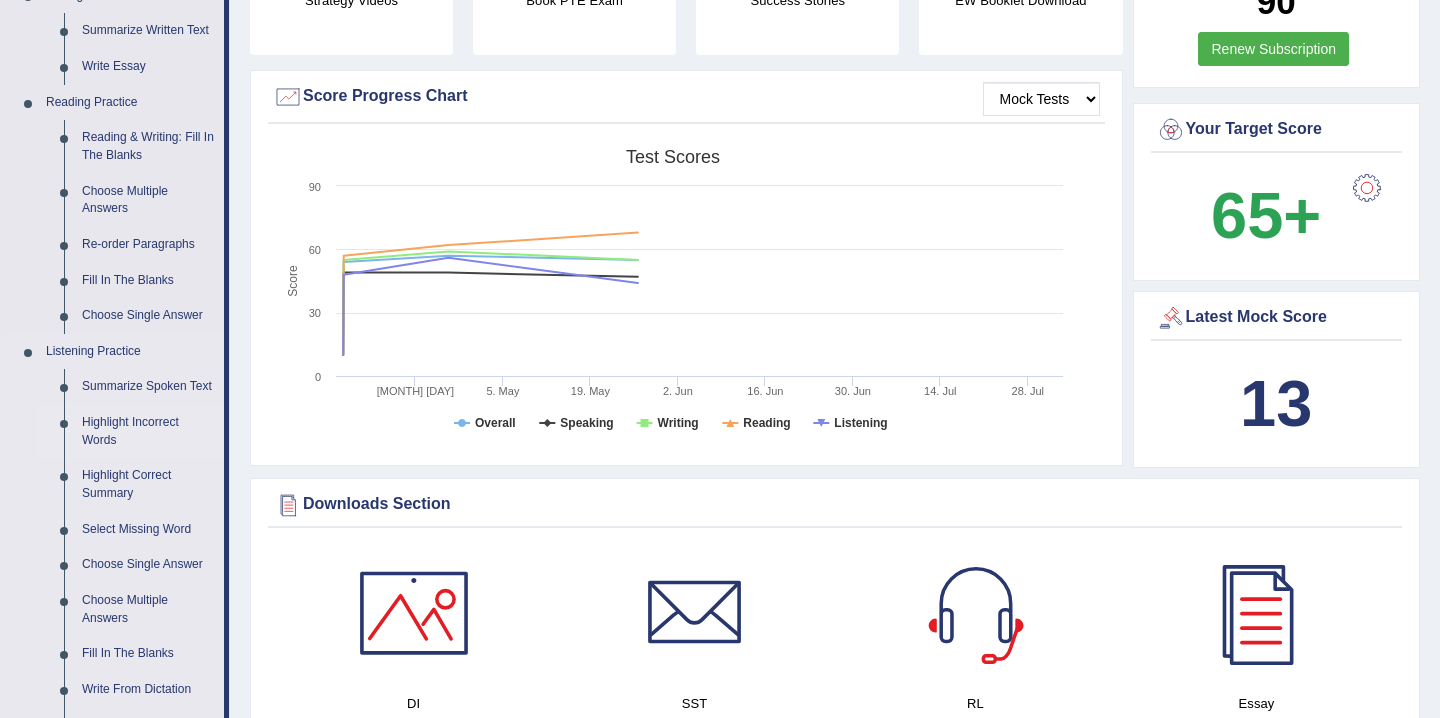 click on "Highlight Incorrect Words" at bounding box center (148, 431) 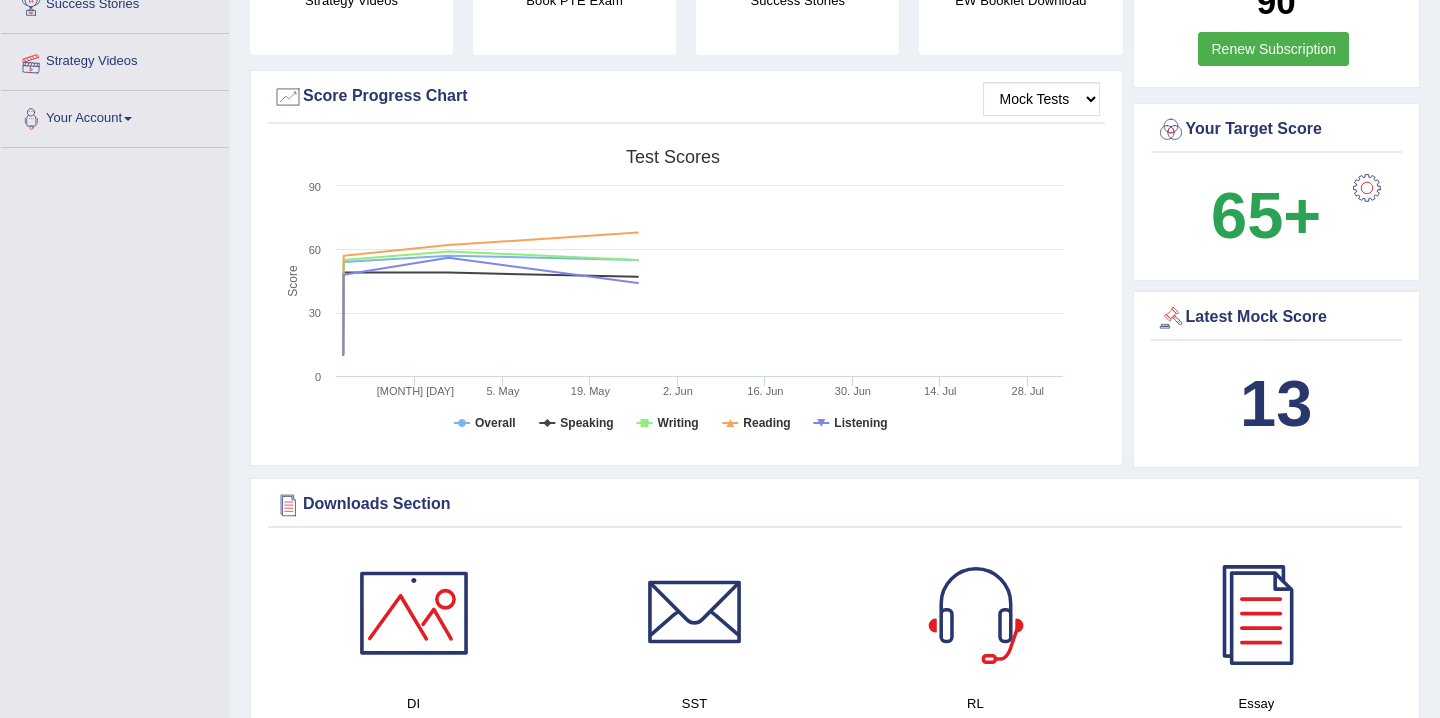 scroll, scrollTop: 234, scrollLeft: 0, axis: vertical 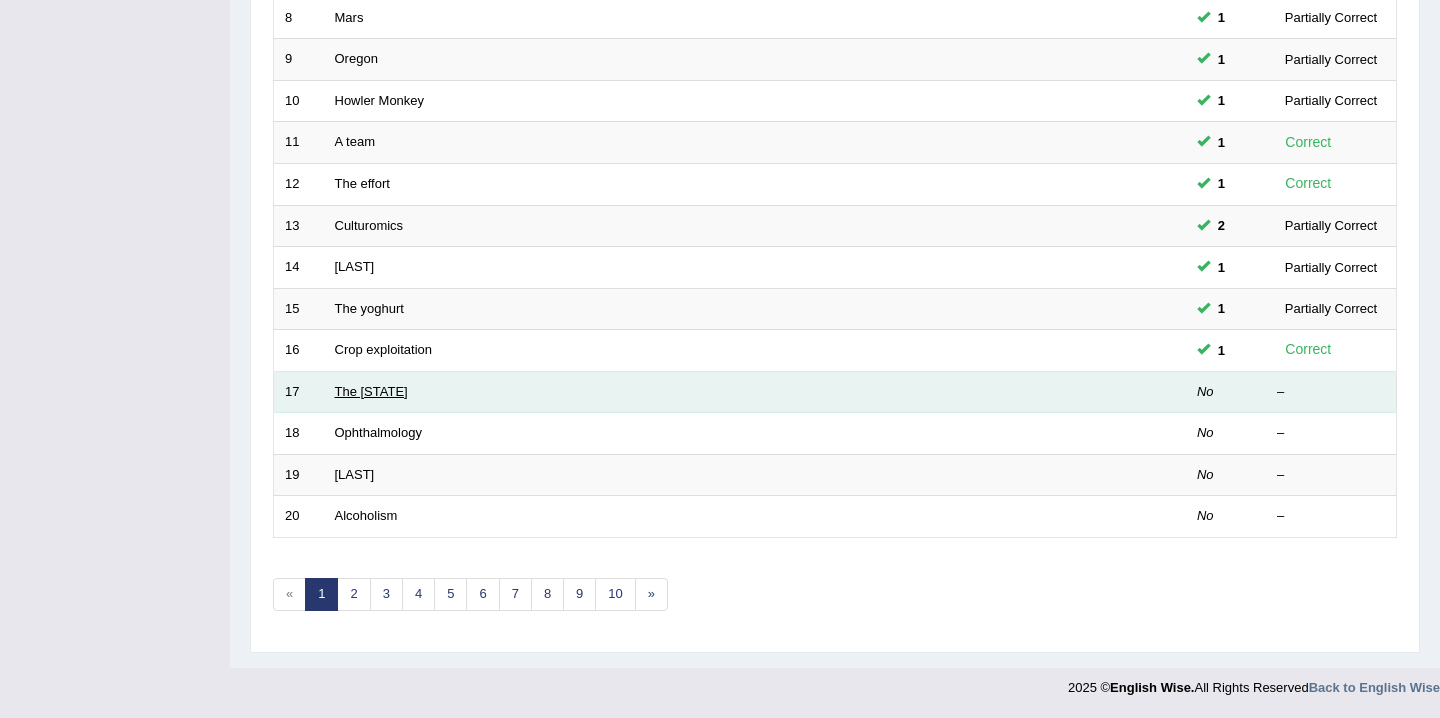 click on "The Texas" at bounding box center (371, 391) 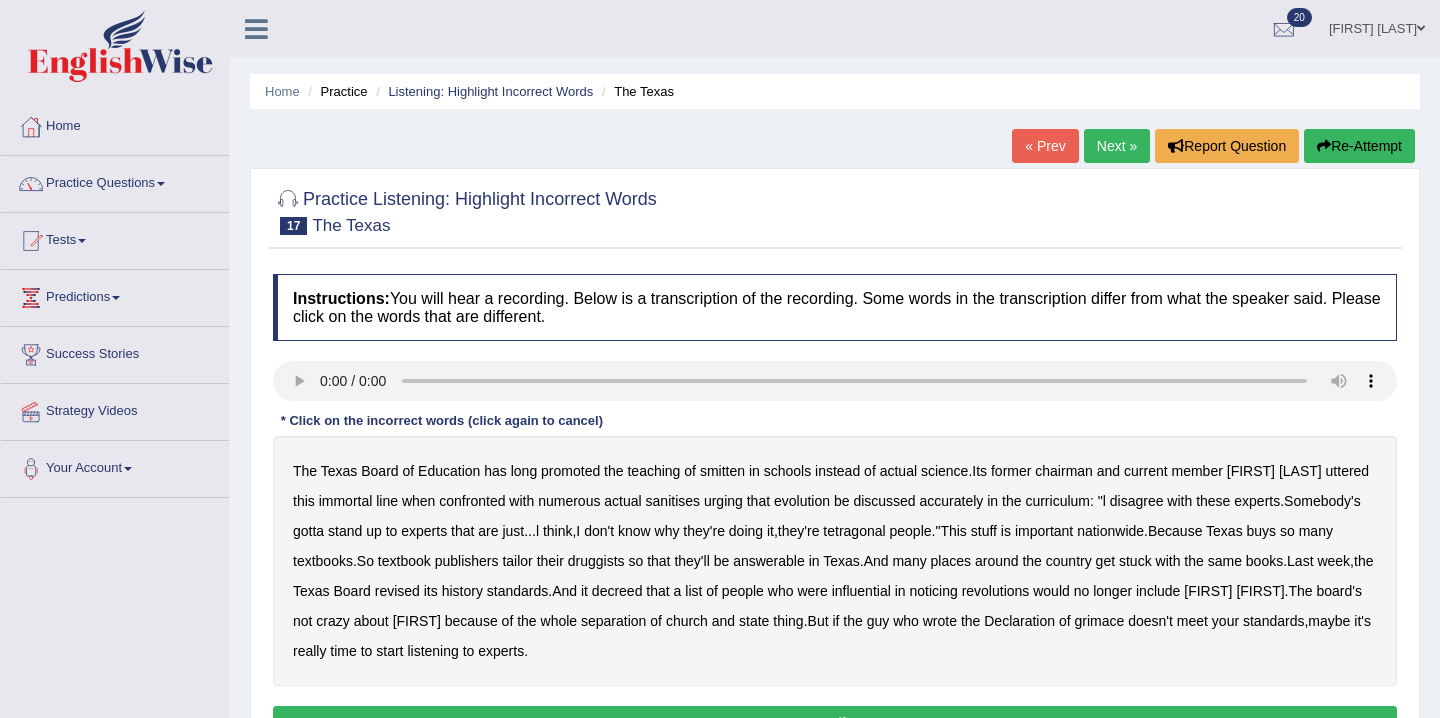 scroll, scrollTop: 0, scrollLeft: 0, axis: both 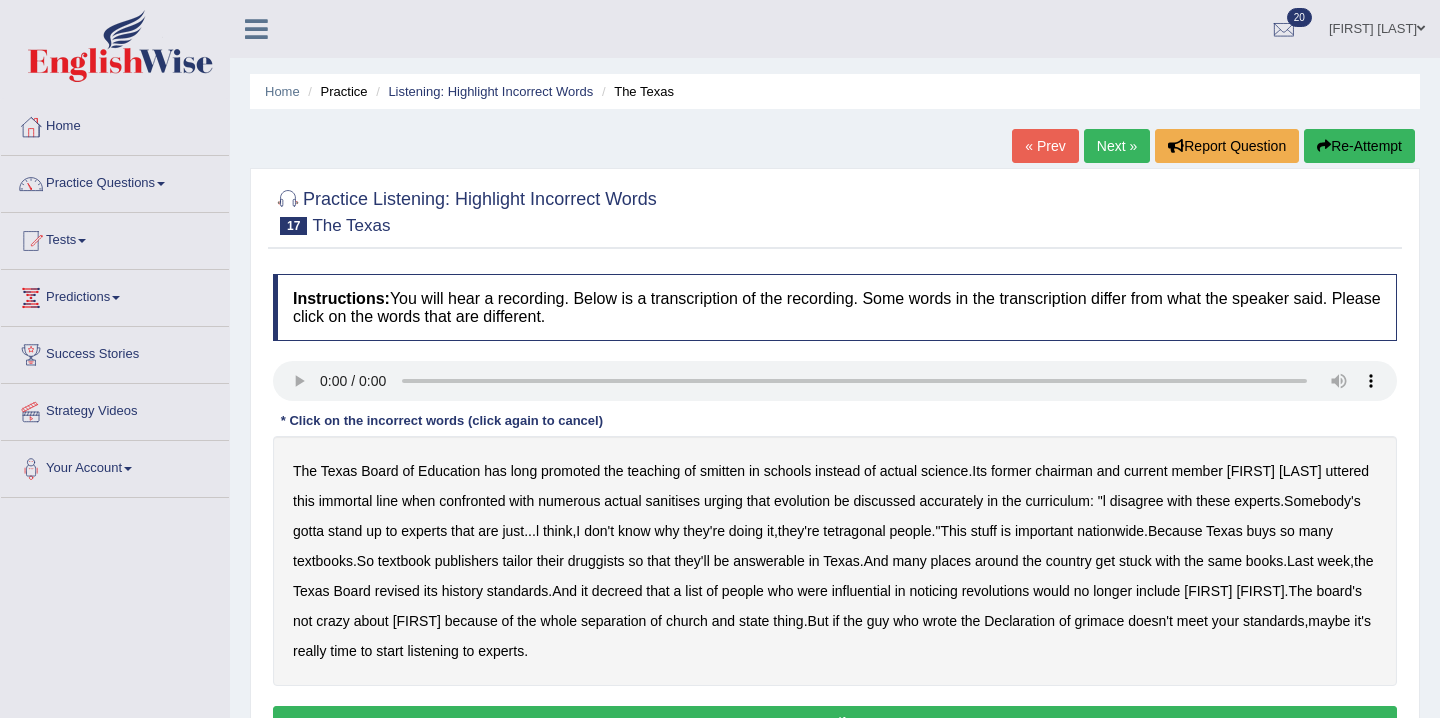 click on "The   Texas   Board   of   Education   has   long   promoted   the   teaching   of   smitten   in   schools   instead   of   actual   science .  Its   former   chairman   and   current   member   Don   McLeroy   uttered   this   immortal   line   when   confronted   with   numerous   actual   sanitises   urging   that   evolution   be   discussed   accurately   in   the   curriculum : " l   disagree   with   these   experts .  Somebody's   gotta   stand   up   to   experts   that   are   just ... l   think ,  I   don't   know   why   they're   doing   it ,  they're   tetragonal   people ."  This   stuff   is   important   nationwide .  Because   Texas   buys   so   many   textbooks .  So   textbook   publishers   tailor   their   druggists   so   that   they'll   be   answerable   in   Texas .  And   many   places   around   the   country   get   stuck   with   the   same   books .  Last   week ,  the   Texas   Board   revised   its   history   standards .  And   it   decreed   that   a   list   of   people" at bounding box center [835, 561] 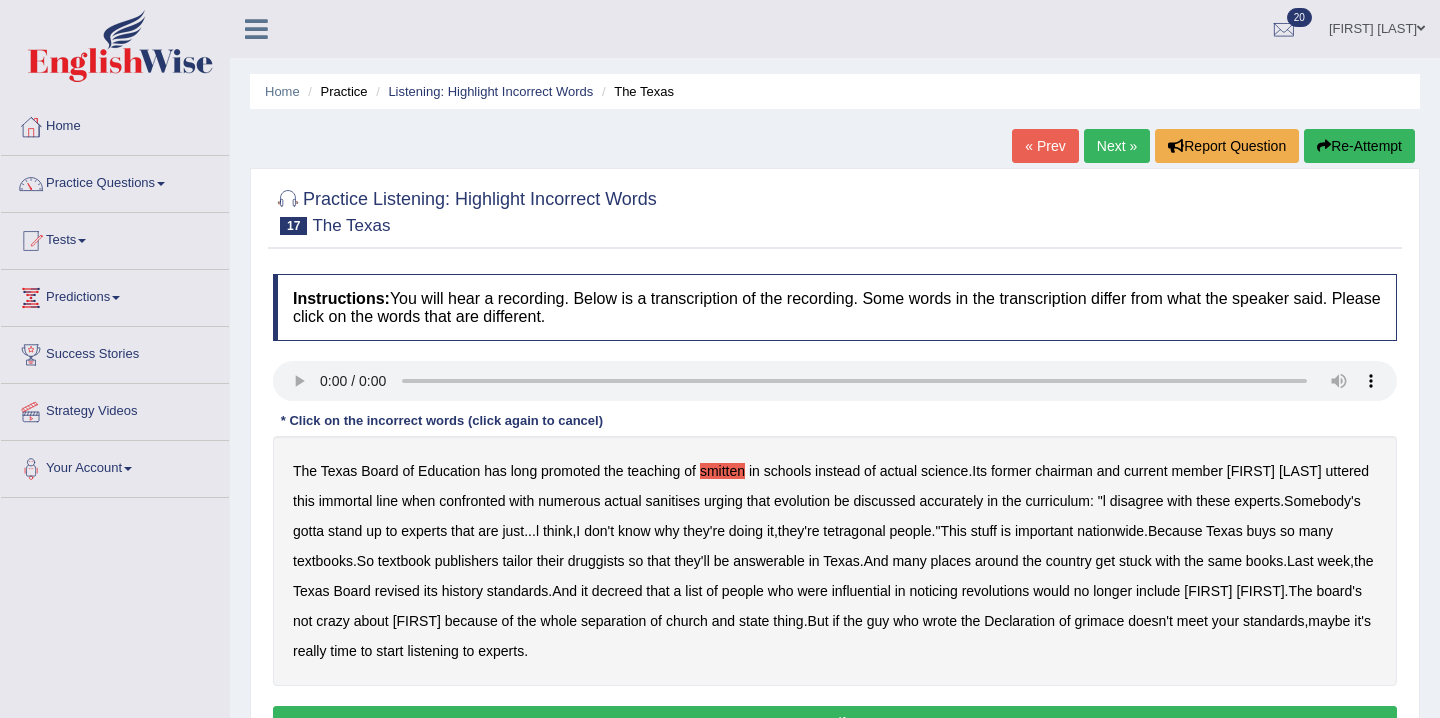 click on "sanitises" at bounding box center (673, 501) 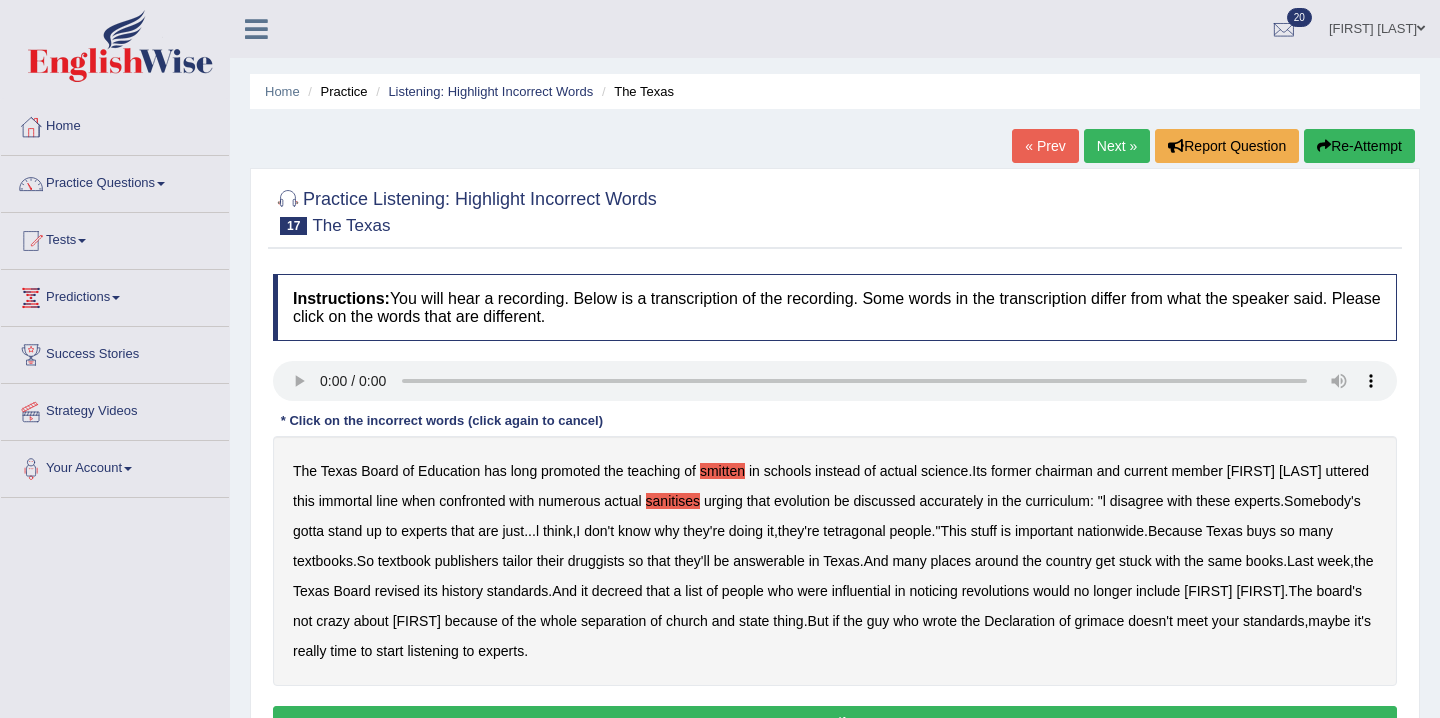 click on "tetragonal" at bounding box center [854, 531] 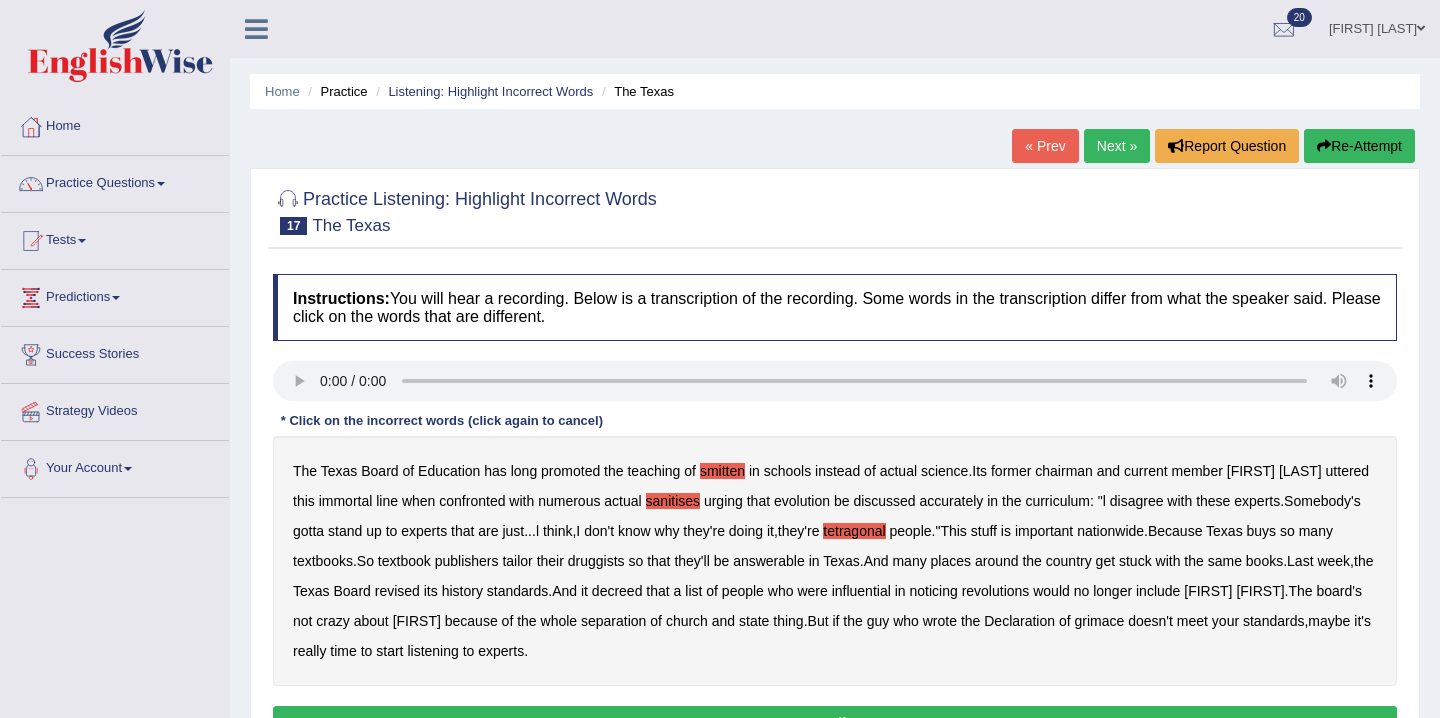 click on "druggists" at bounding box center [596, 561] 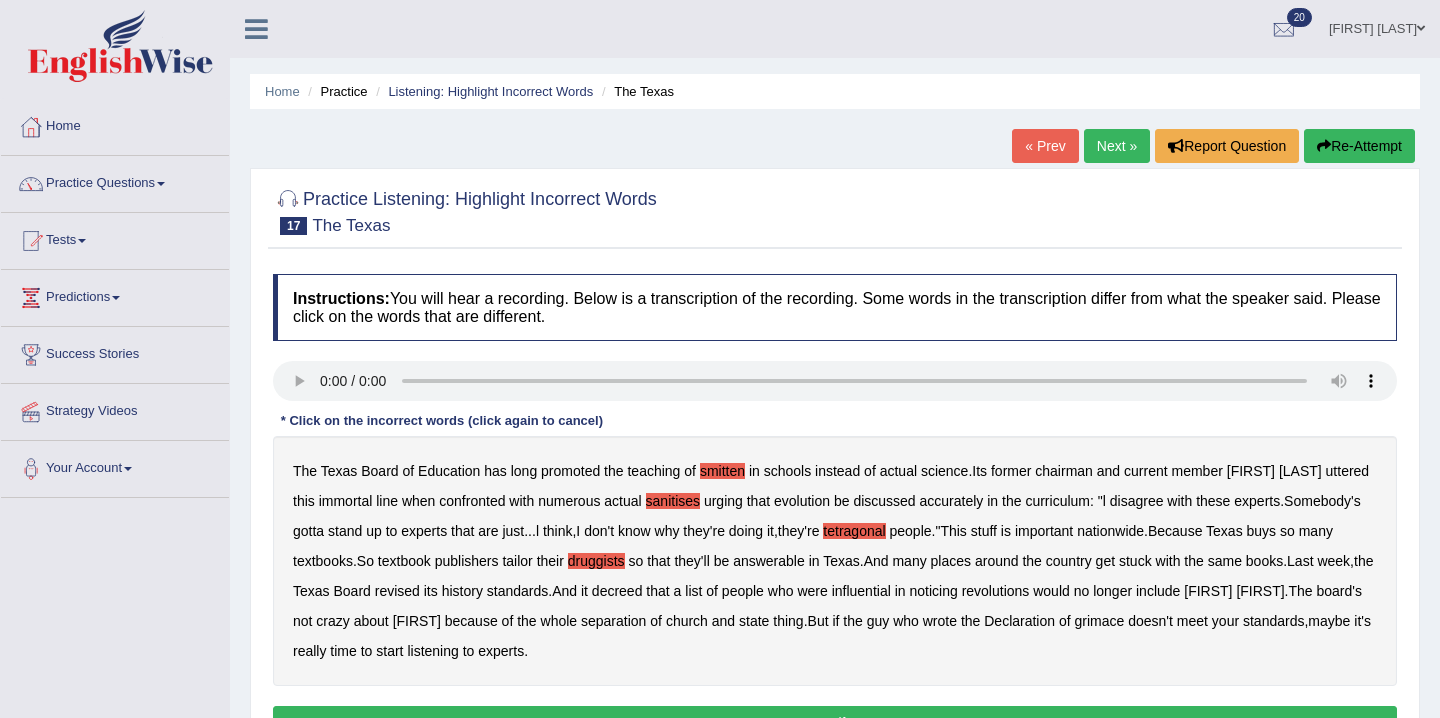 click on "answerable" at bounding box center (769, 561) 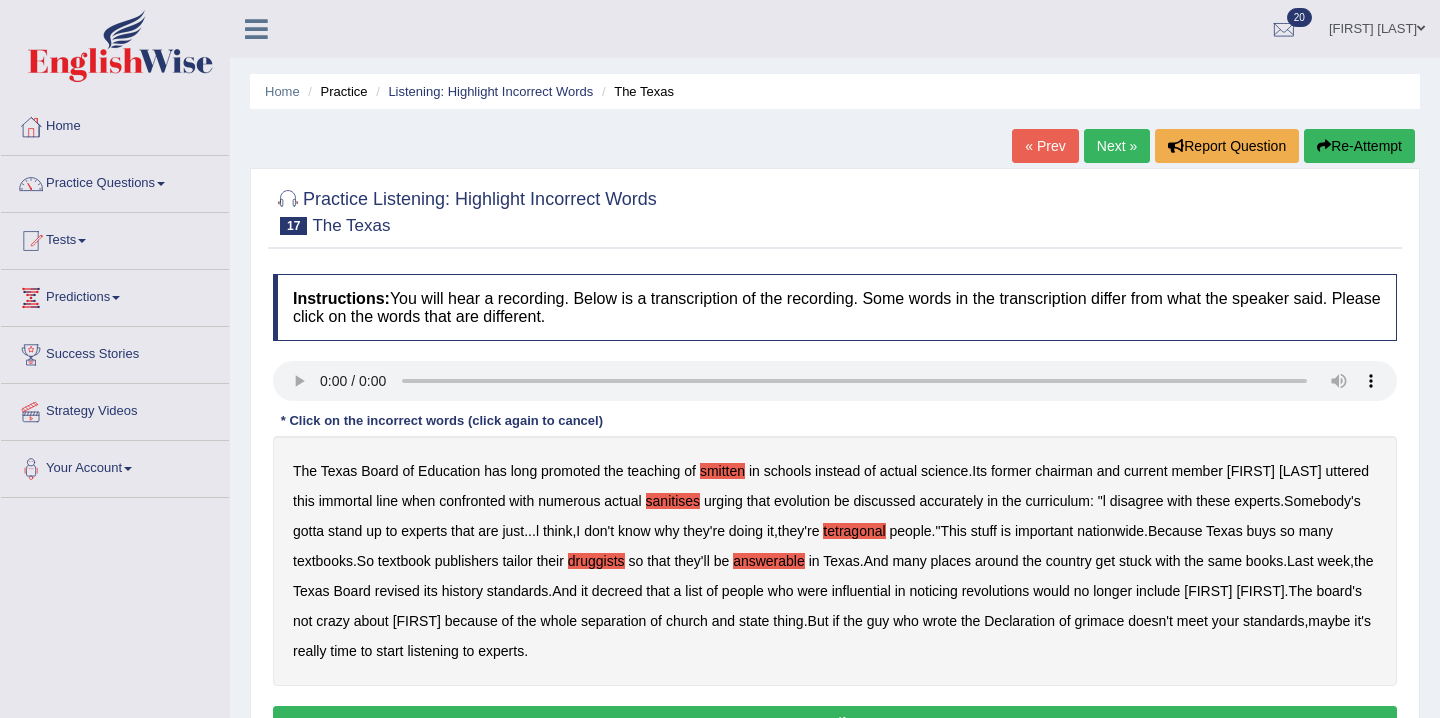 click on "noticing" at bounding box center (933, 591) 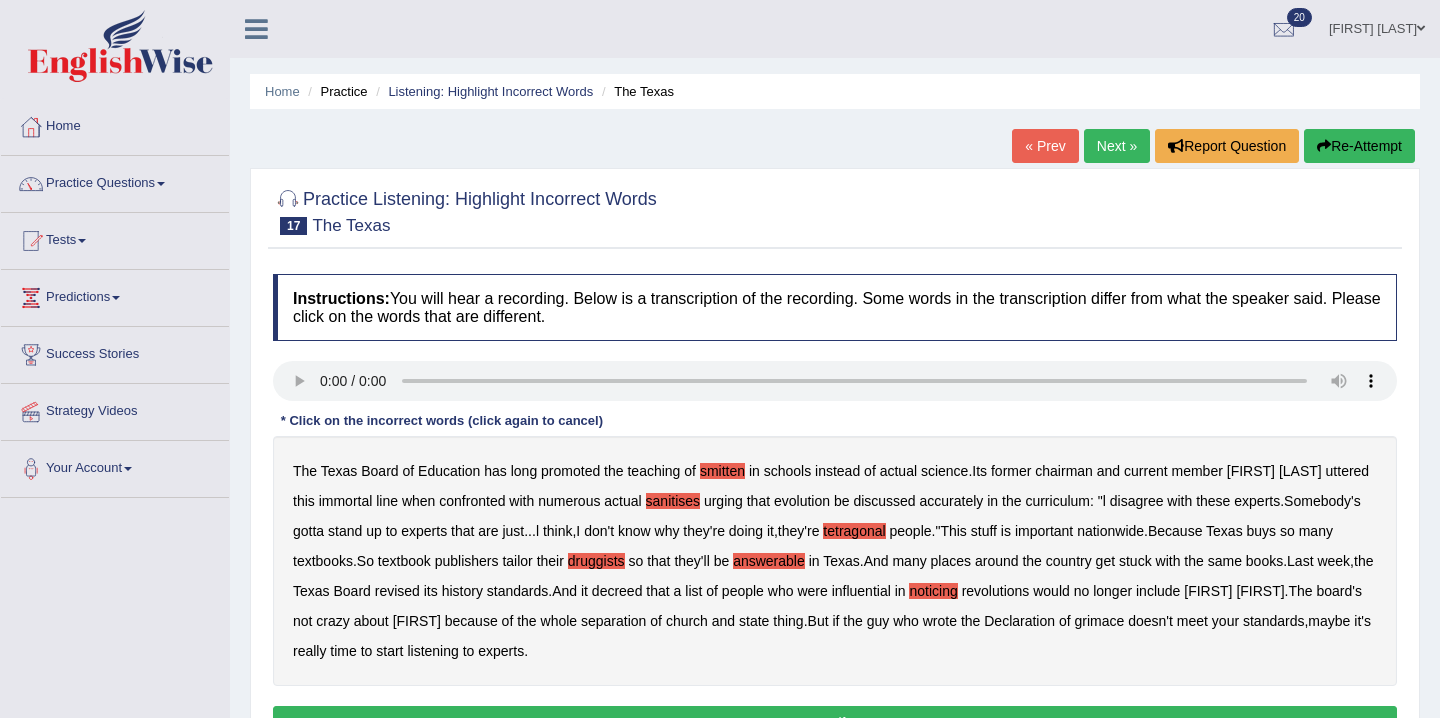 click on "grimace" at bounding box center (1100, 621) 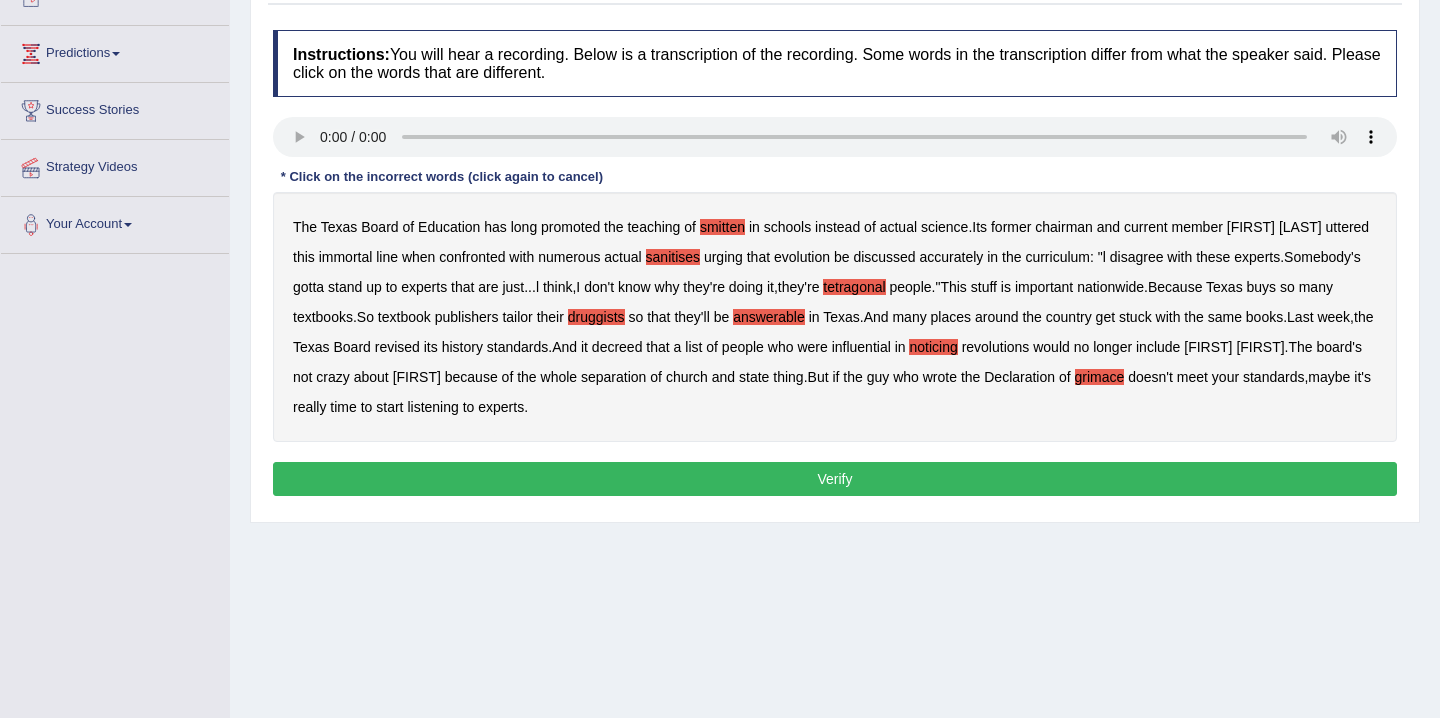 scroll, scrollTop: 332, scrollLeft: 0, axis: vertical 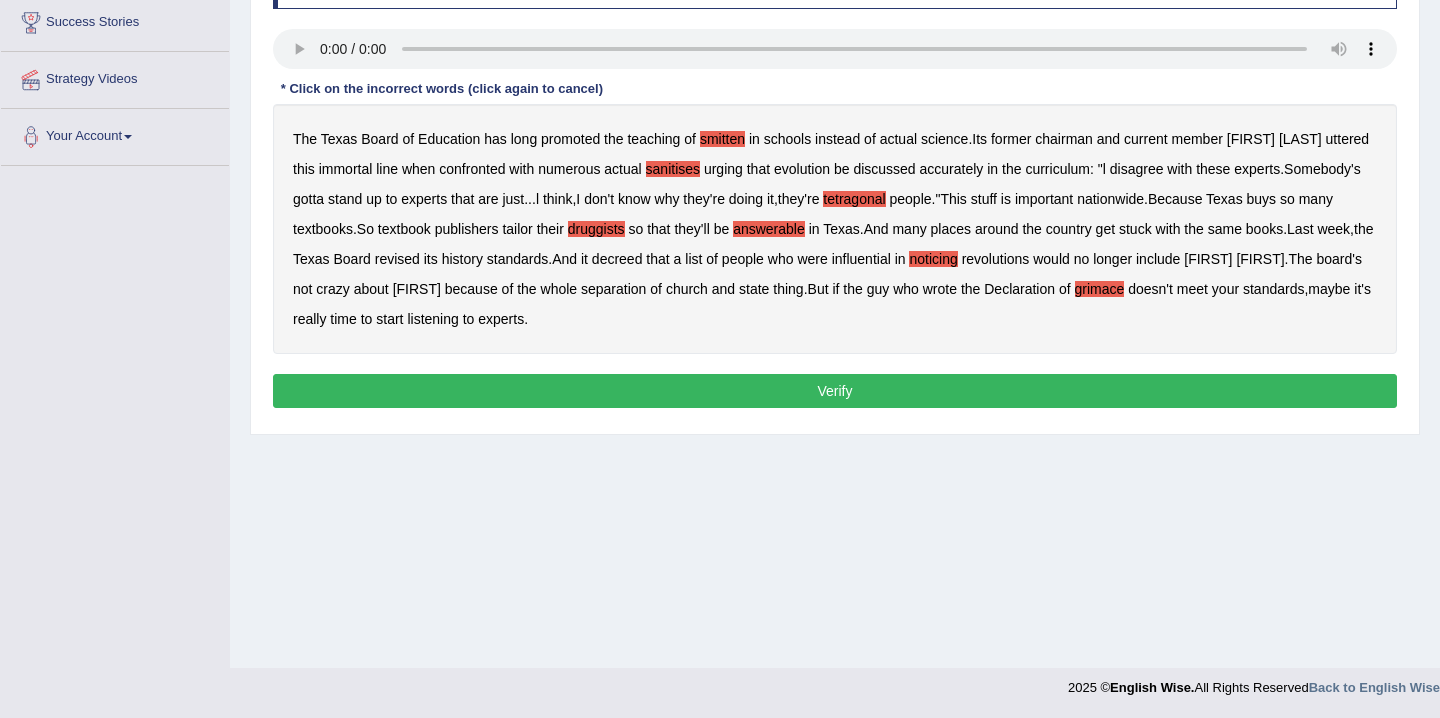 click on "Verify" at bounding box center [835, 391] 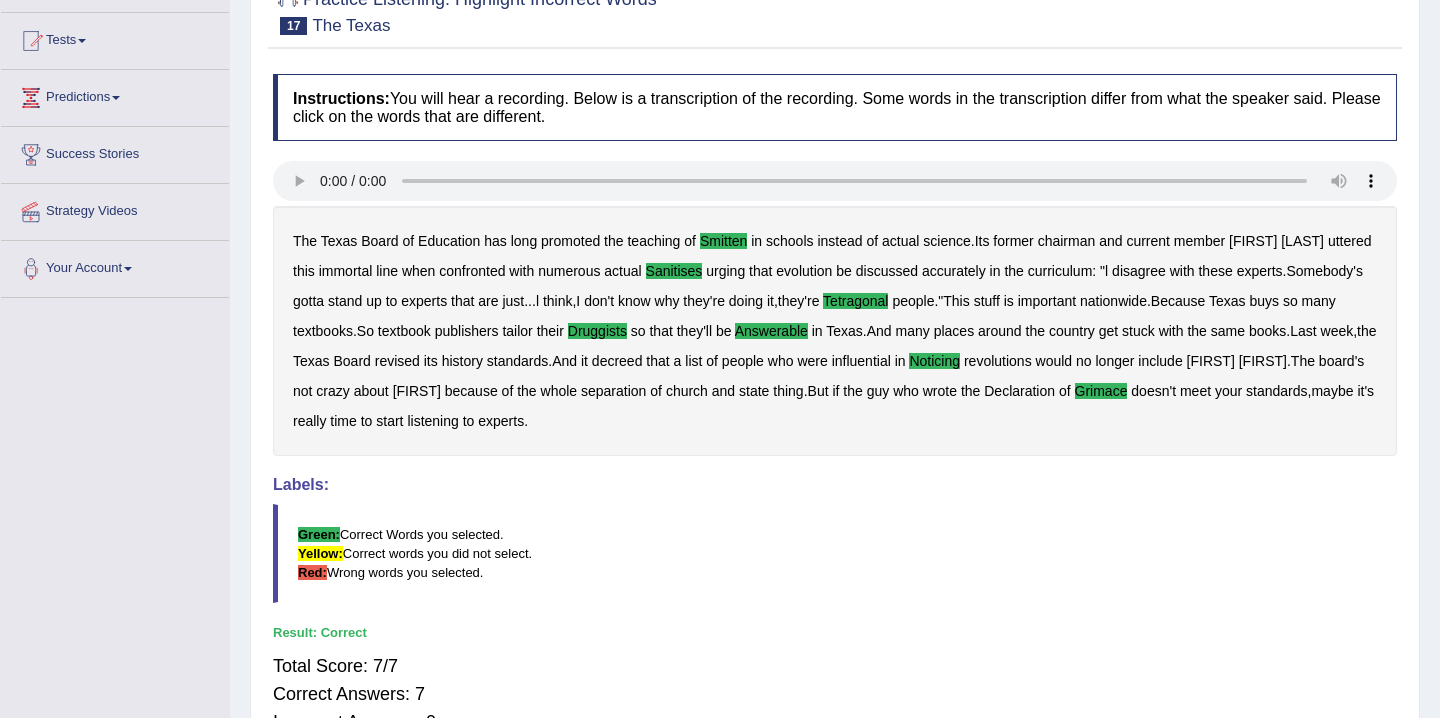 scroll, scrollTop: 0, scrollLeft: 0, axis: both 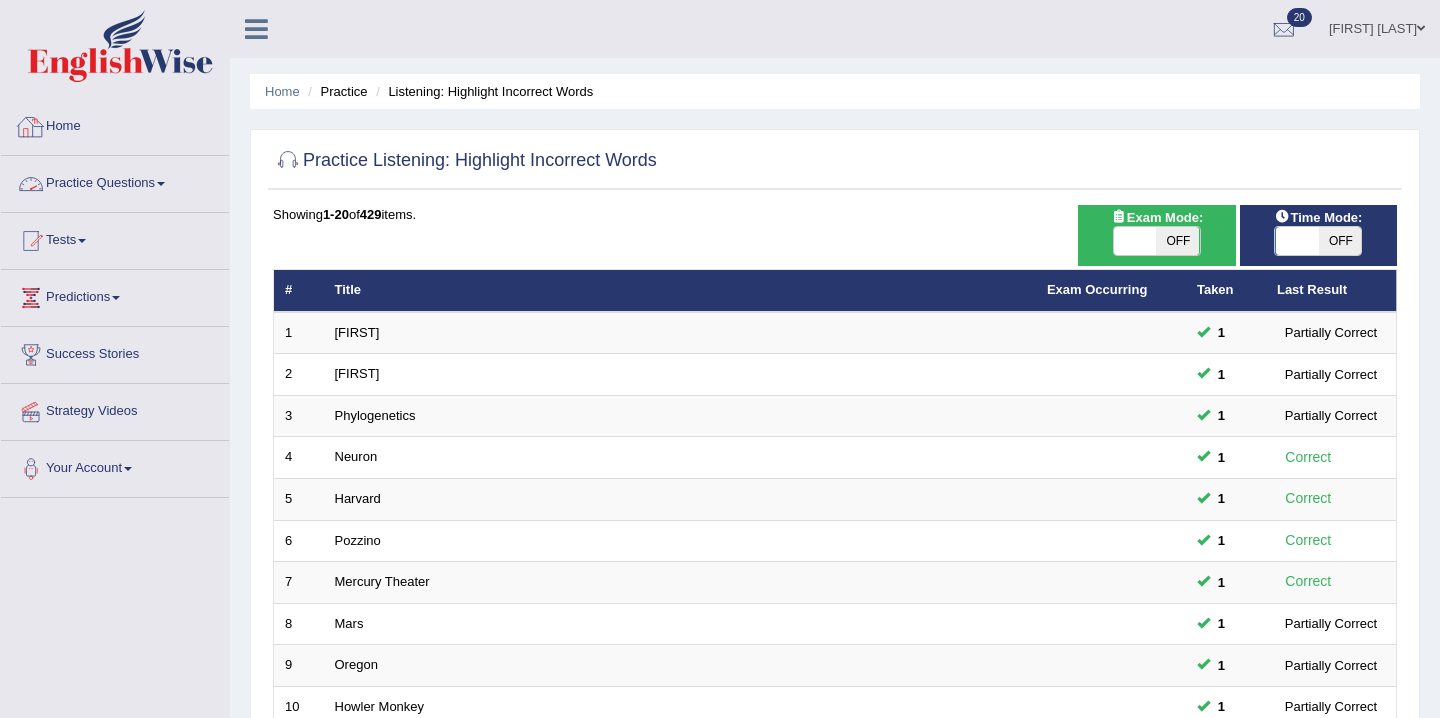 click on "Practice Questions" at bounding box center (115, 181) 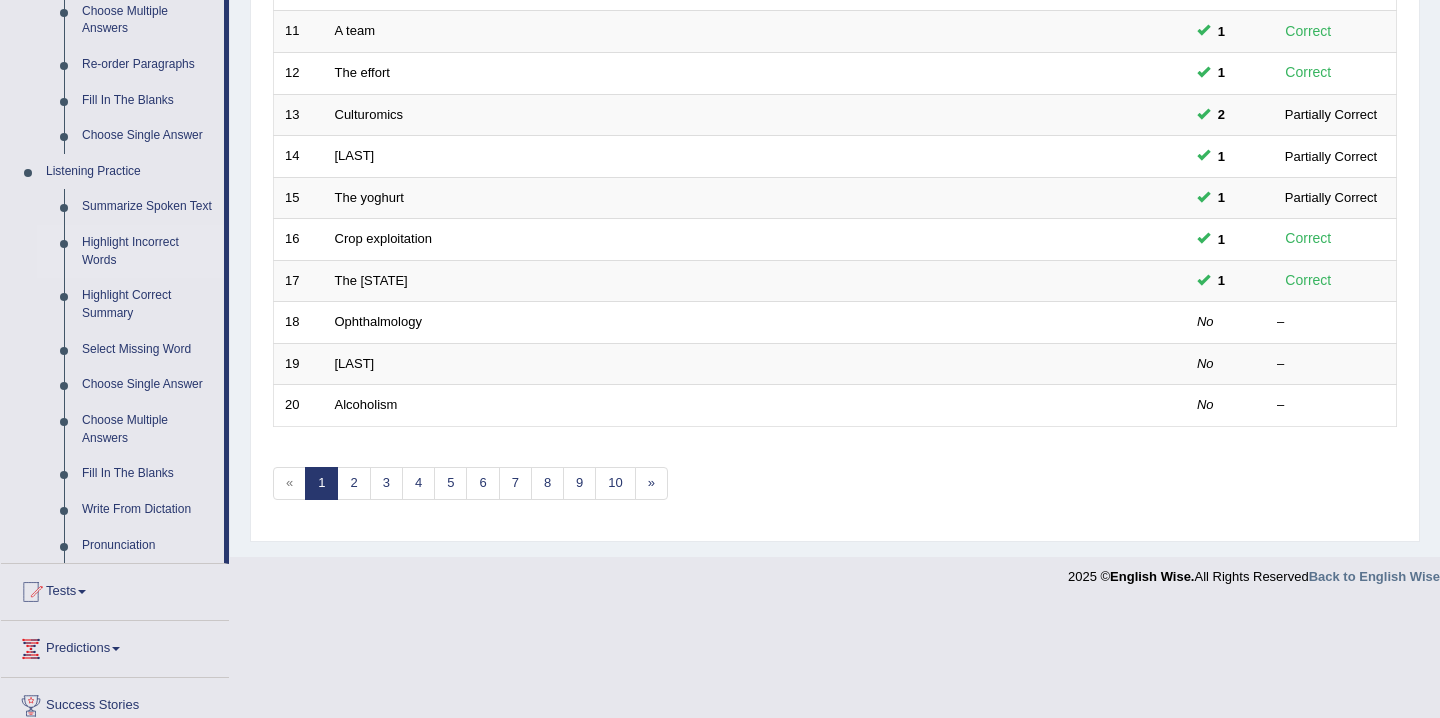 scroll, scrollTop: 730, scrollLeft: 0, axis: vertical 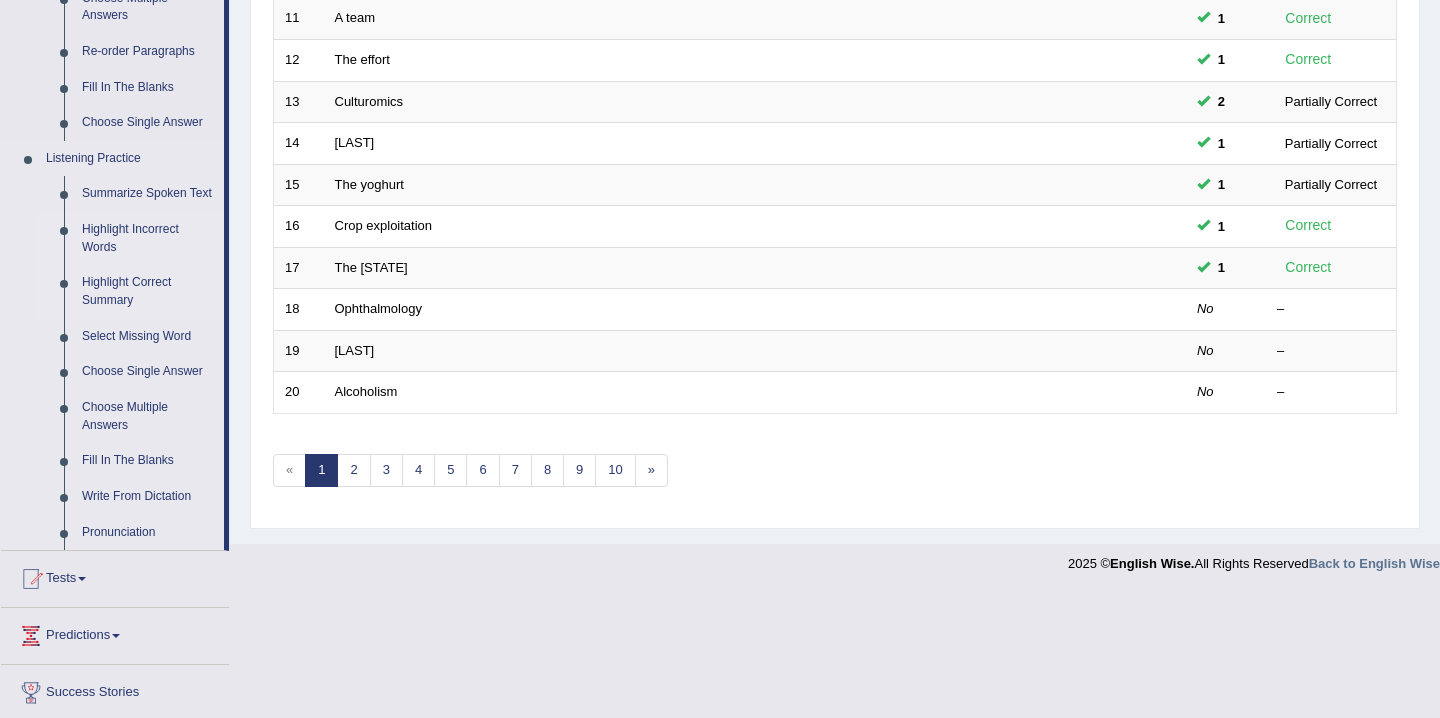 click on "Highlight Correct Summary" at bounding box center [148, 291] 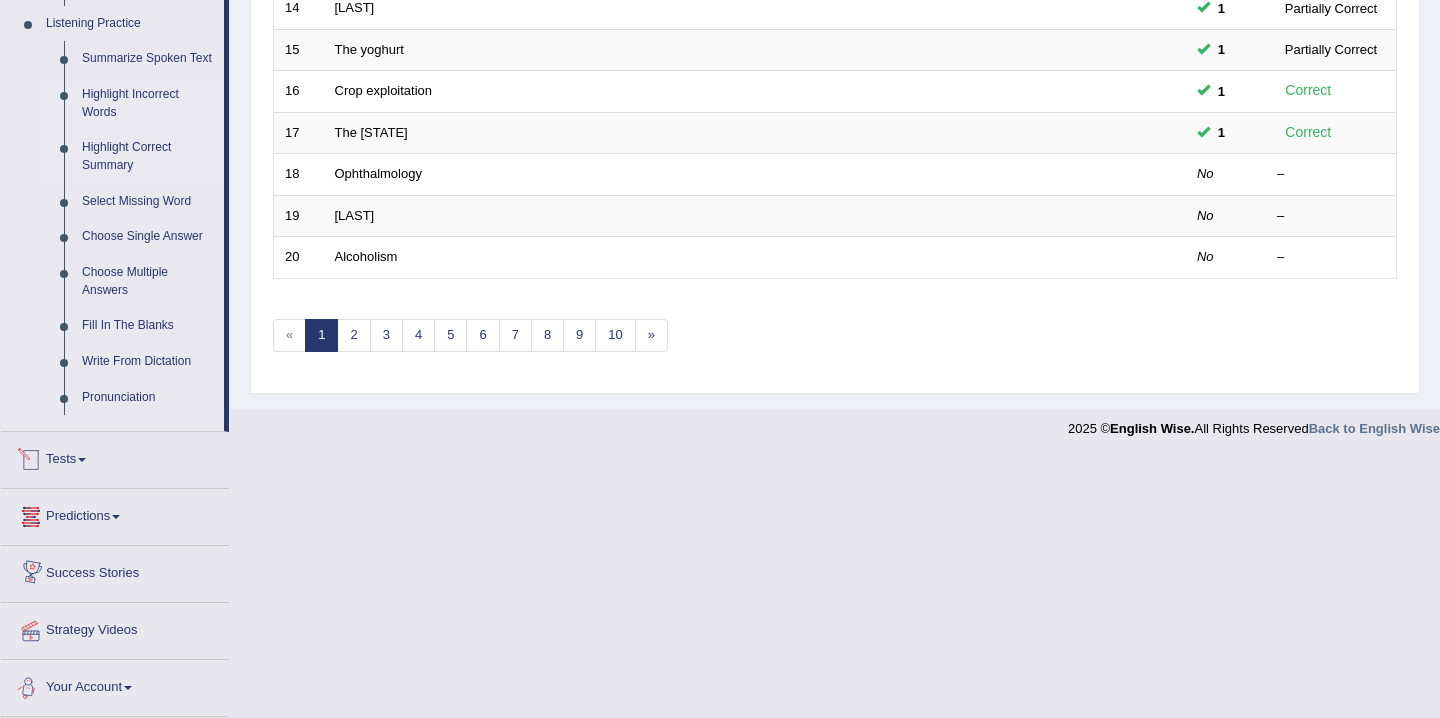 scroll, scrollTop: 769, scrollLeft: 0, axis: vertical 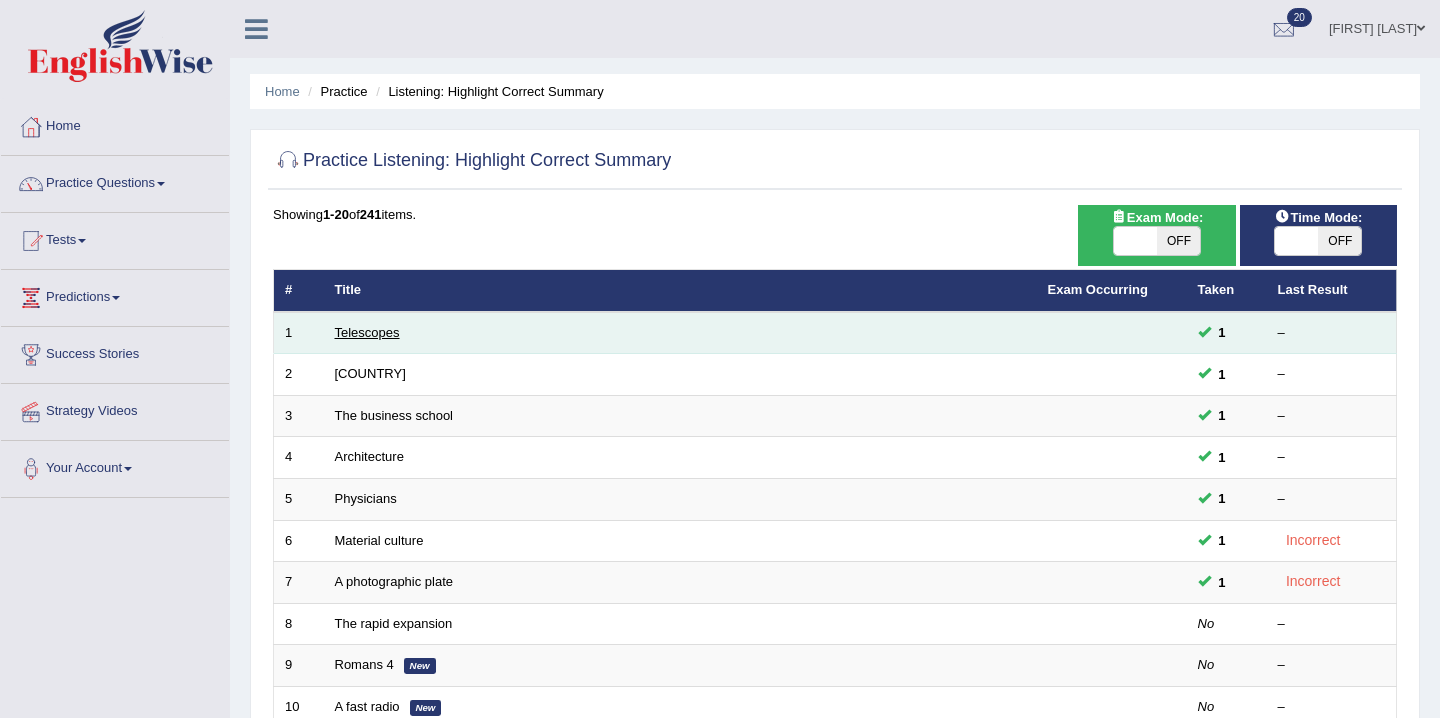 click on "Telescopes" at bounding box center [367, 332] 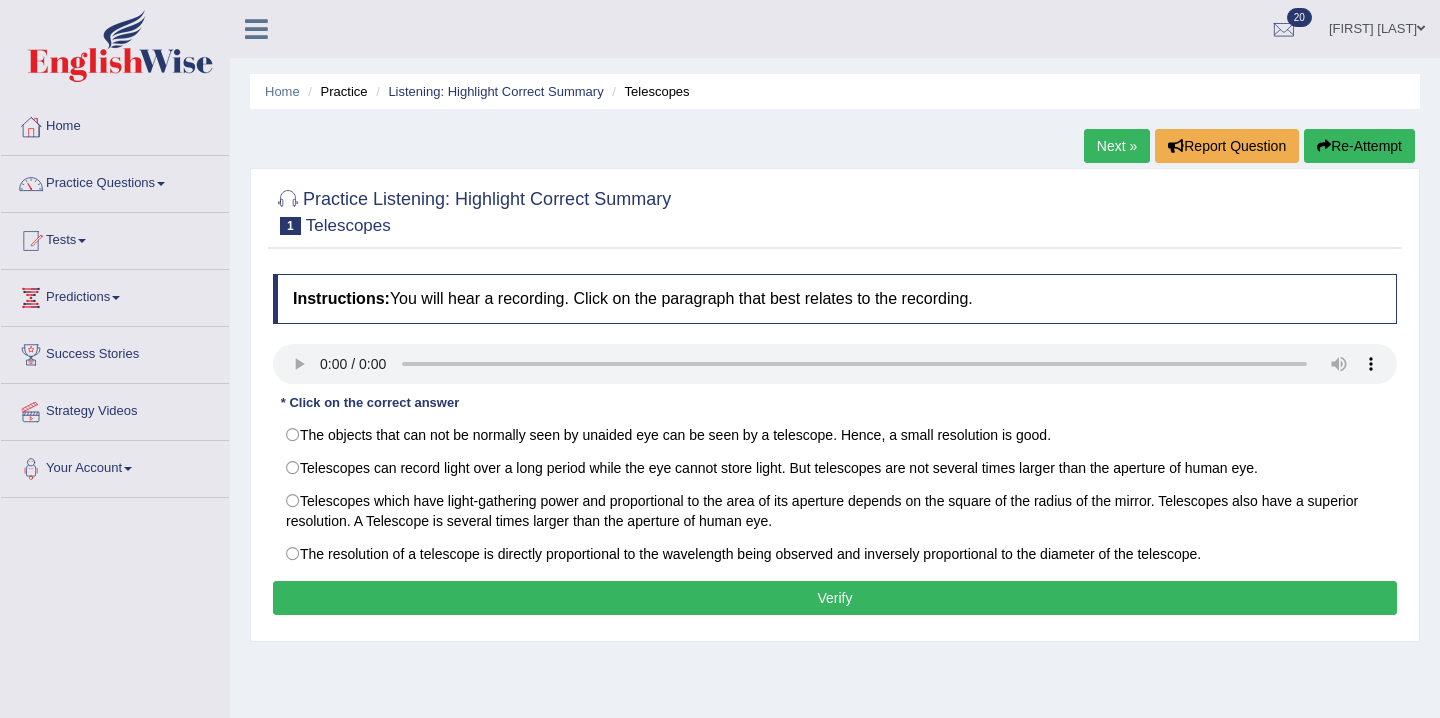 scroll, scrollTop: 0, scrollLeft: 0, axis: both 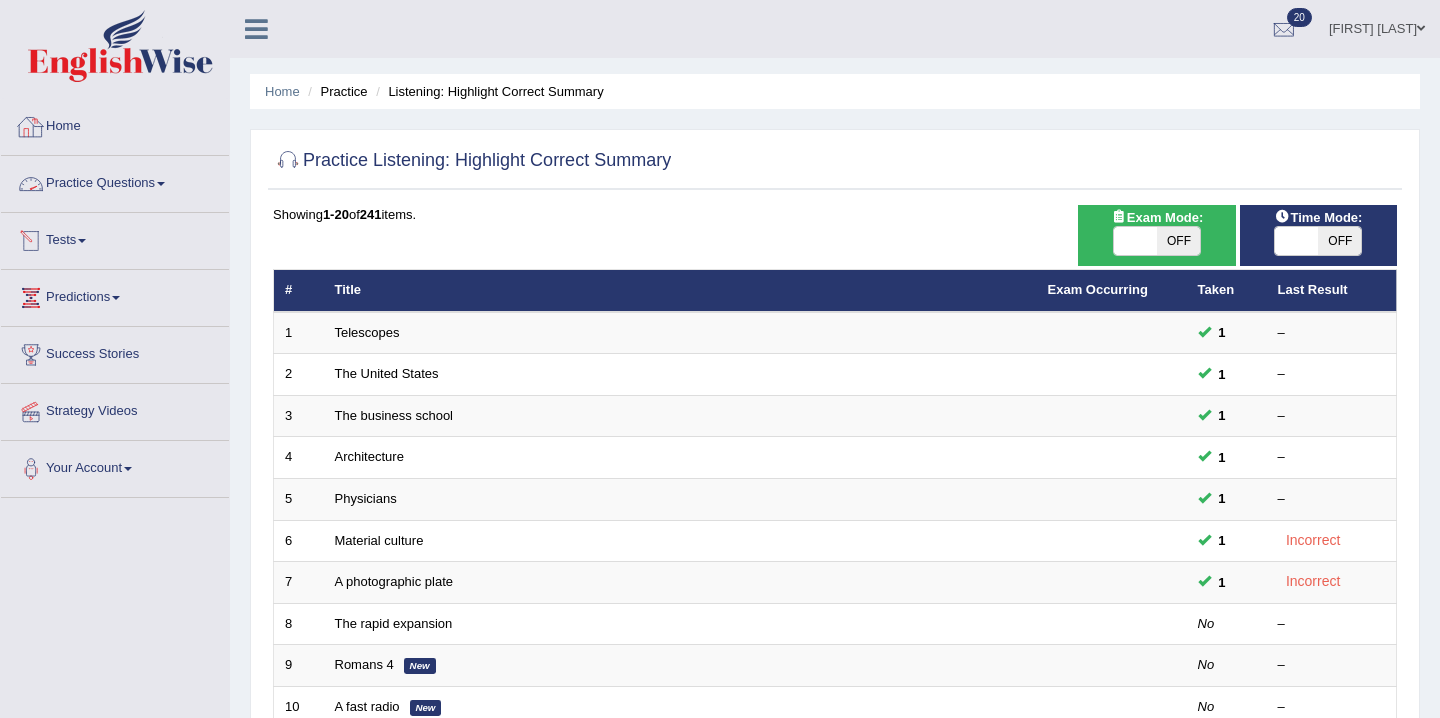 click on "Practice Questions" at bounding box center [115, 181] 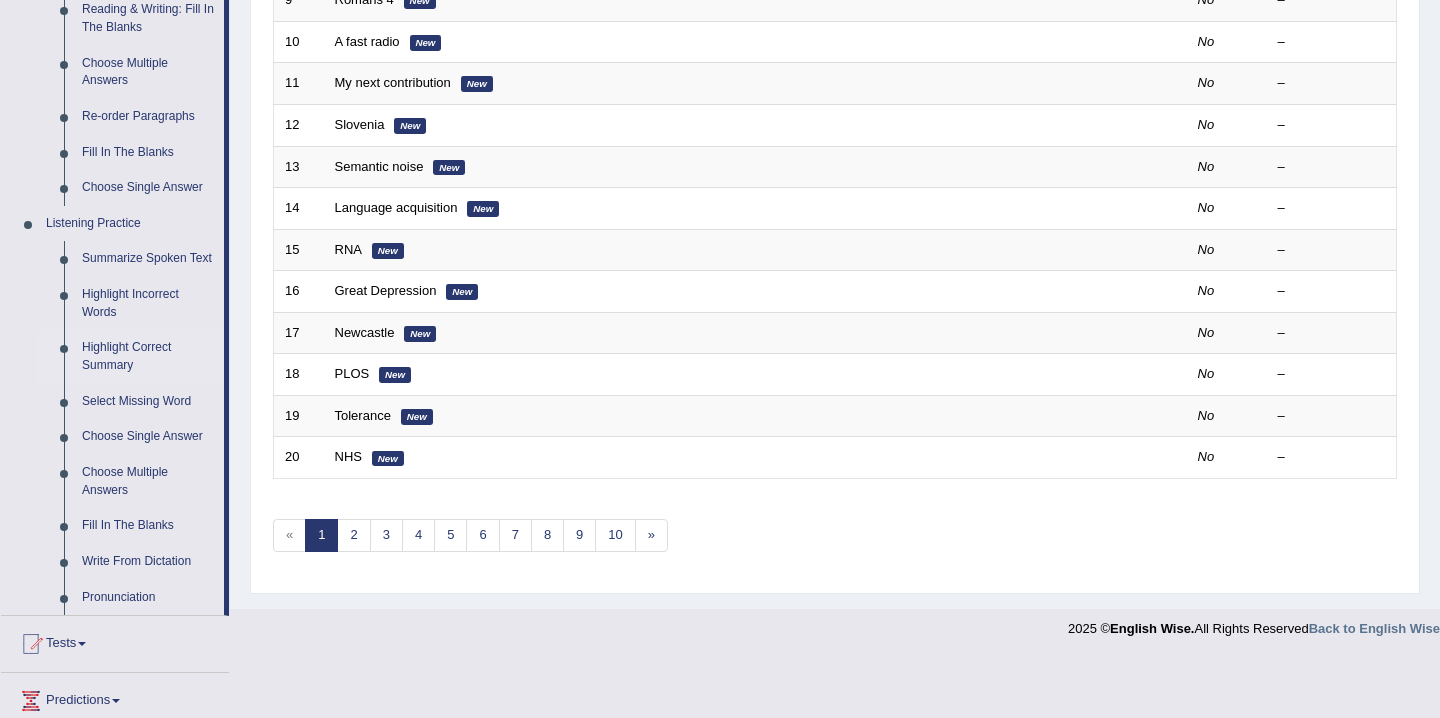 scroll, scrollTop: 671, scrollLeft: 0, axis: vertical 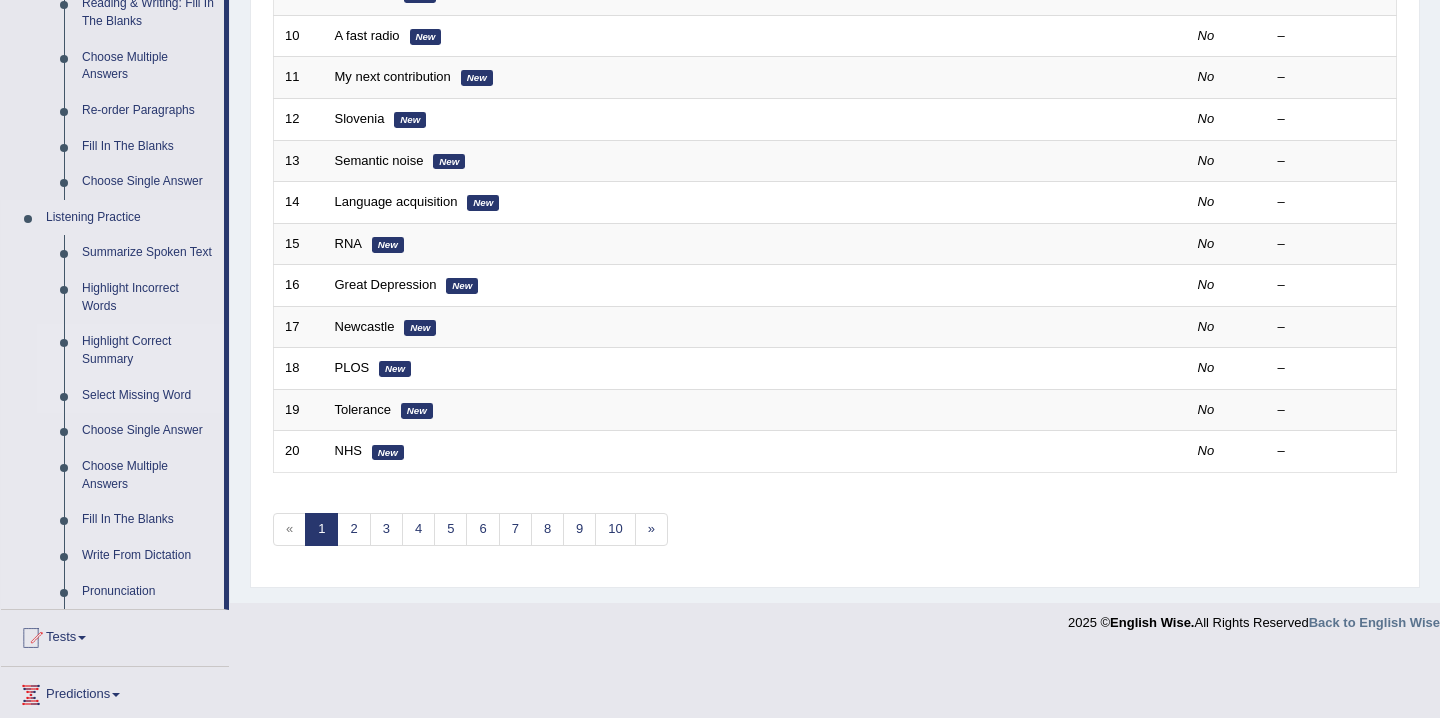 click on "Select Missing Word" at bounding box center [148, 396] 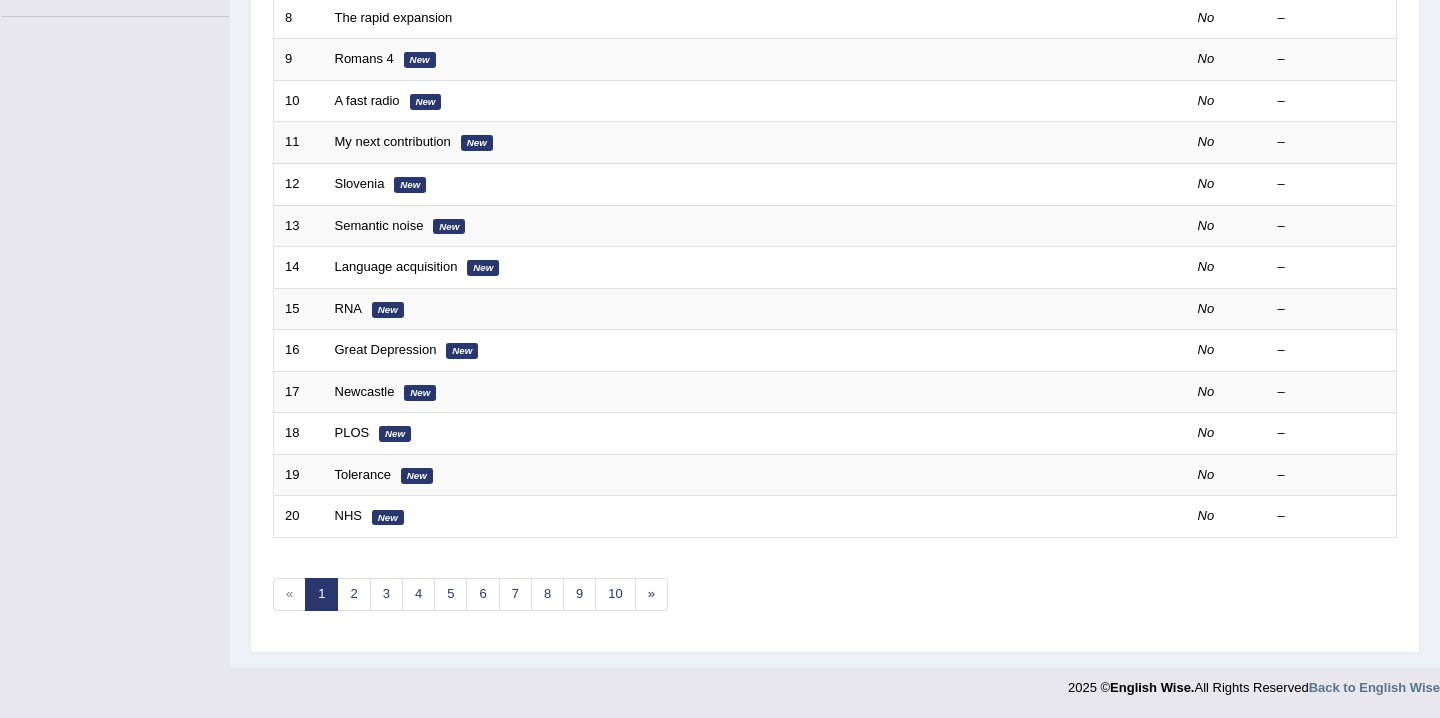 scroll, scrollTop: 279, scrollLeft: 0, axis: vertical 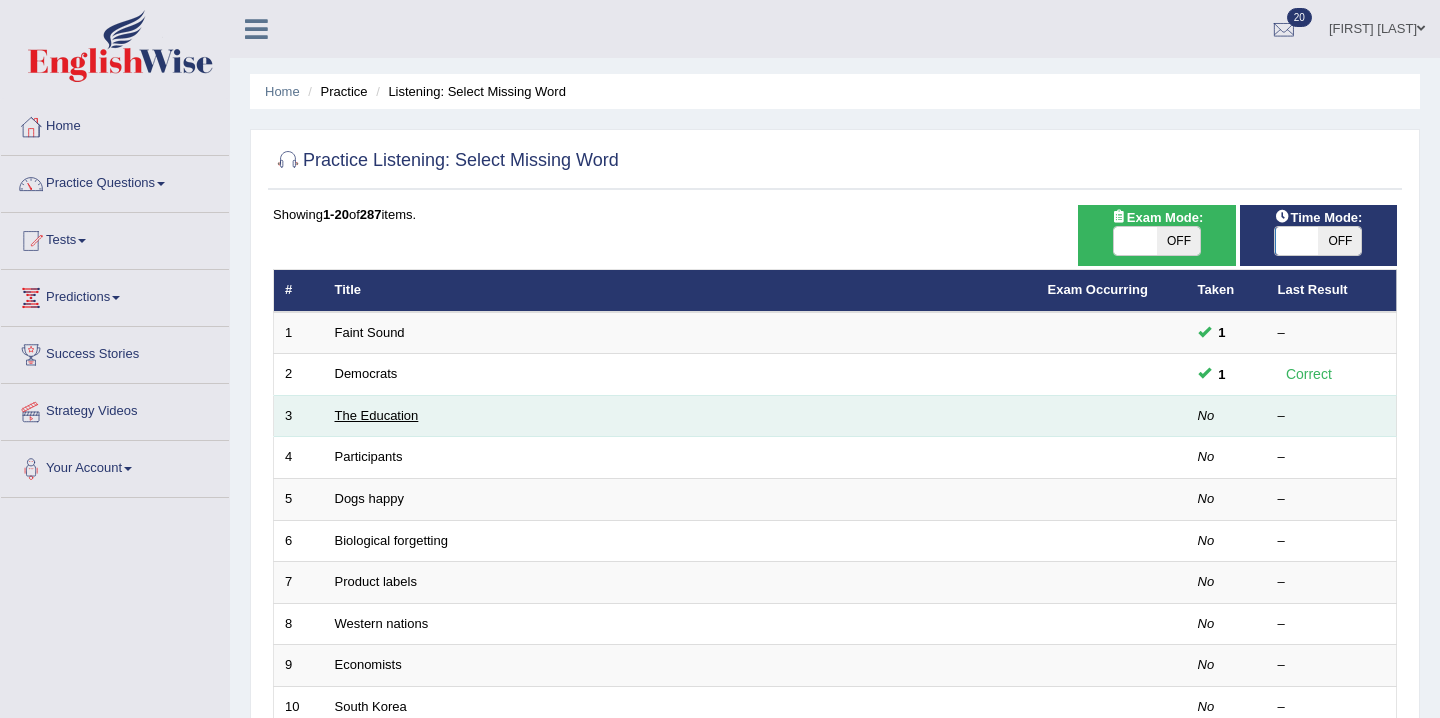 click on "The Education" at bounding box center (377, 415) 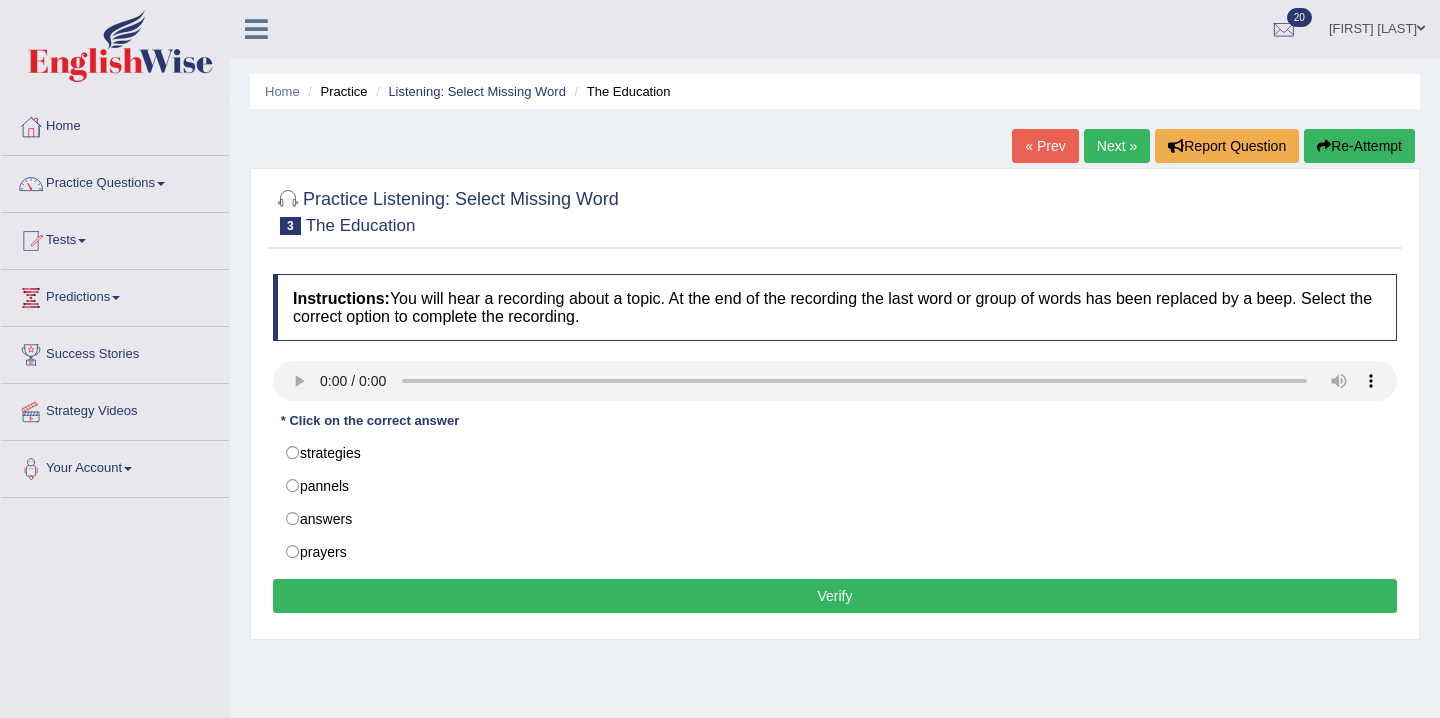 scroll, scrollTop: 0, scrollLeft: 0, axis: both 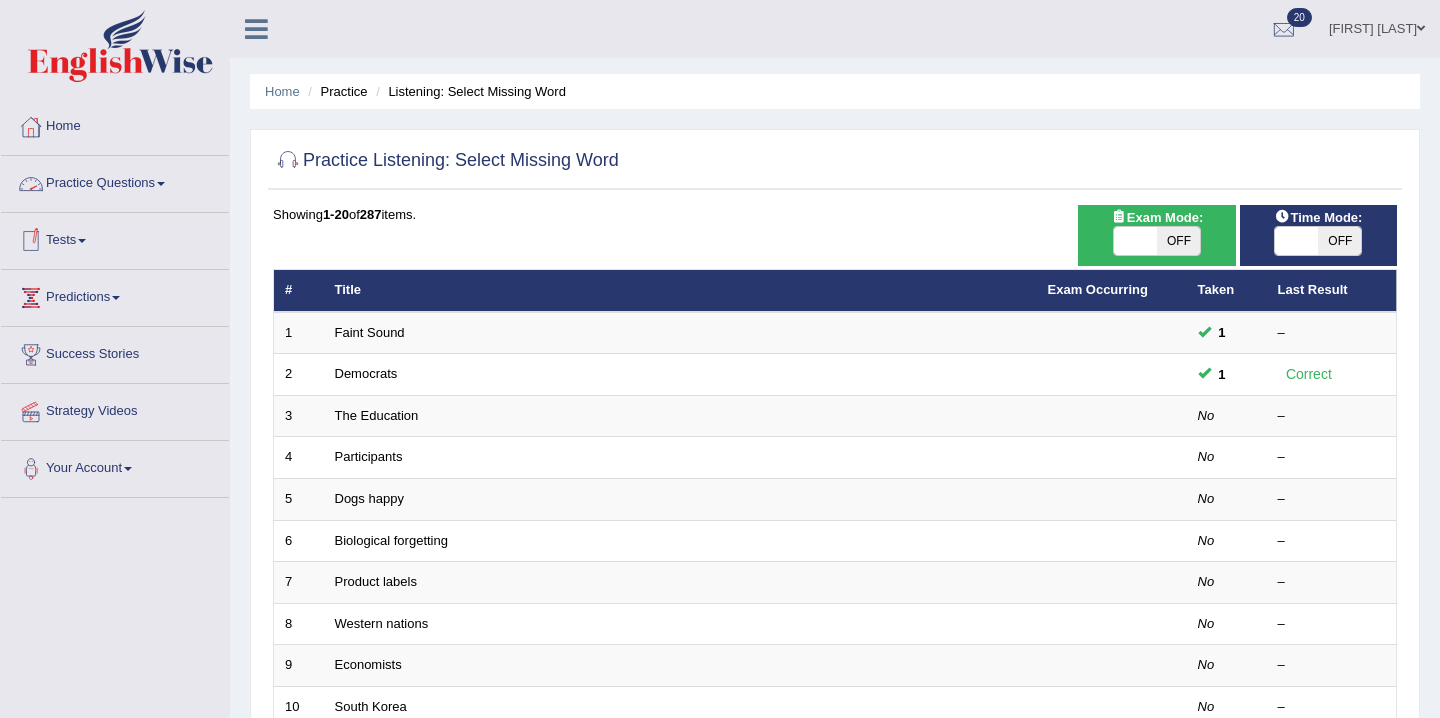 click on "Practice Questions" at bounding box center [115, 181] 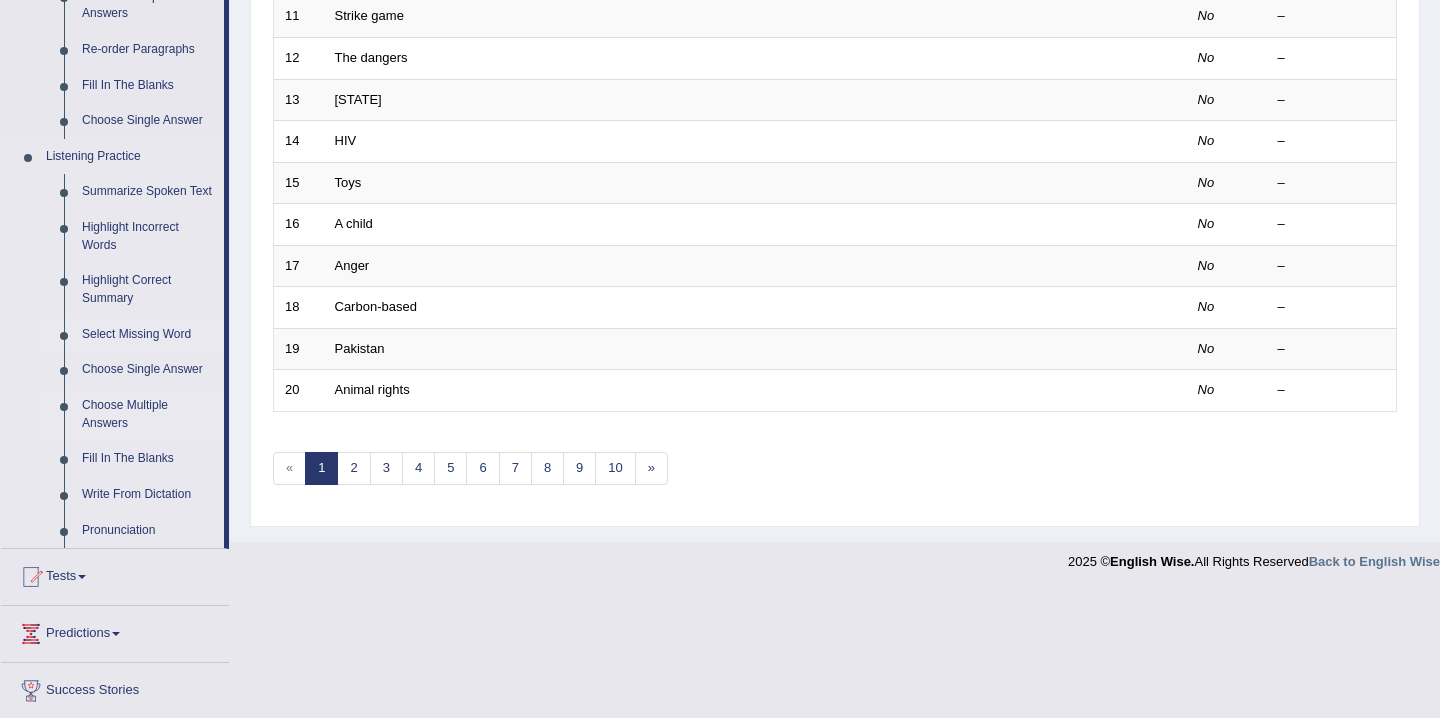 scroll, scrollTop: 735, scrollLeft: 0, axis: vertical 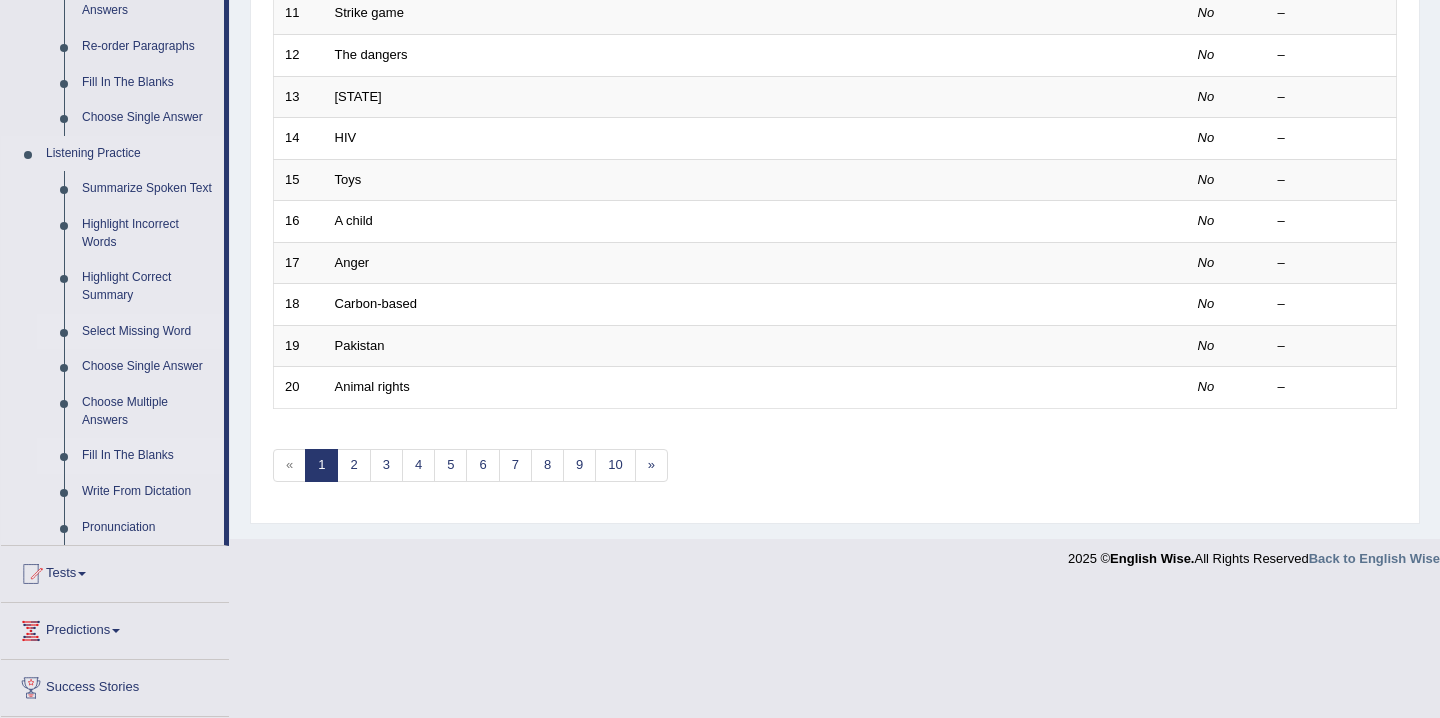 click on "Fill In The Blanks" at bounding box center [148, 456] 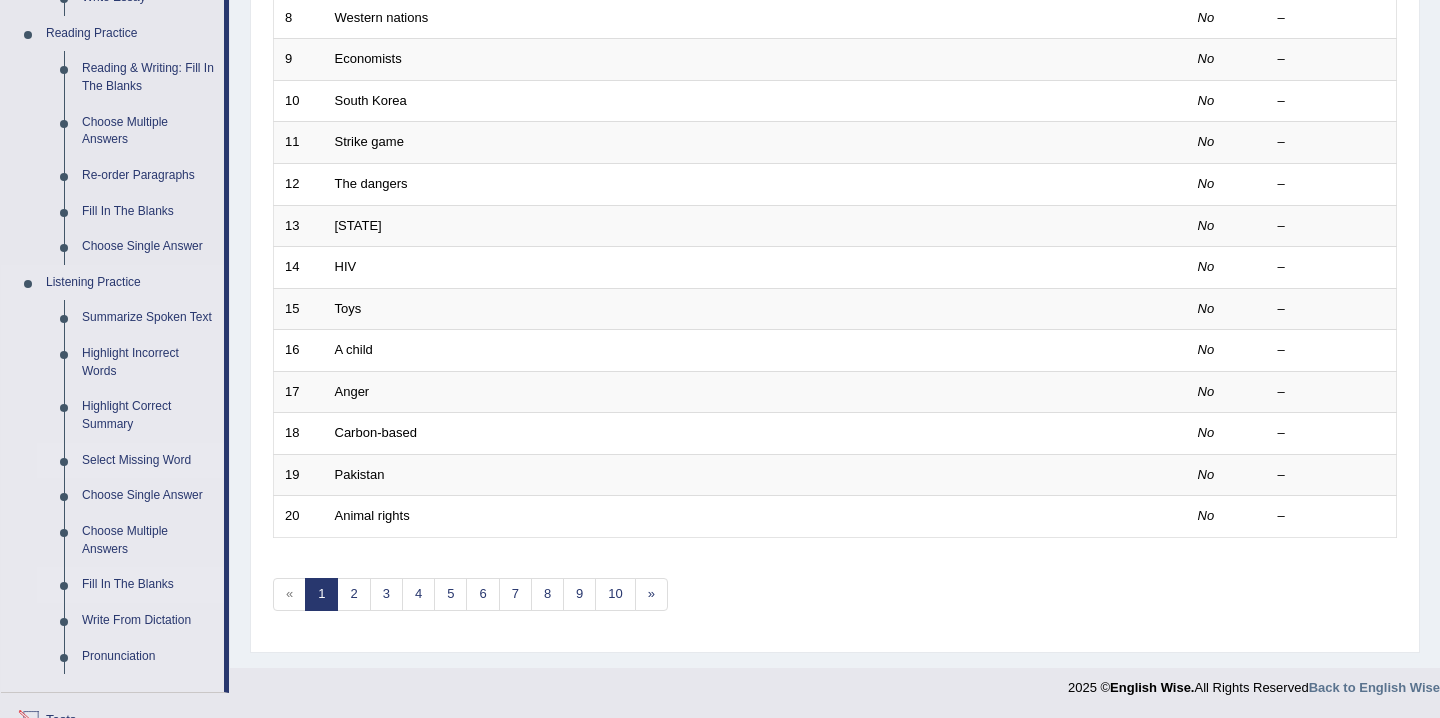 scroll, scrollTop: 790, scrollLeft: 0, axis: vertical 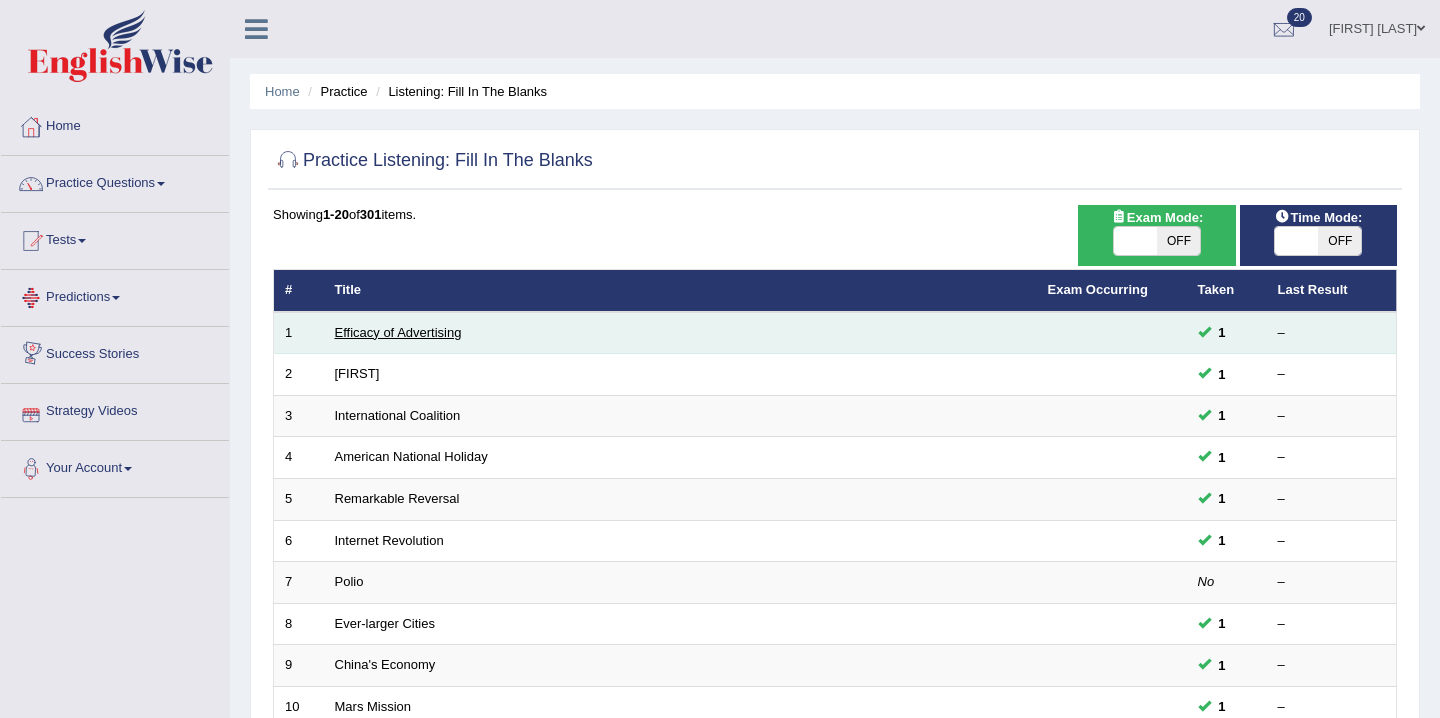 click on "Efficacy of Advertising" at bounding box center (398, 332) 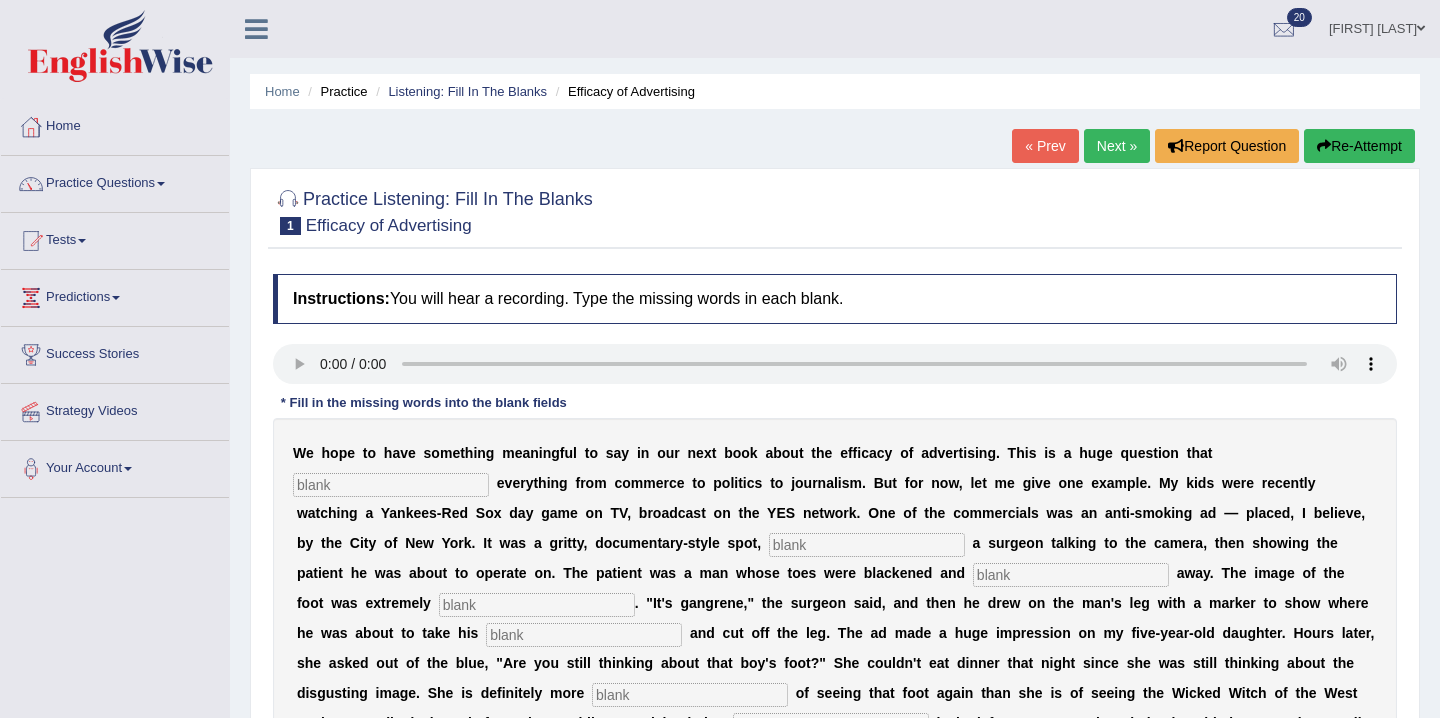 scroll, scrollTop: 0, scrollLeft: 0, axis: both 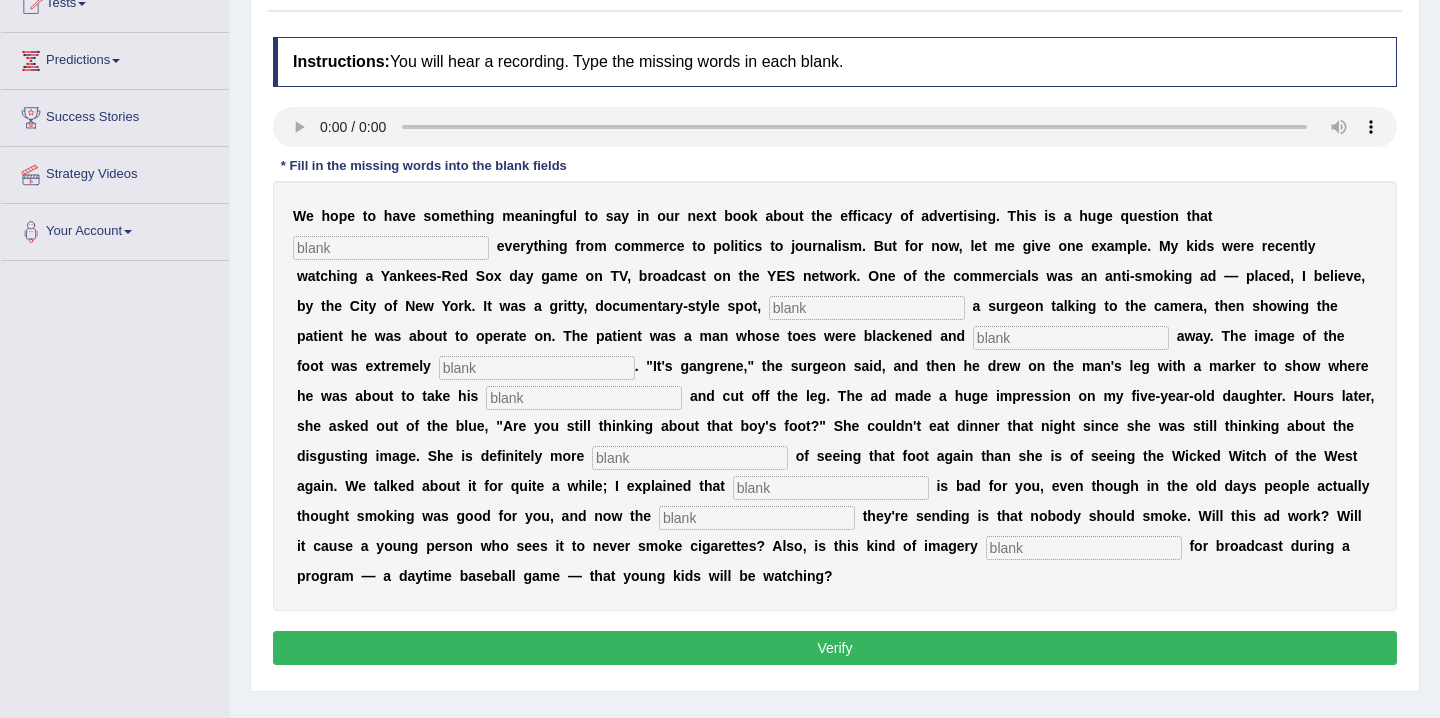 click at bounding box center [391, 248] 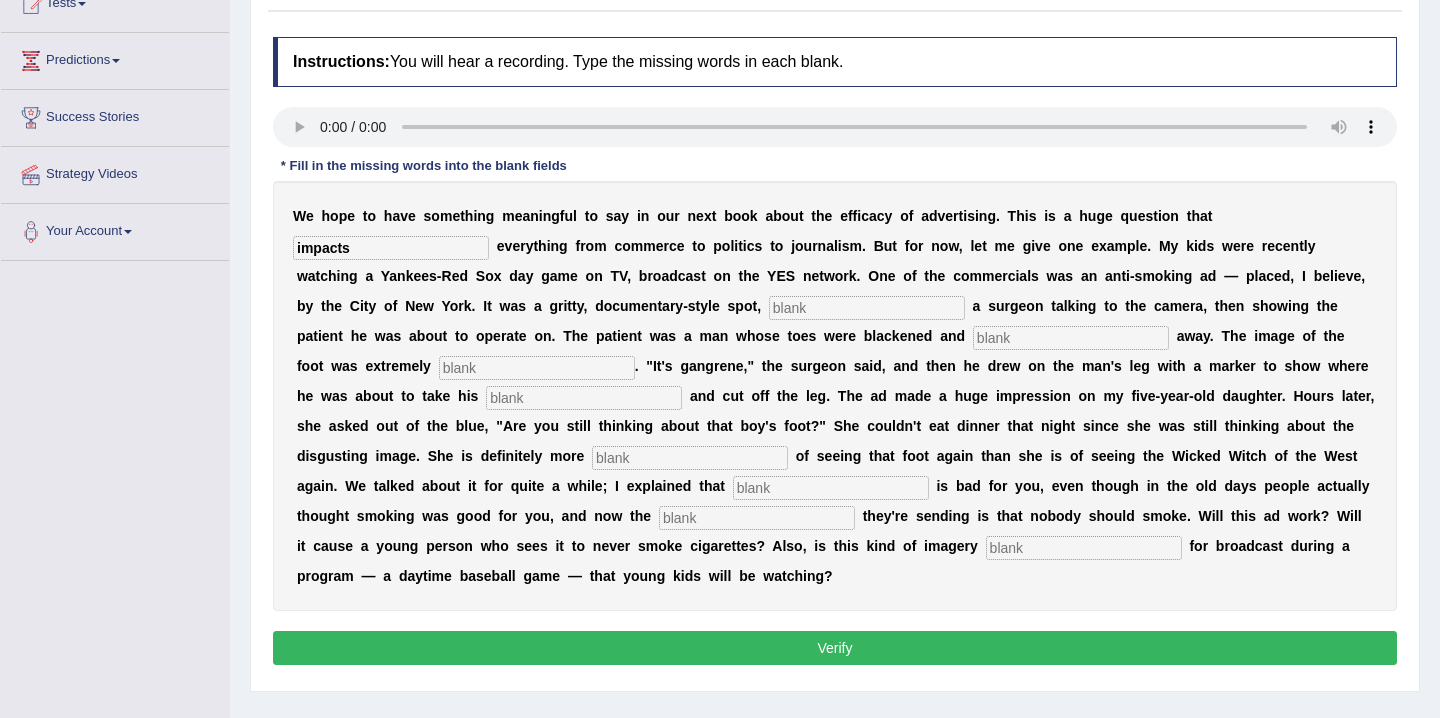 type on "impacts" 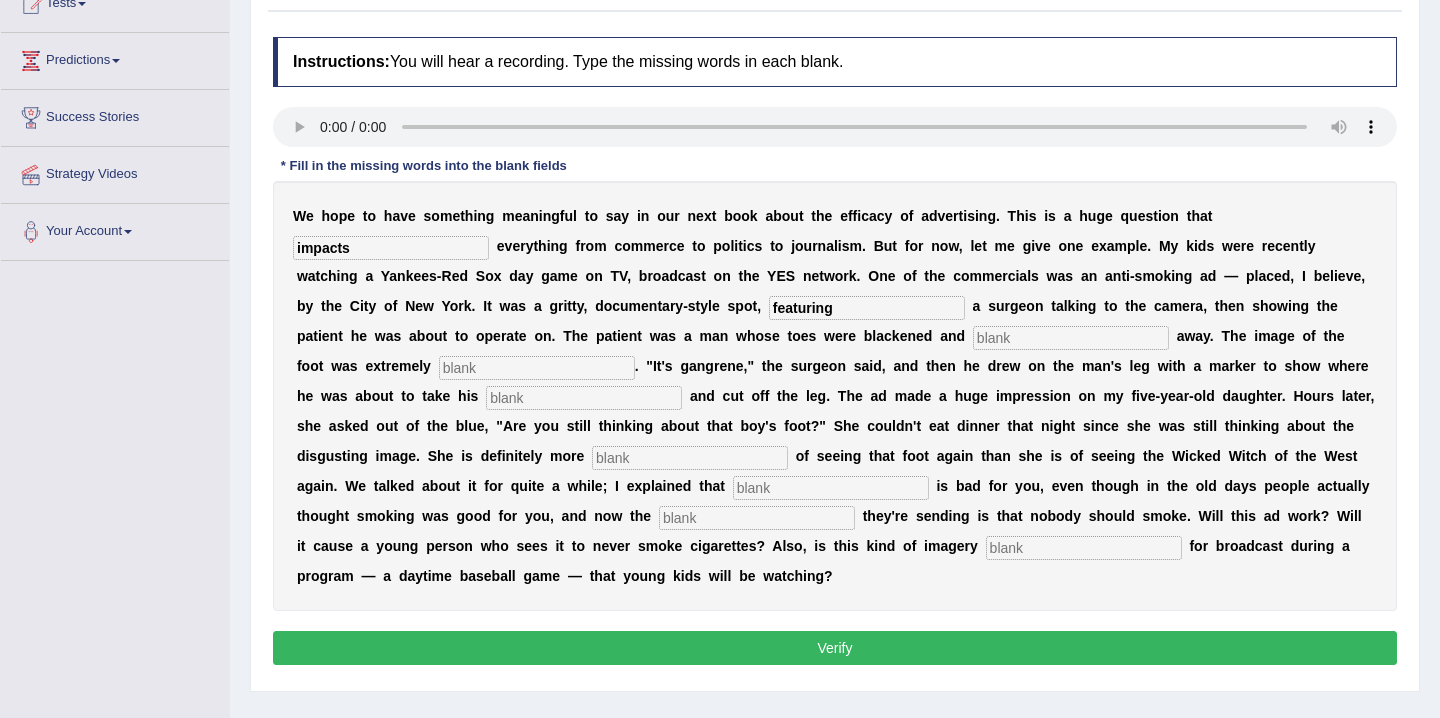 type on "featuring" 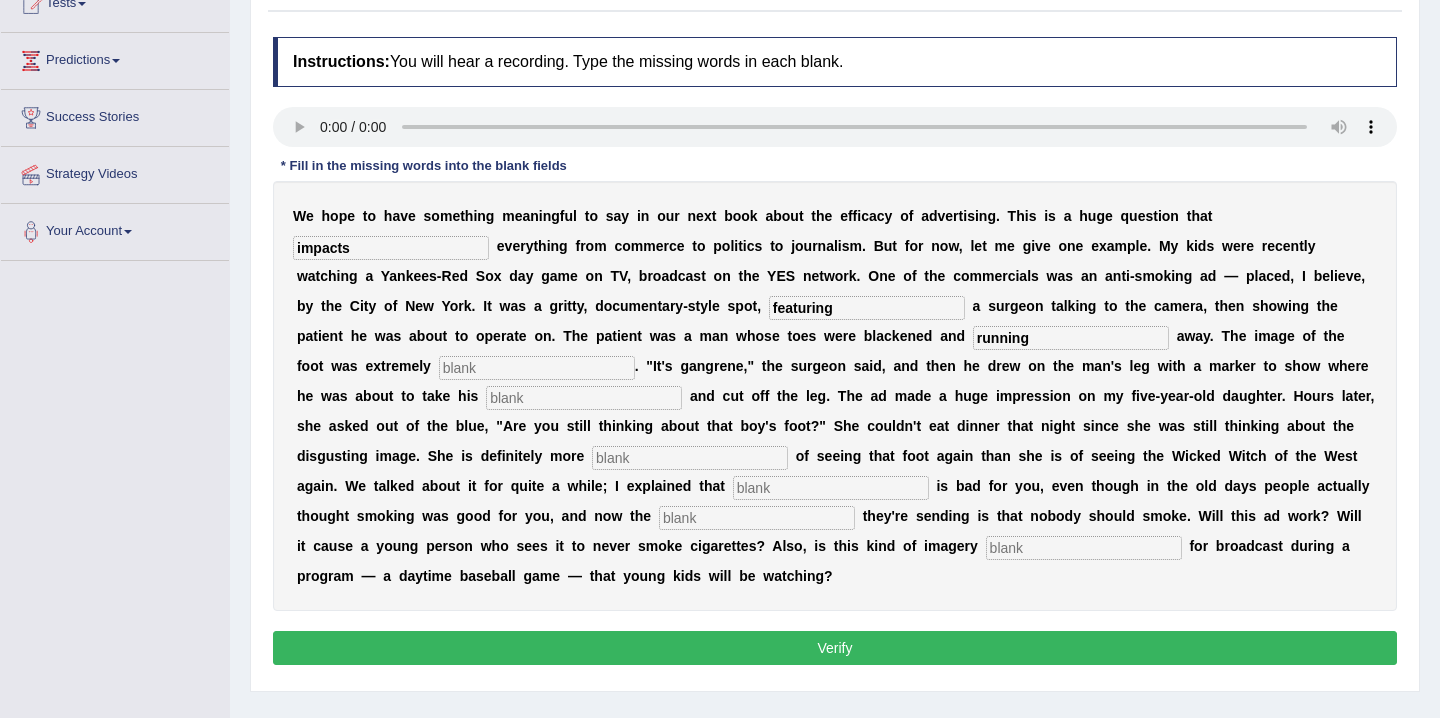 type on "running" 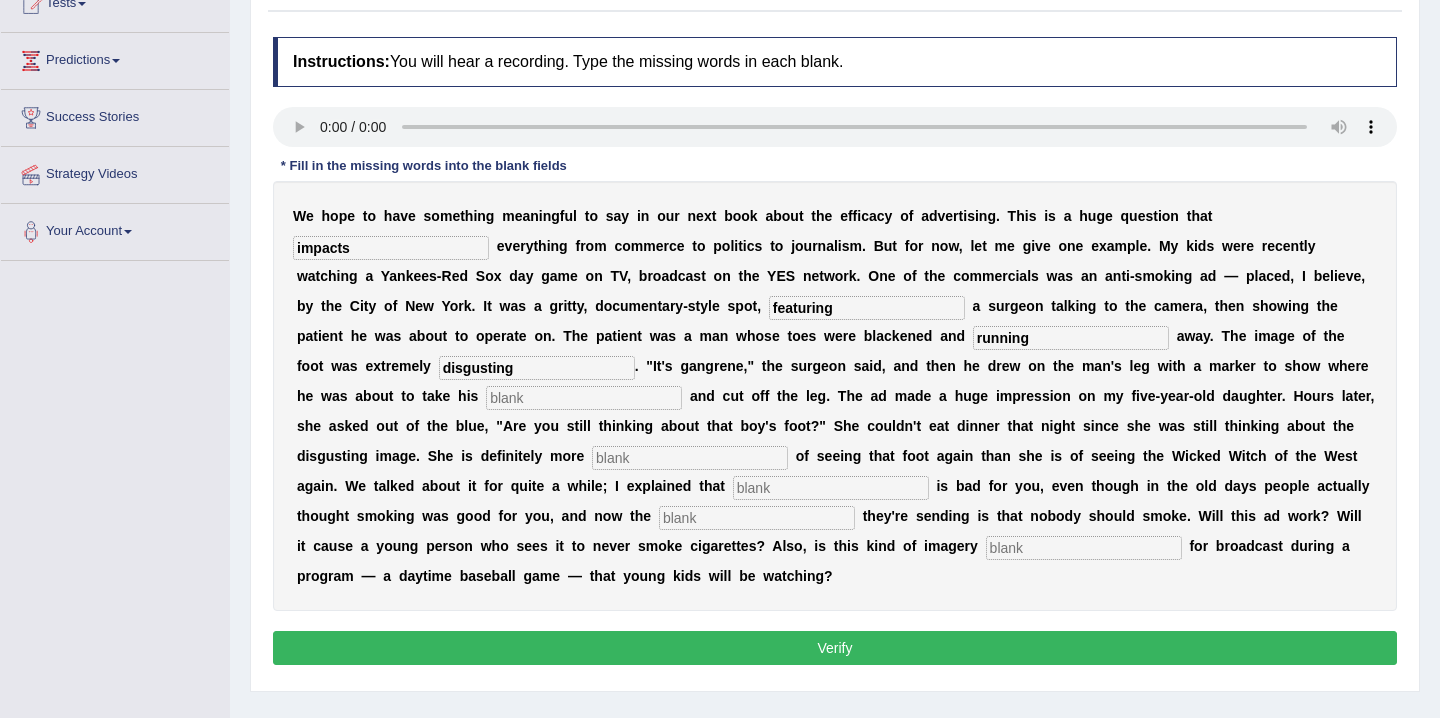 type on "disgusting" 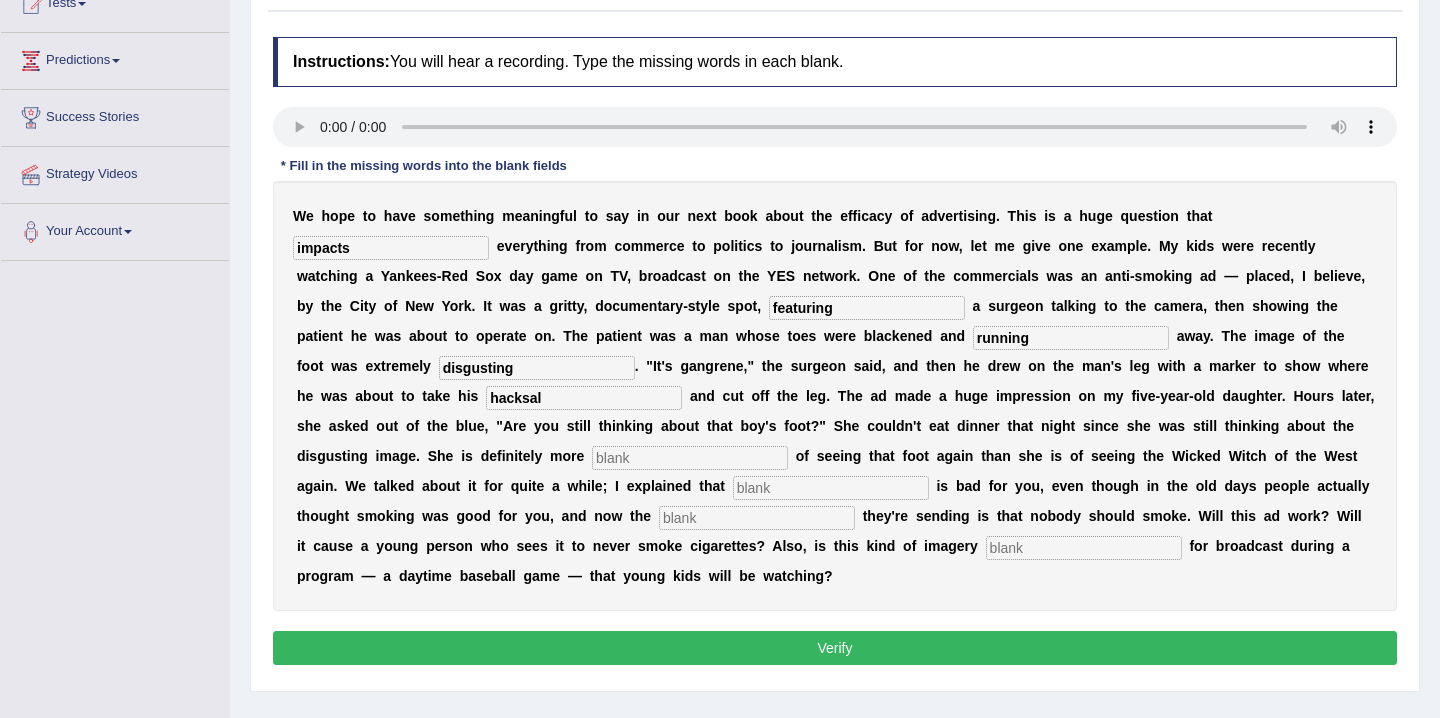 type on "hacksal" 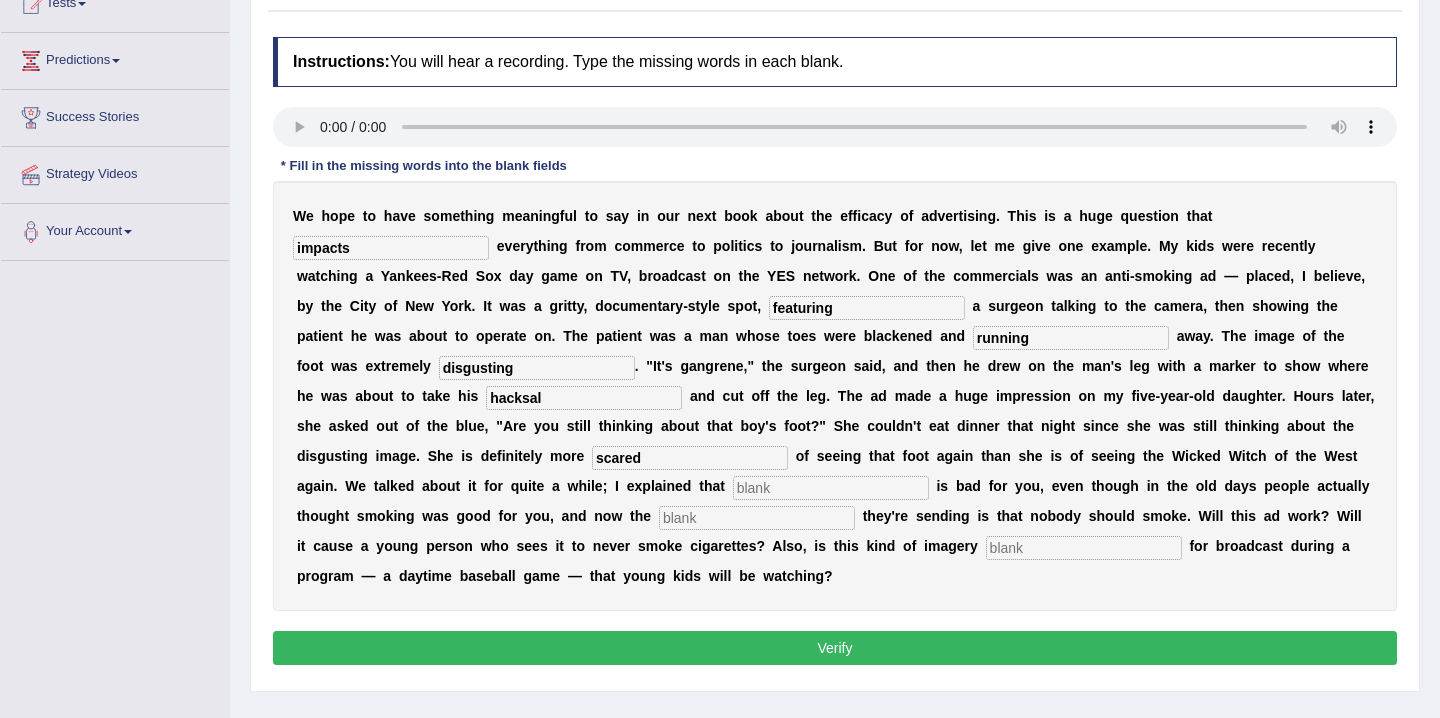 type on "scared" 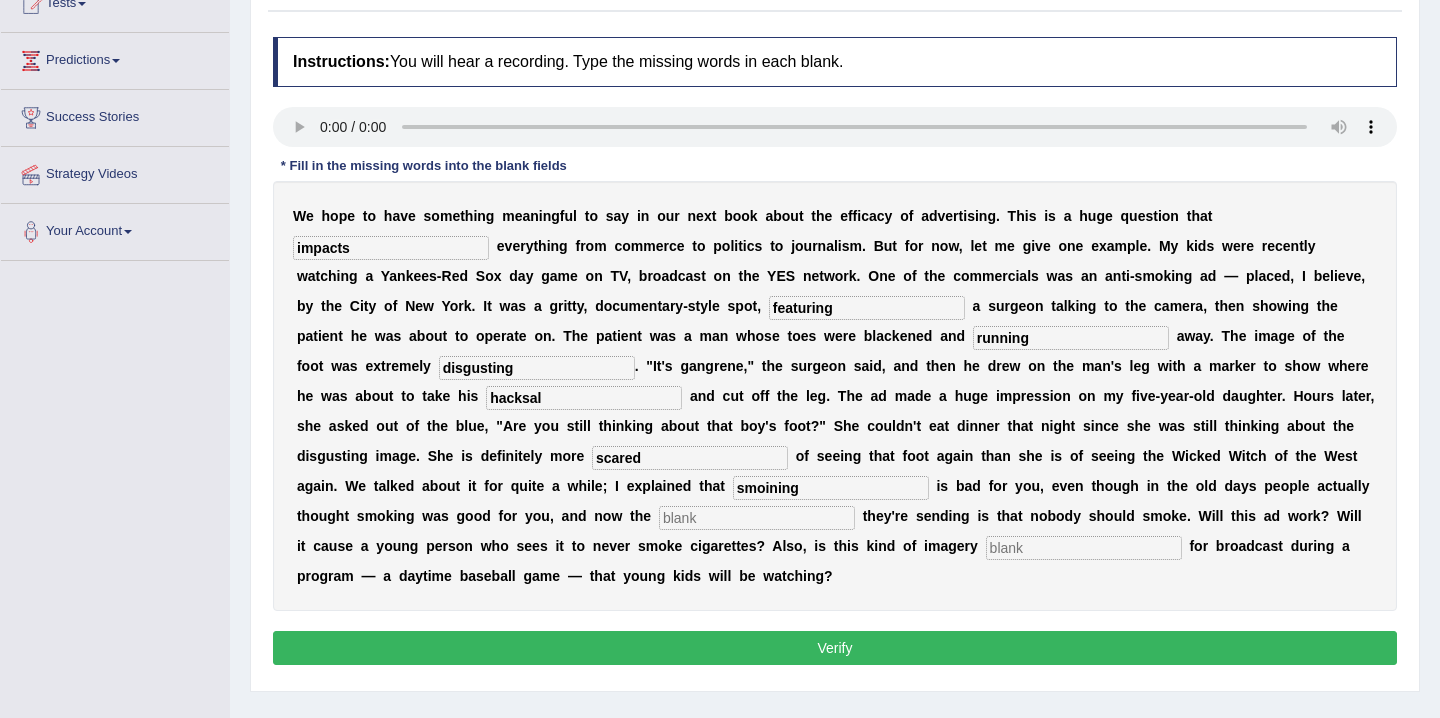 type on "smoining" 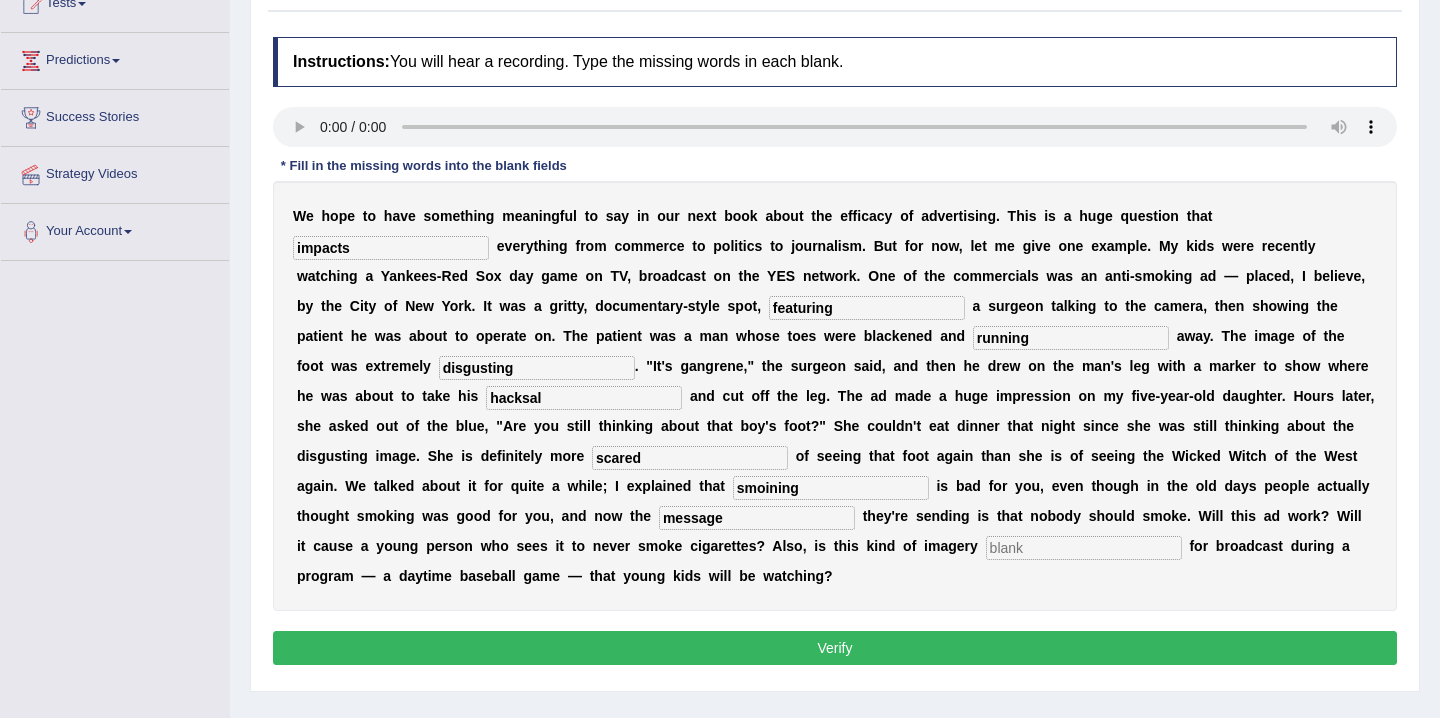 type on "message" 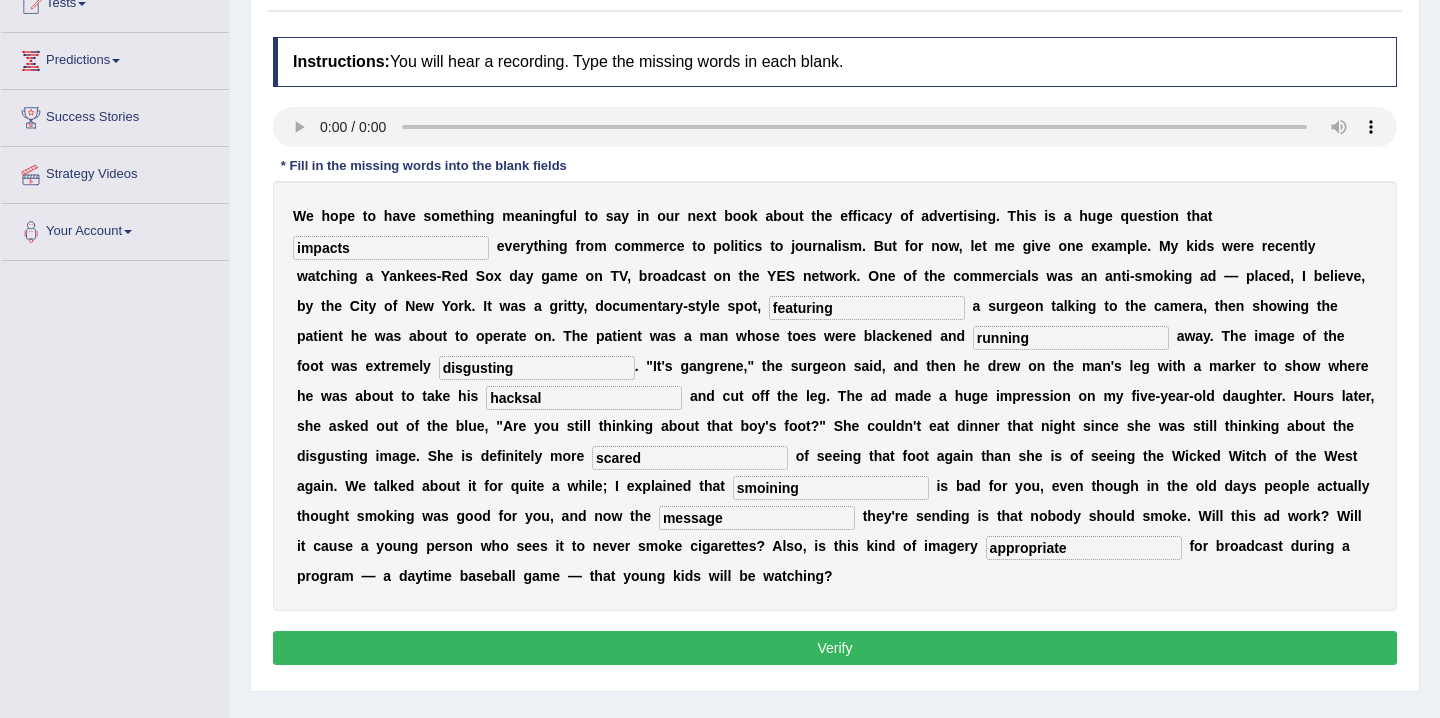 type on "appropriate" 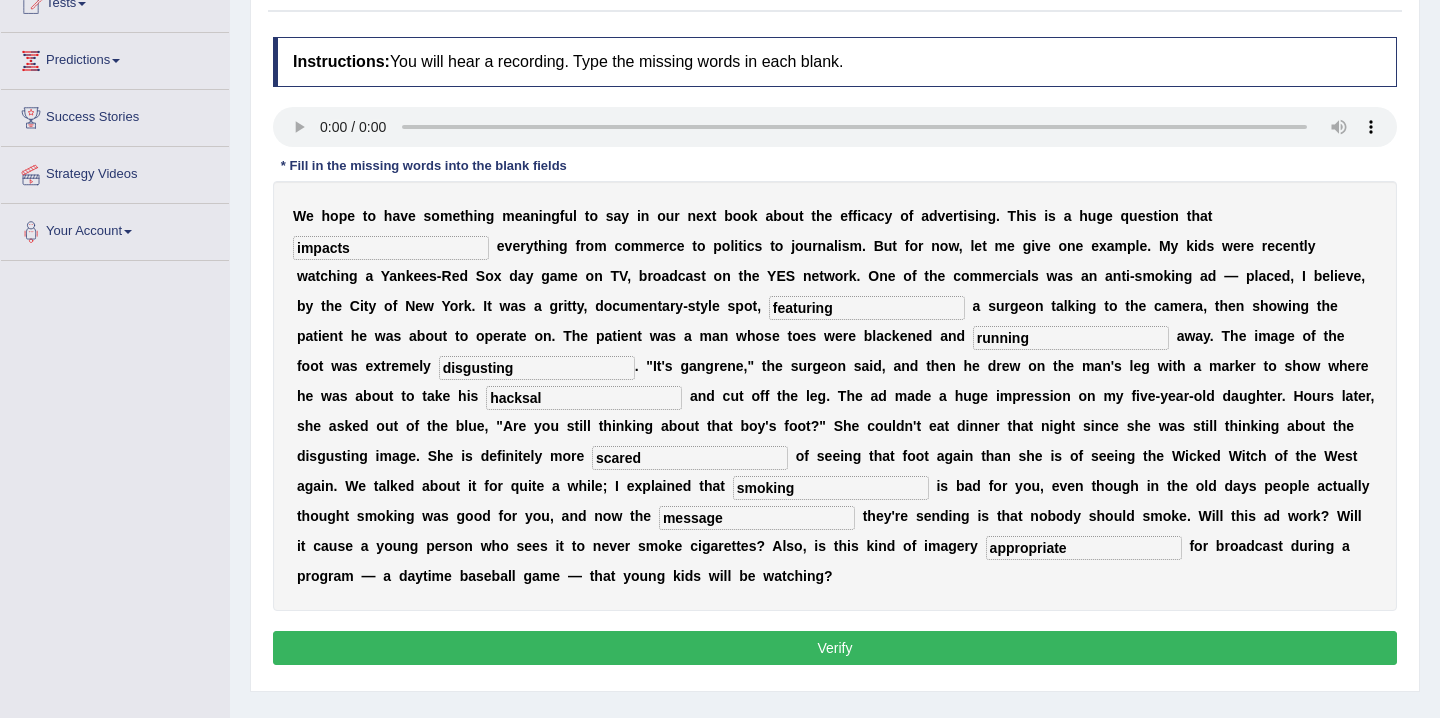 type on "smoking" 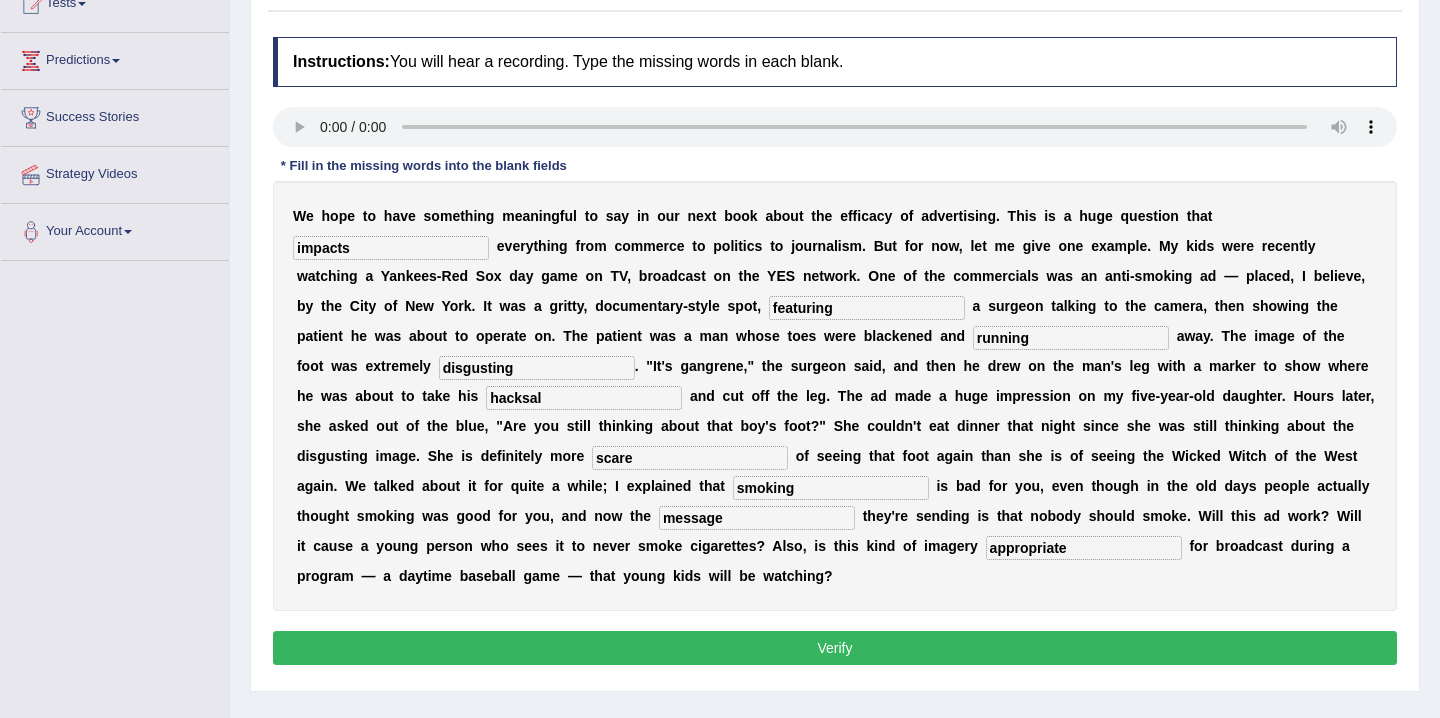 type on "scared" 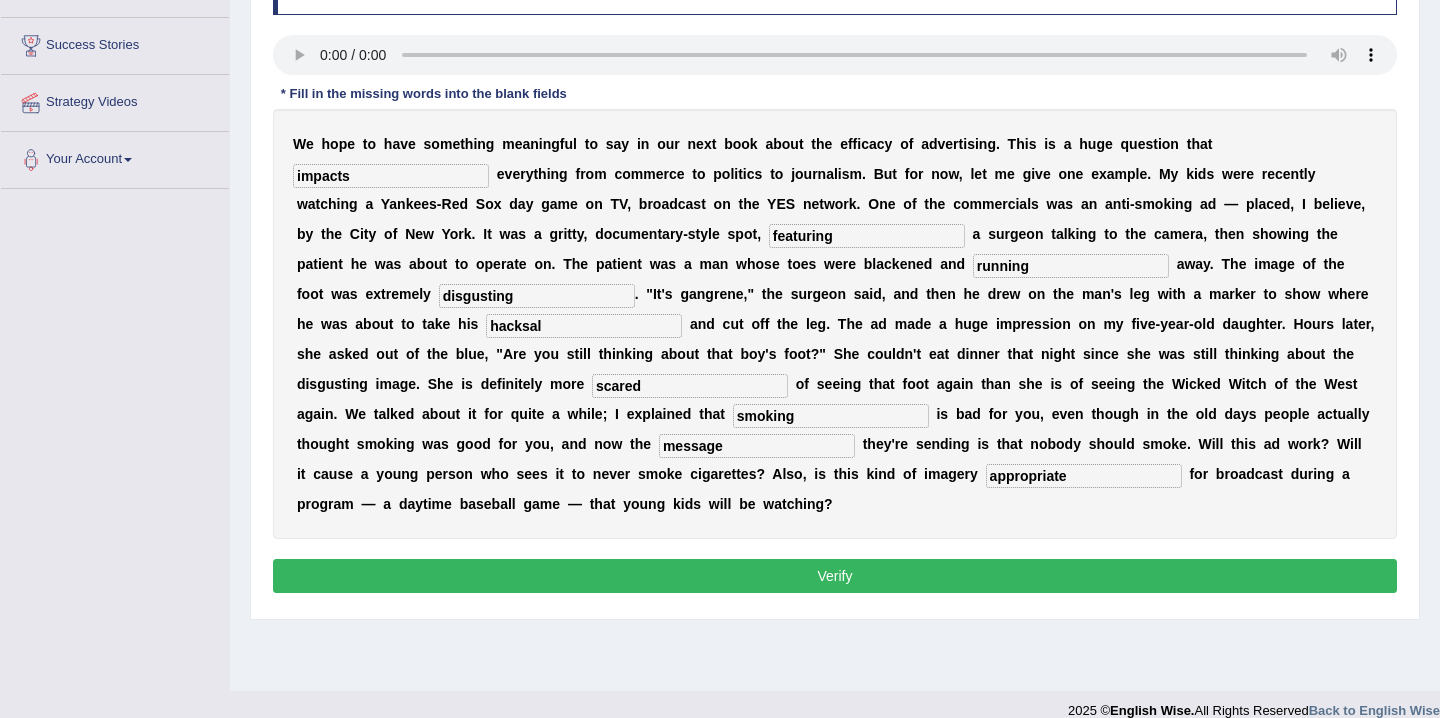 scroll, scrollTop: 310, scrollLeft: 0, axis: vertical 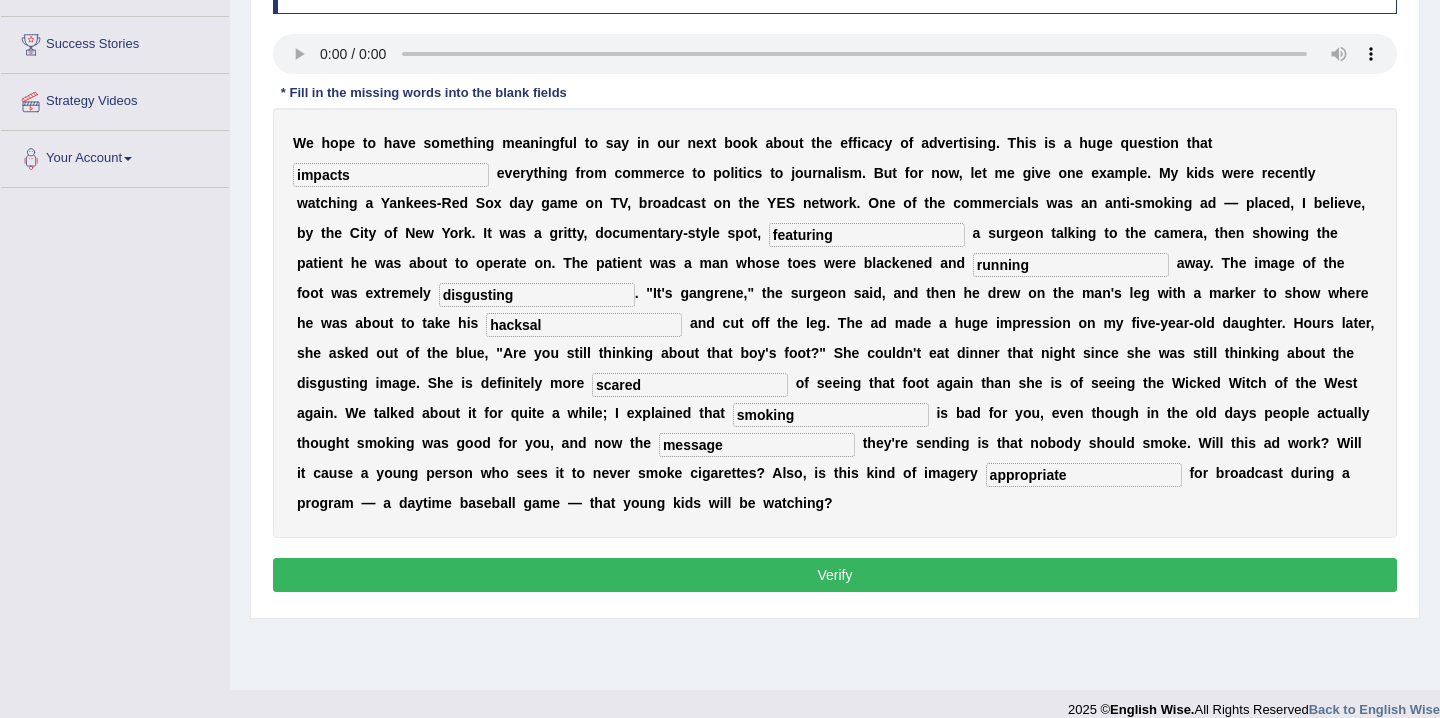 click on "Verify" at bounding box center [835, 575] 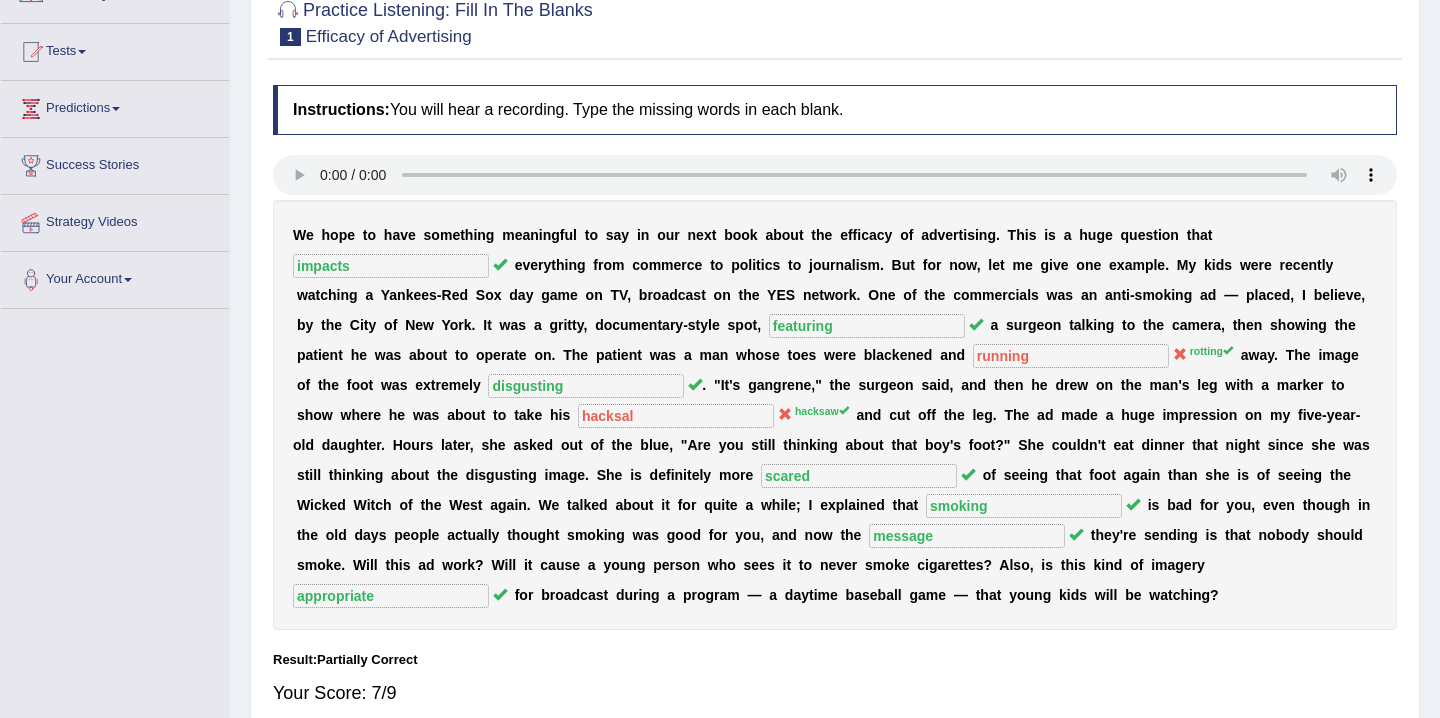 scroll, scrollTop: 0, scrollLeft: 0, axis: both 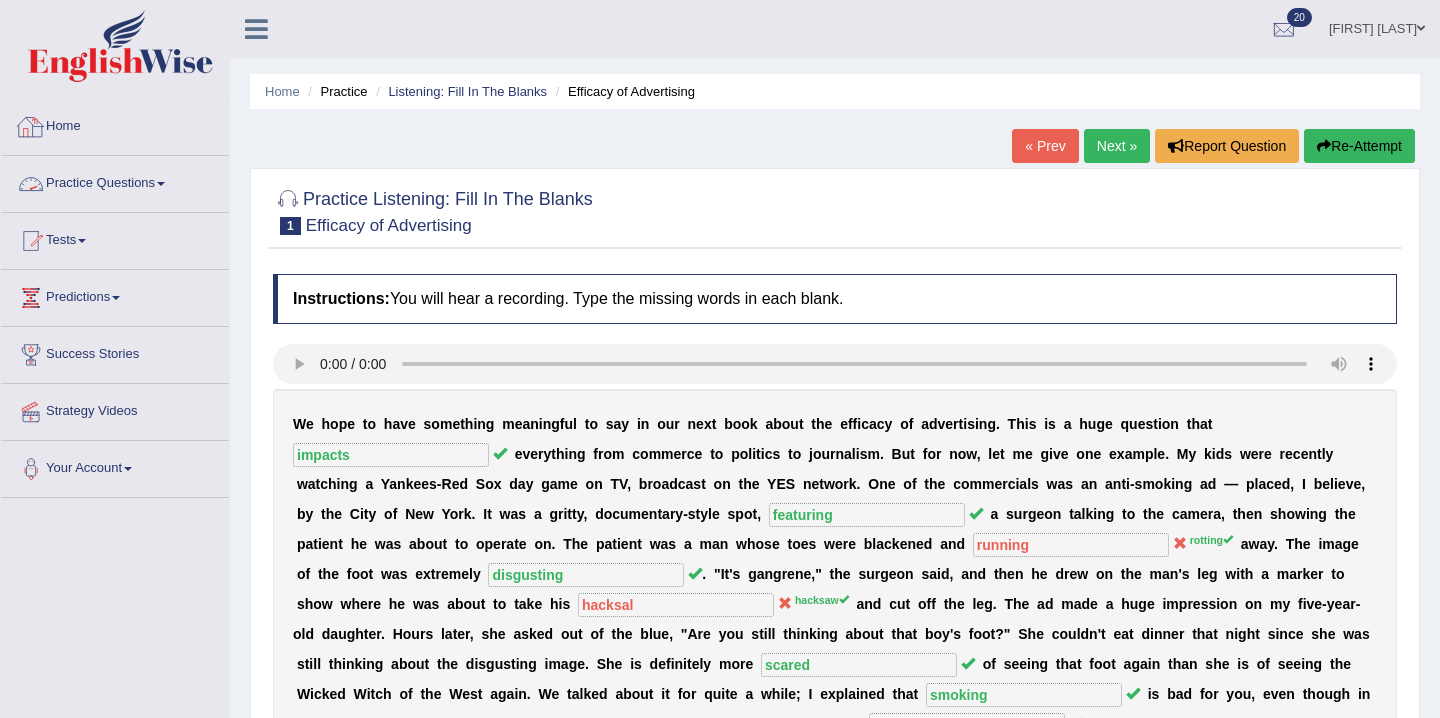 click on "Practice Questions" at bounding box center [115, 181] 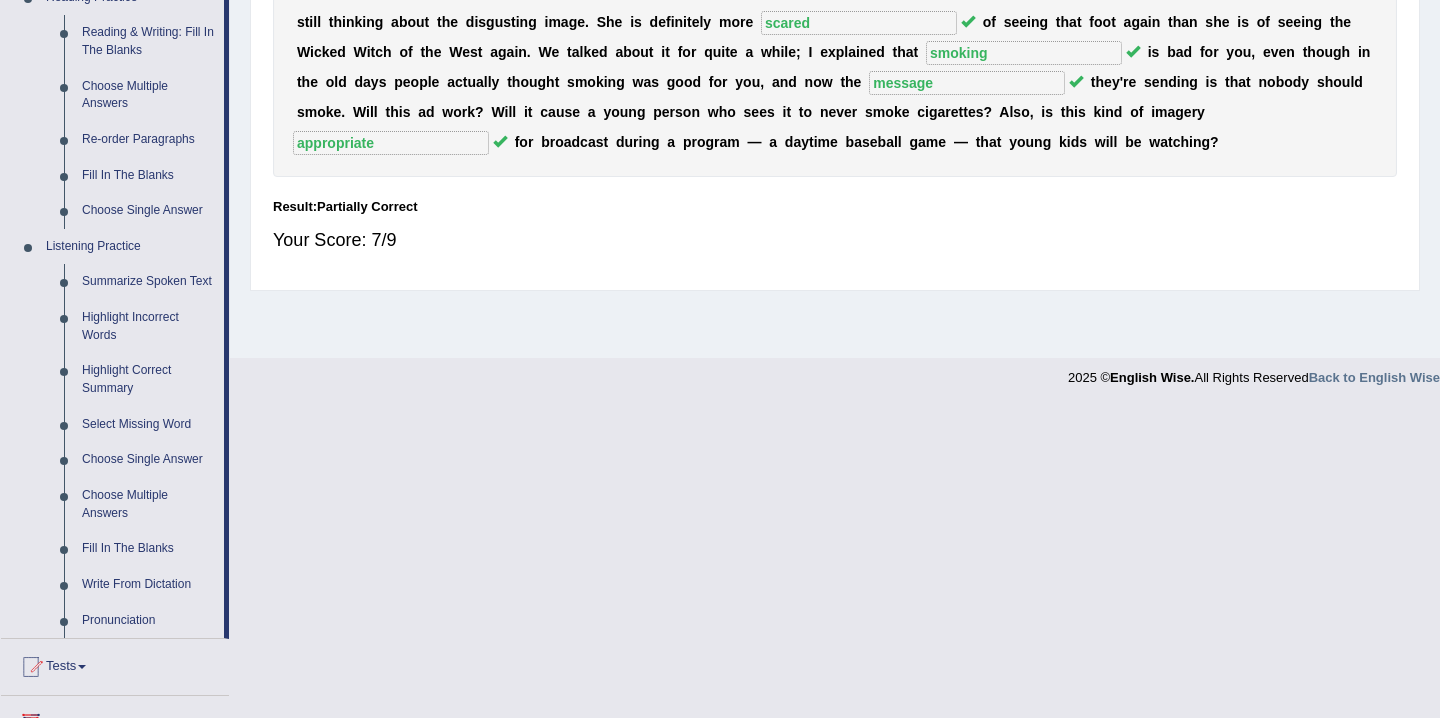 scroll, scrollTop: 809, scrollLeft: 0, axis: vertical 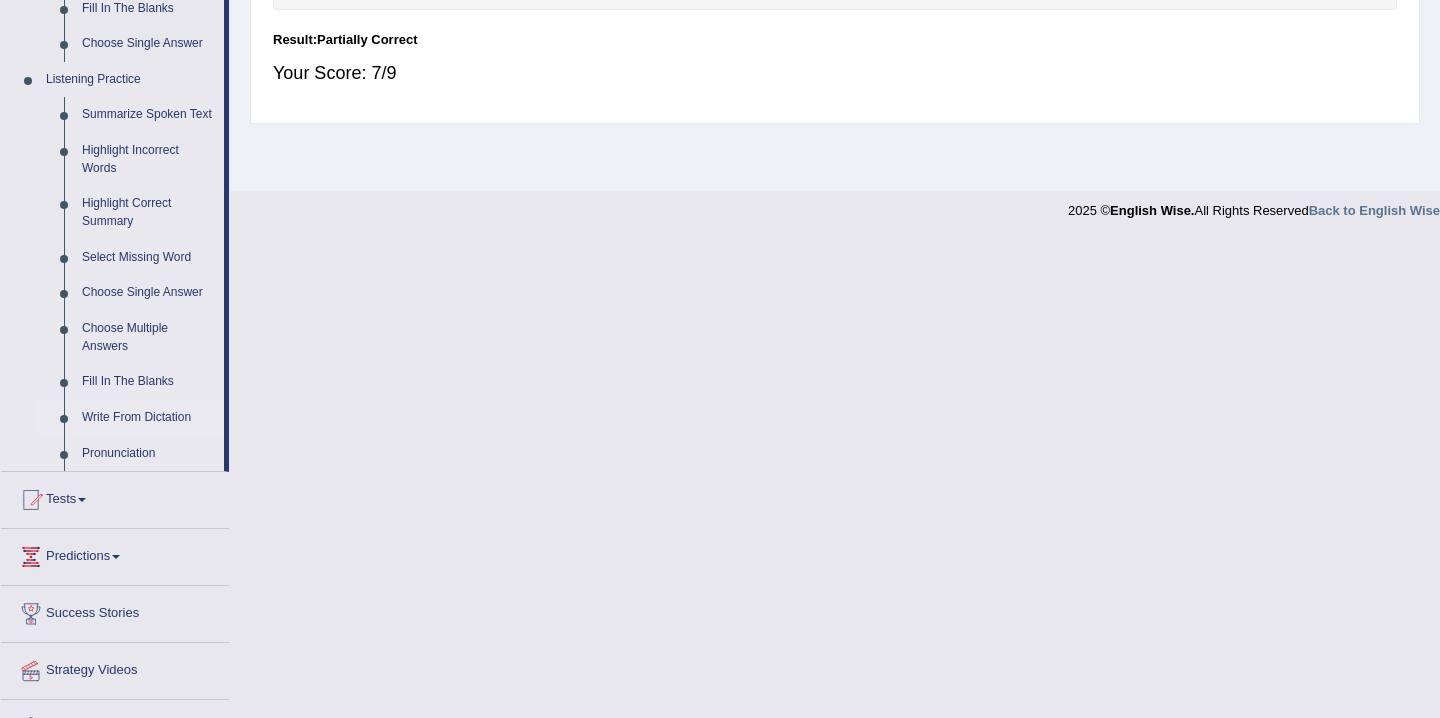 click on "Write From Dictation" at bounding box center (148, 418) 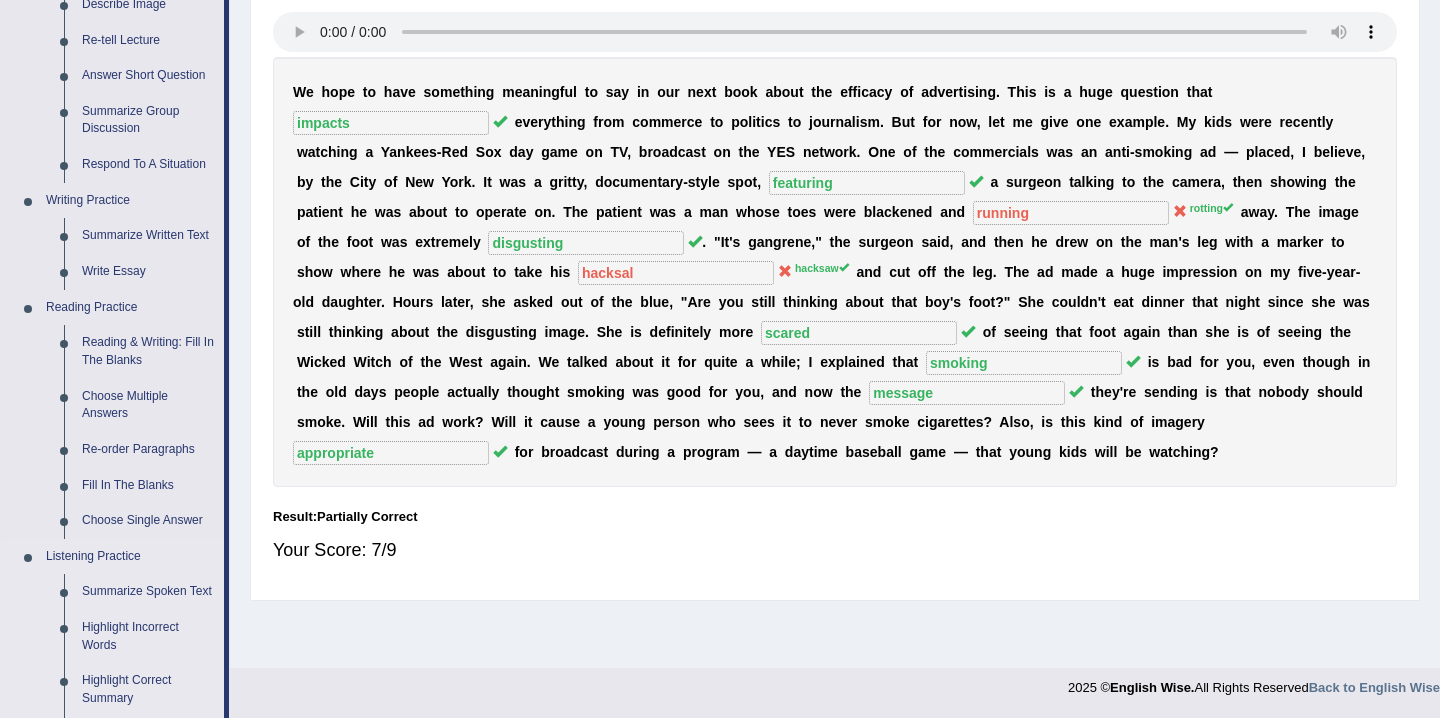 scroll, scrollTop: 811, scrollLeft: 0, axis: vertical 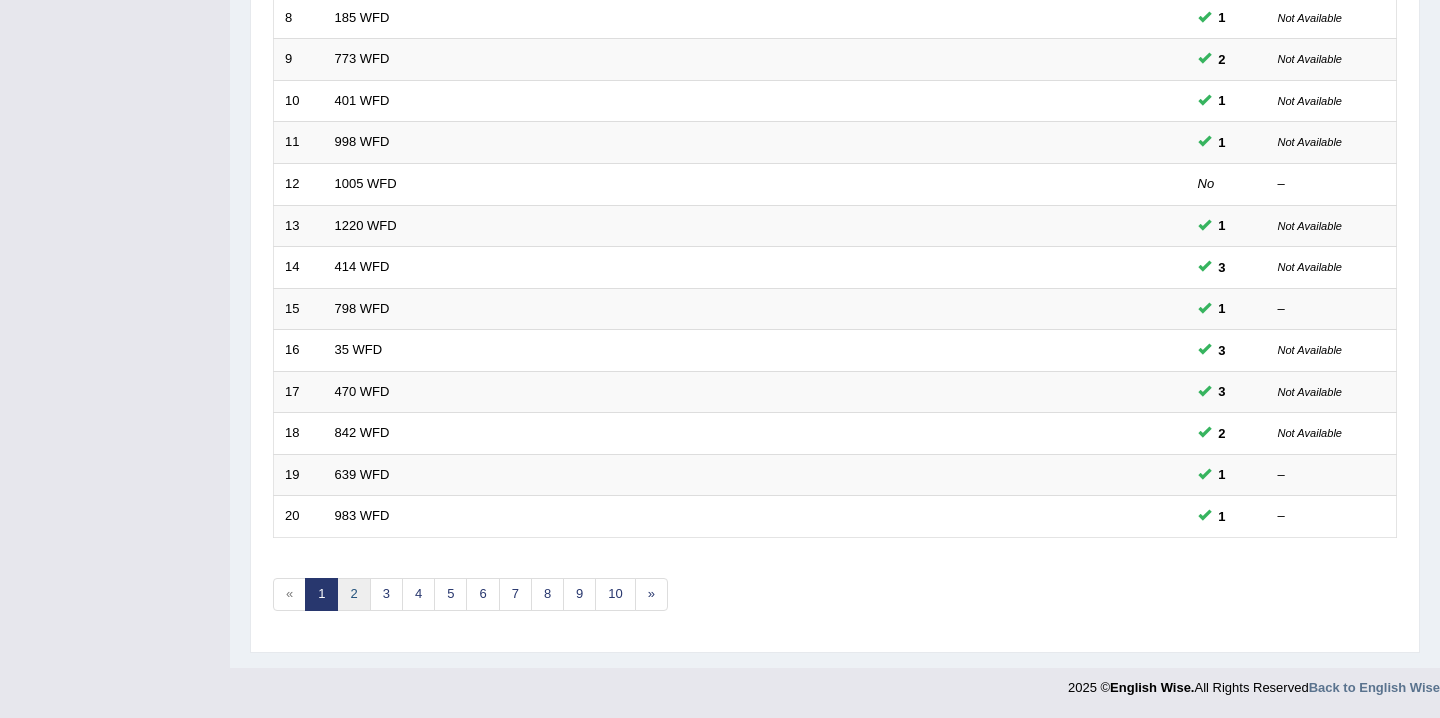 click on "2" at bounding box center [353, 594] 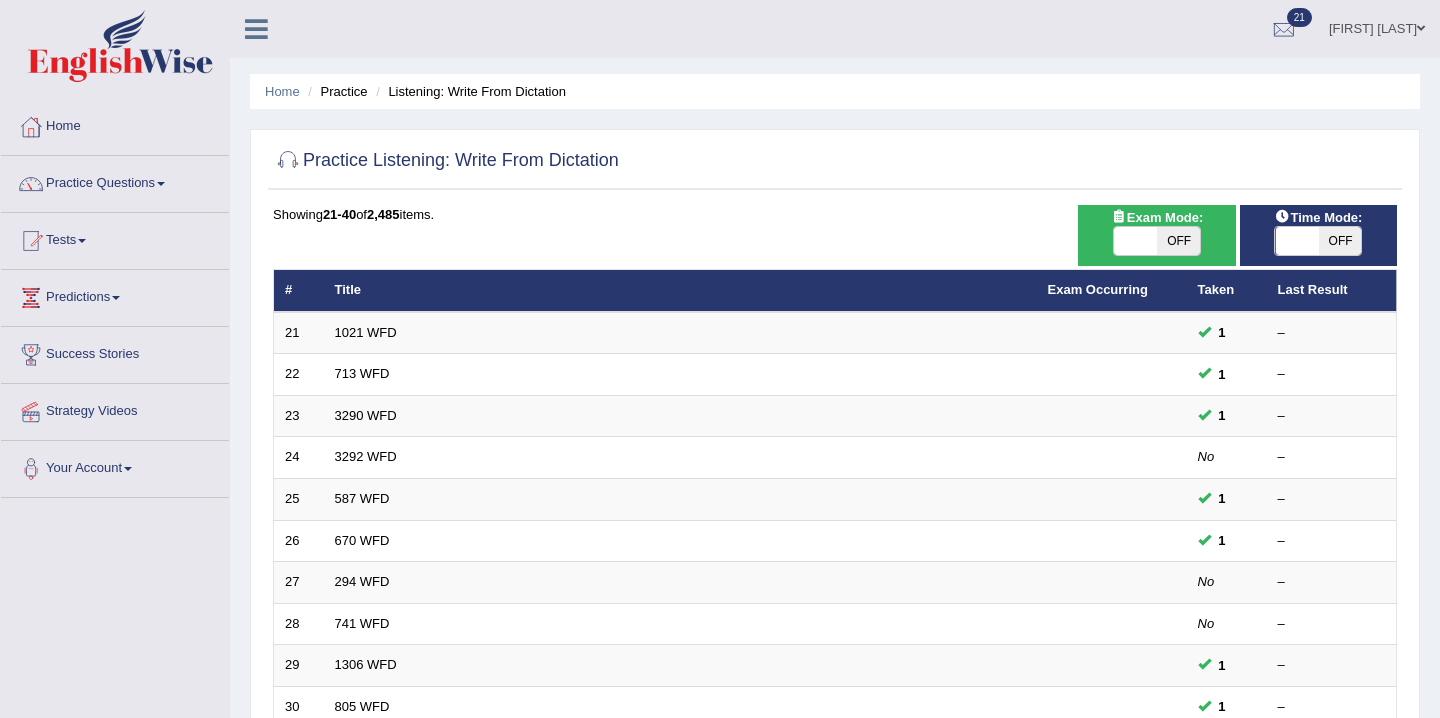 scroll, scrollTop: 0, scrollLeft: 0, axis: both 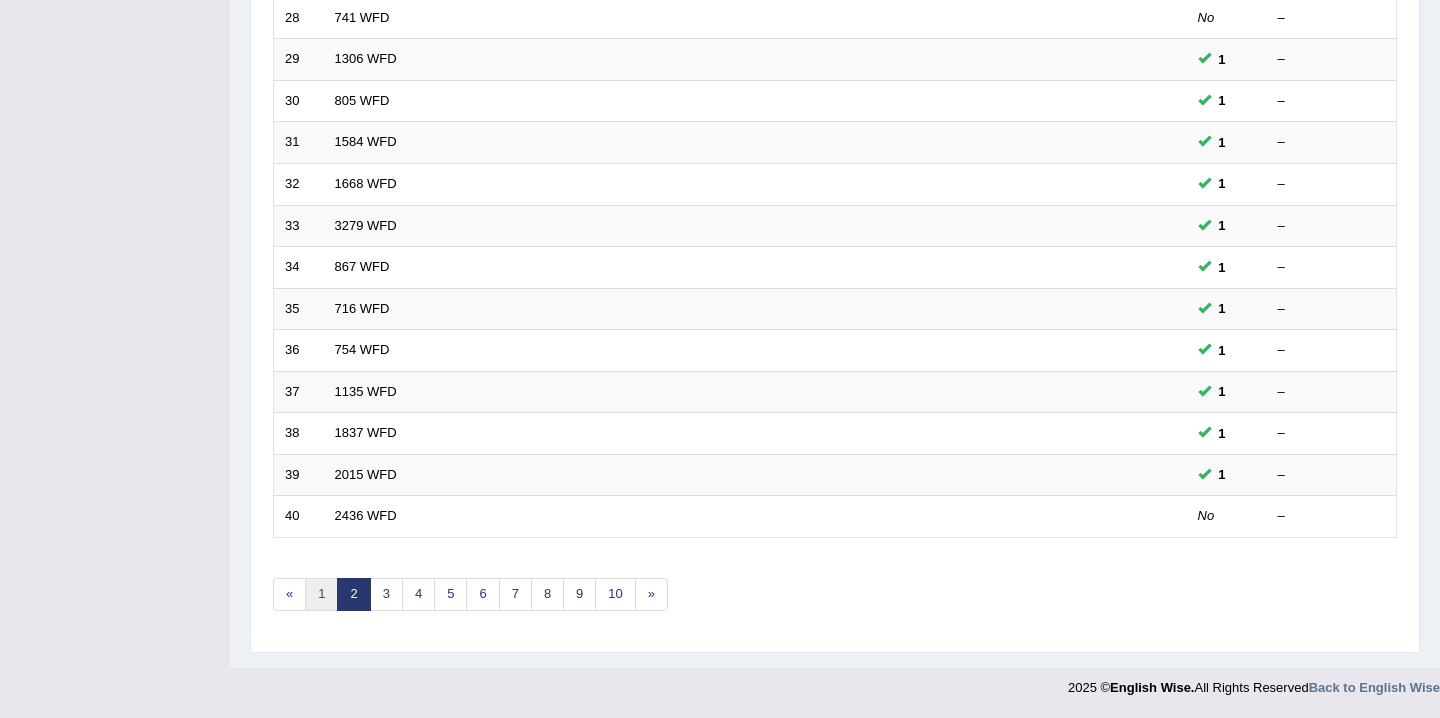 click on "1" at bounding box center (321, 594) 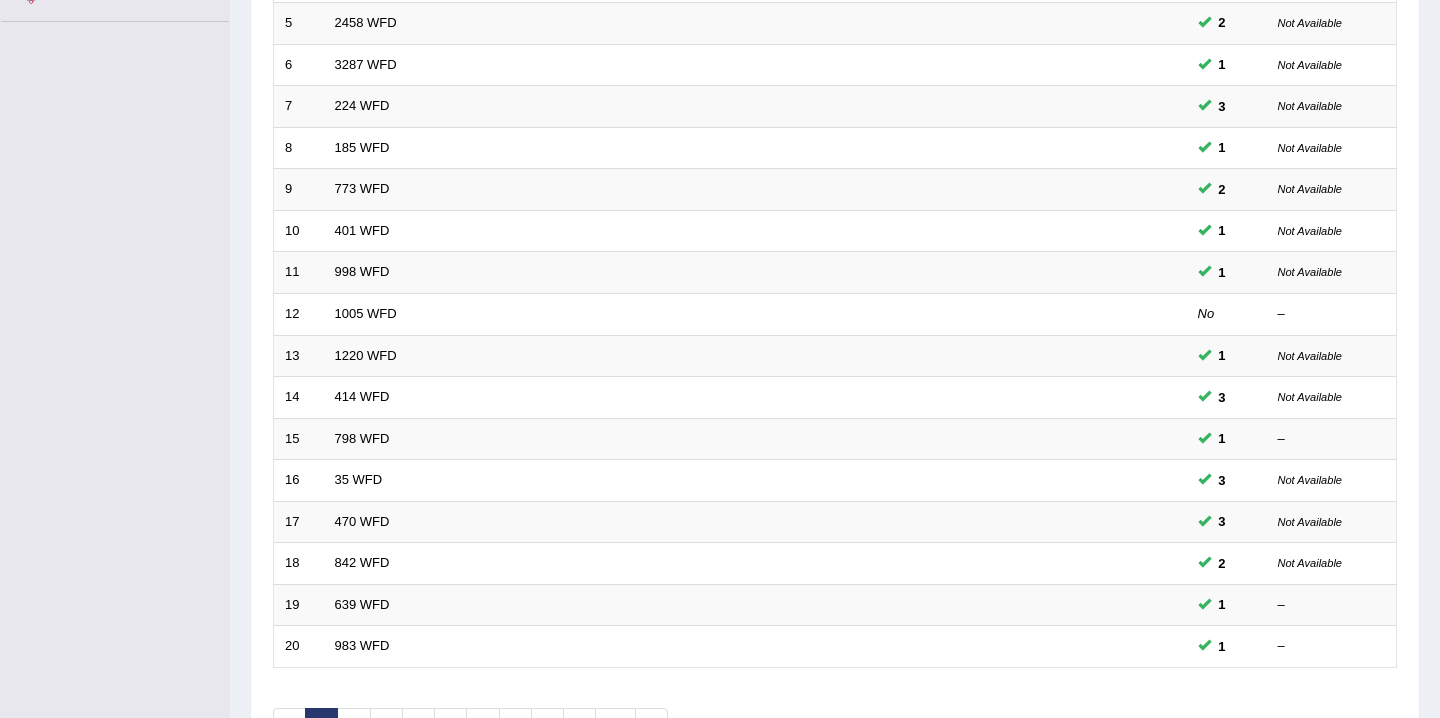 scroll, scrollTop: 0, scrollLeft: 0, axis: both 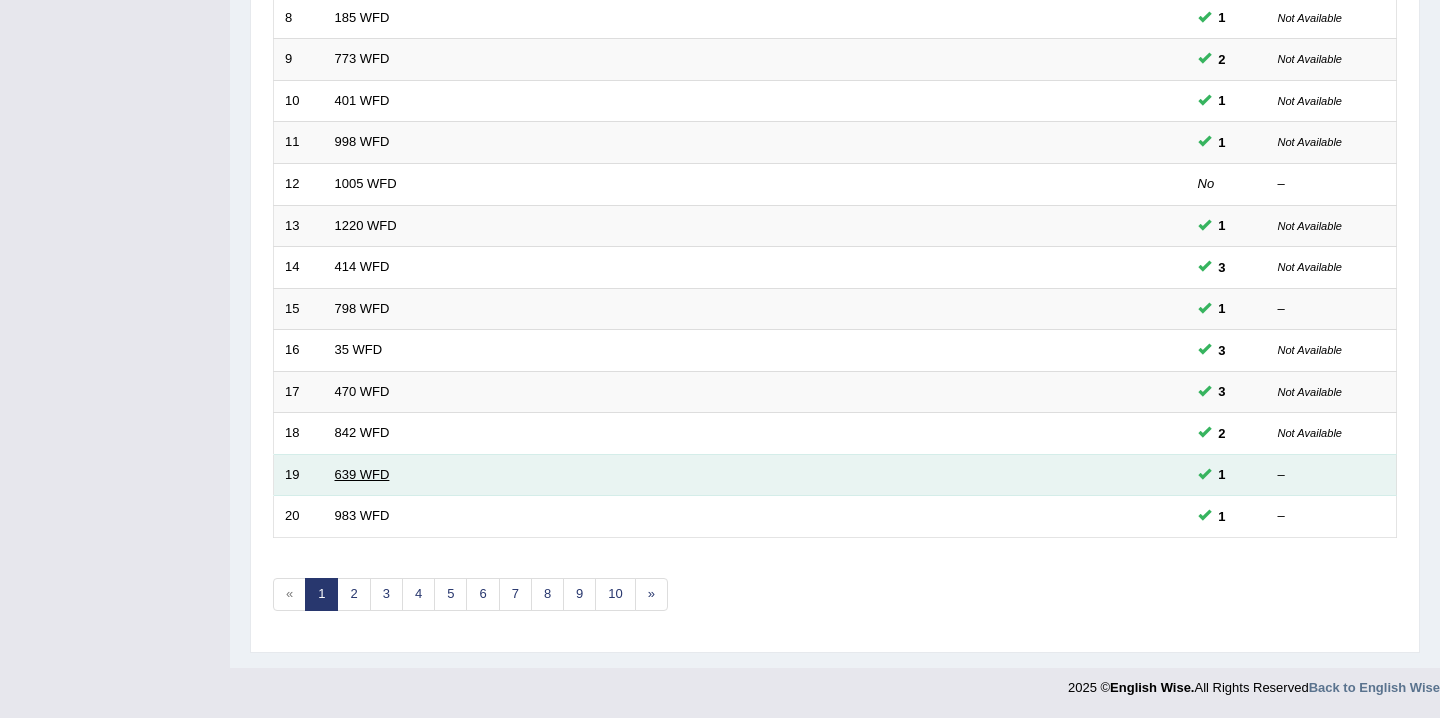 click on "639 WFD" at bounding box center [362, 474] 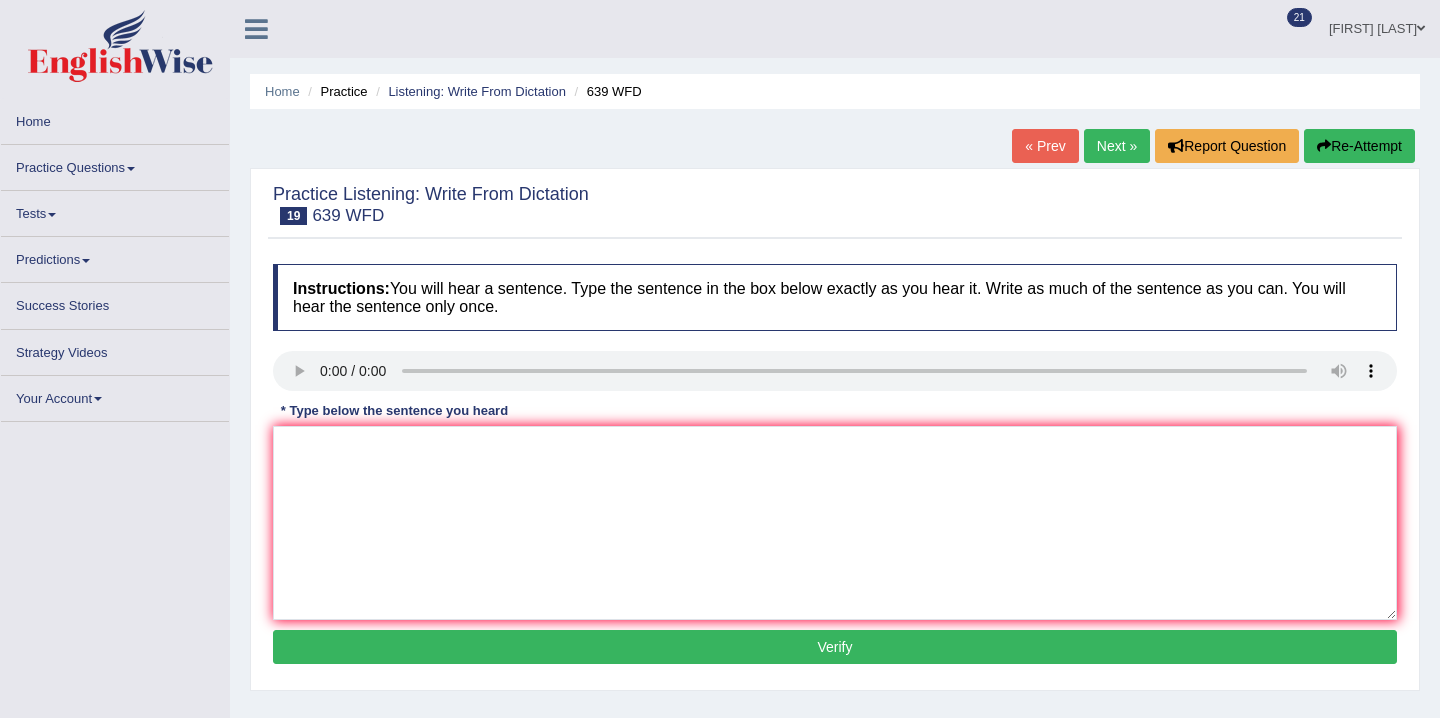 scroll, scrollTop: 0, scrollLeft: 0, axis: both 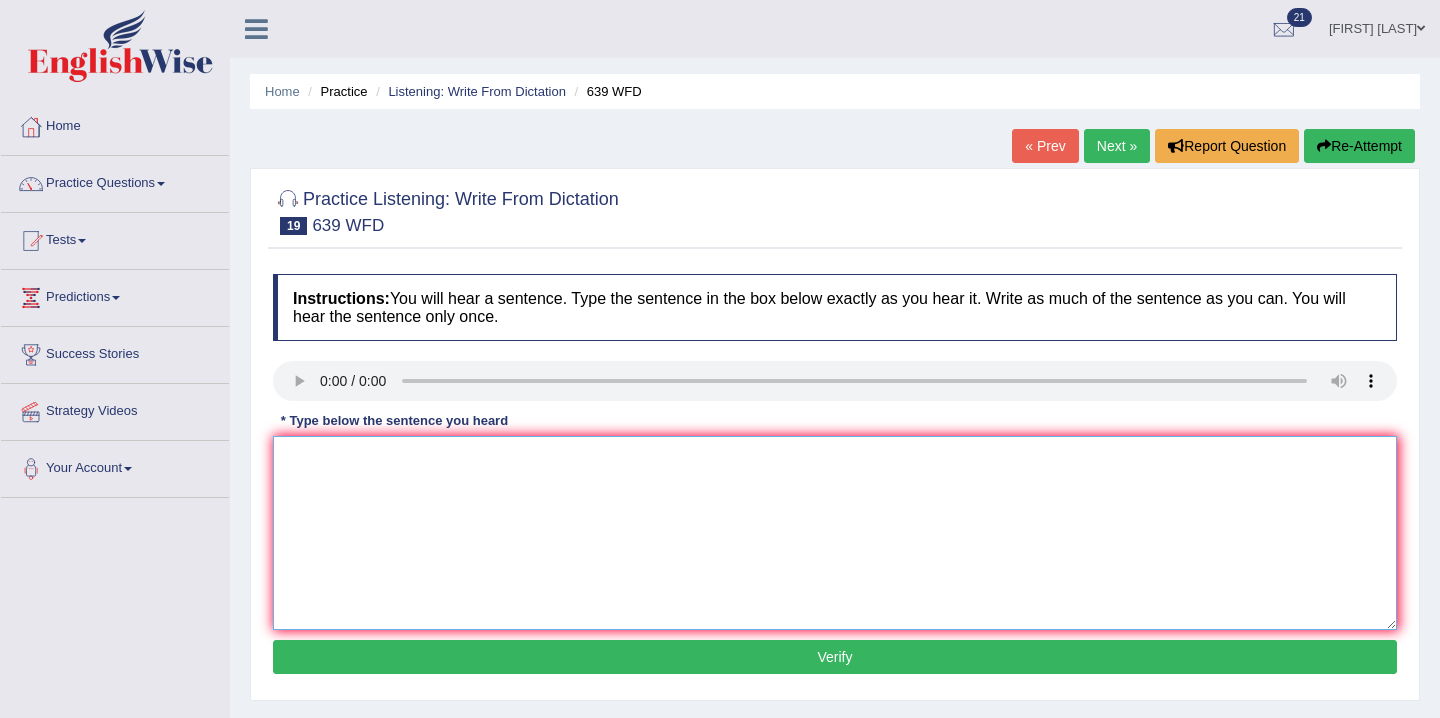 click at bounding box center [835, 533] 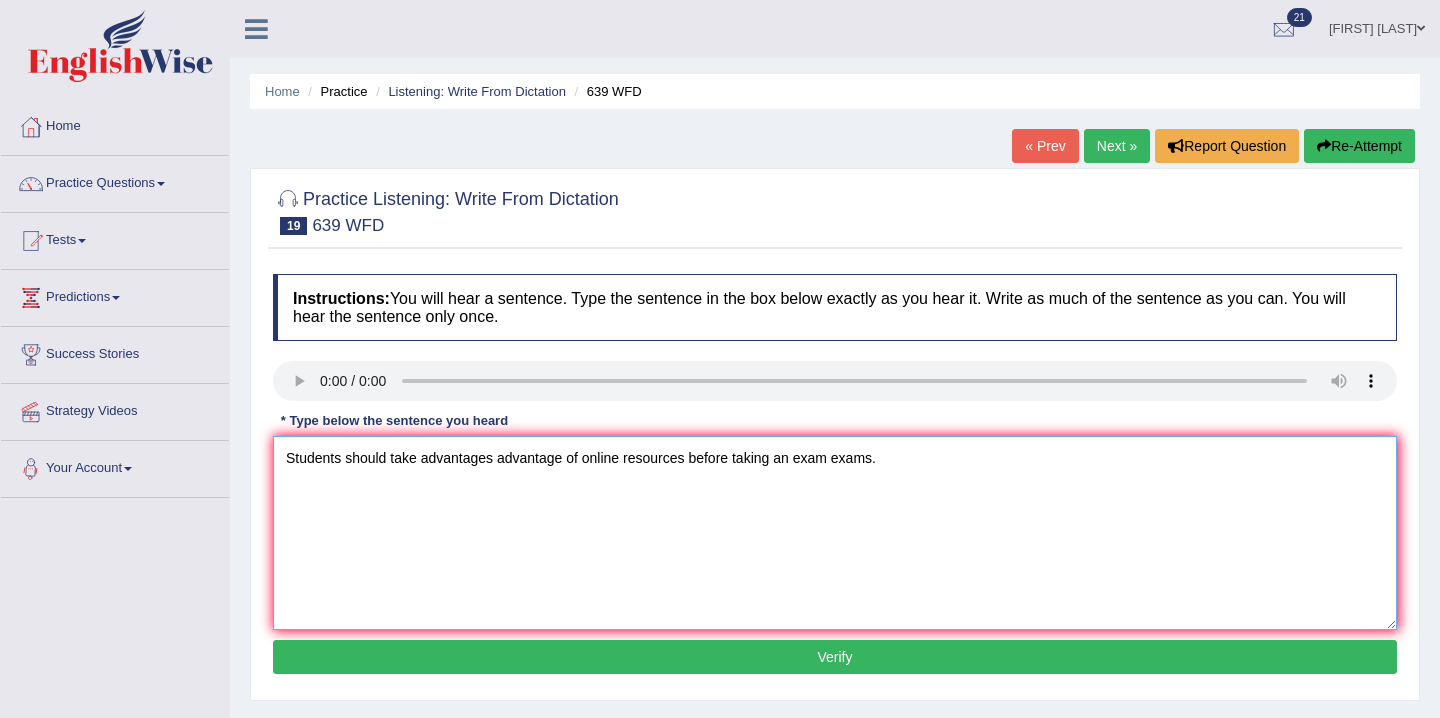 type on "Students should take advantages advantage of online resources before taking an exam exams." 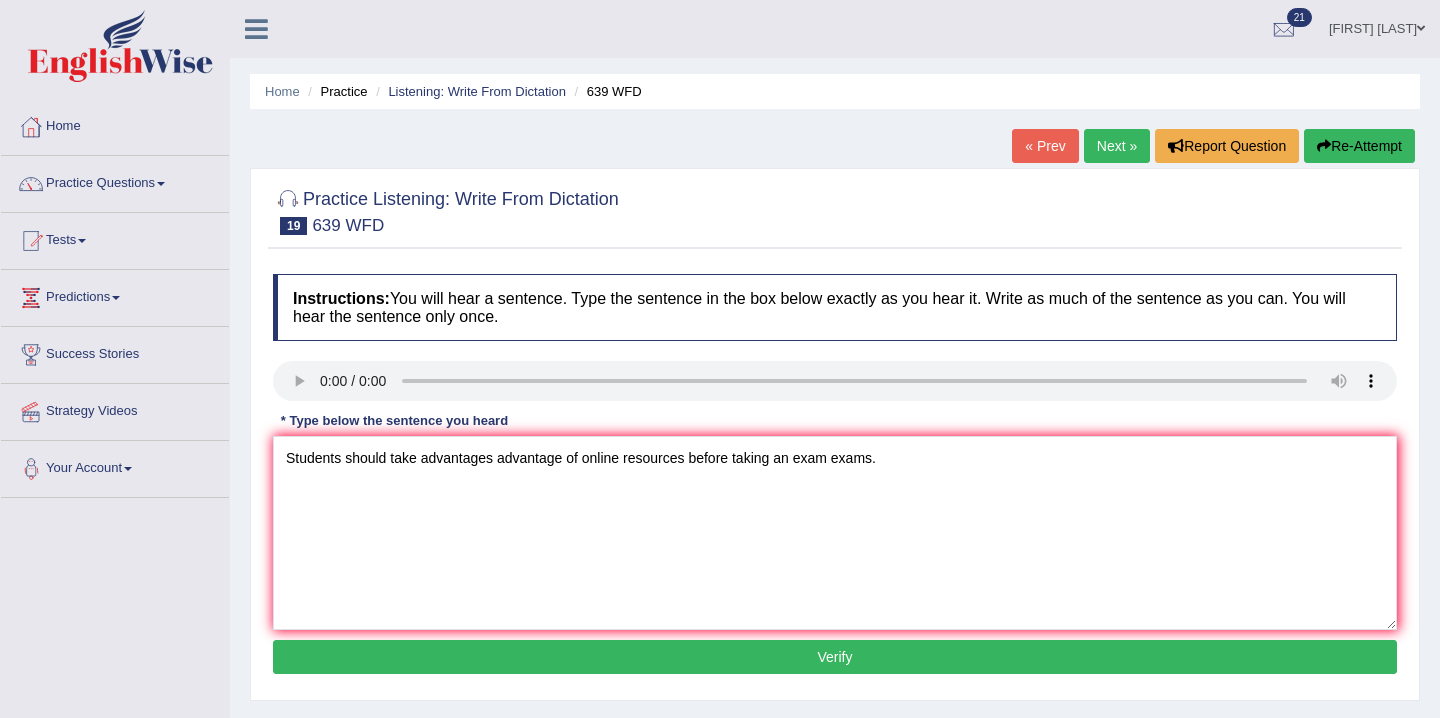click on "Verify" at bounding box center [835, 657] 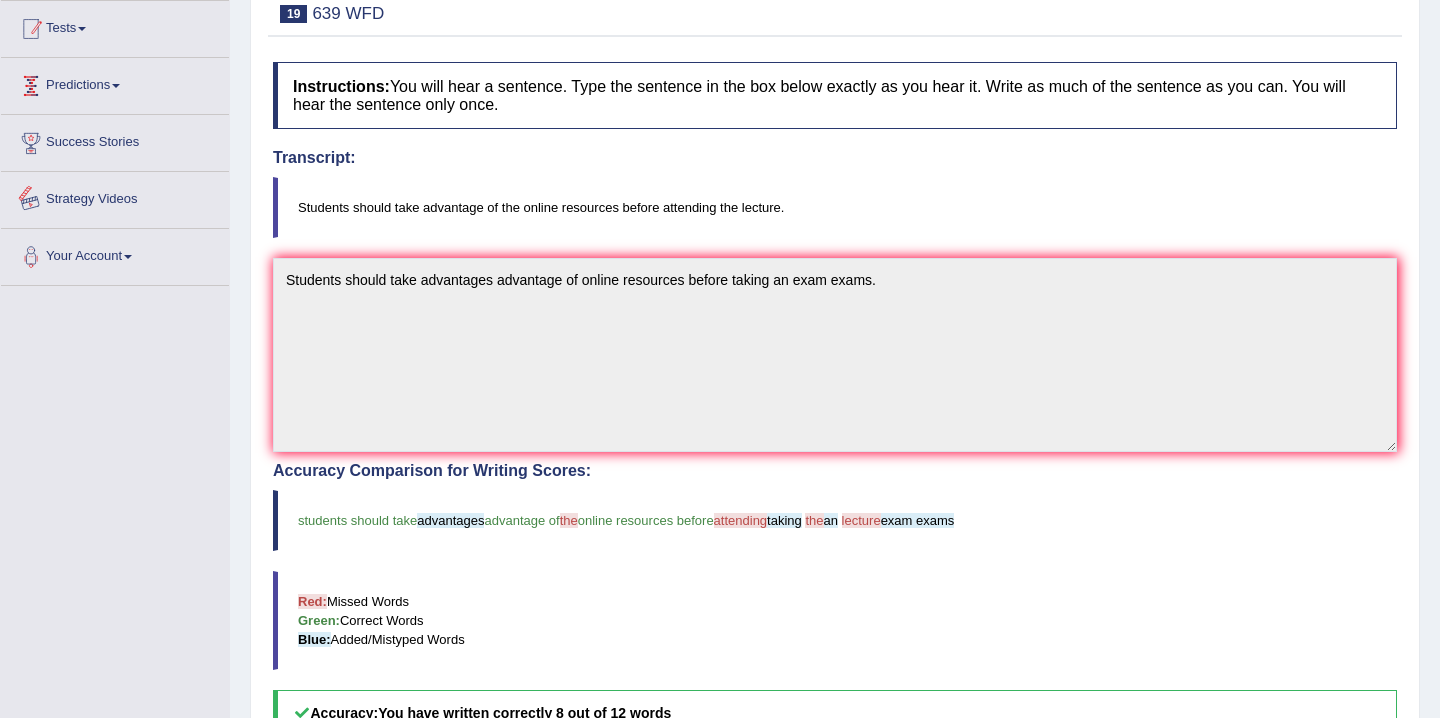 scroll, scrollTop: 0, scrollLeft: 0, axis: both 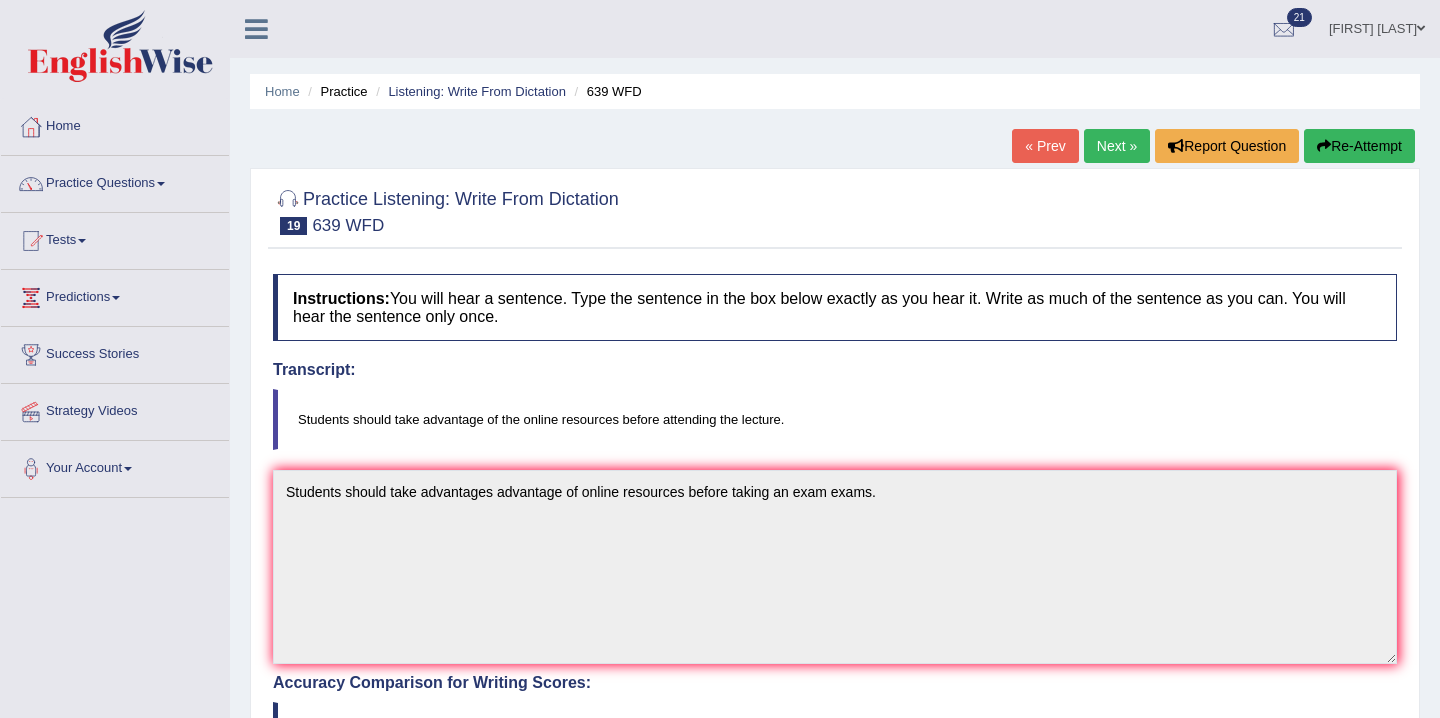 click on "Next »" at bounding box center [1117, 146] 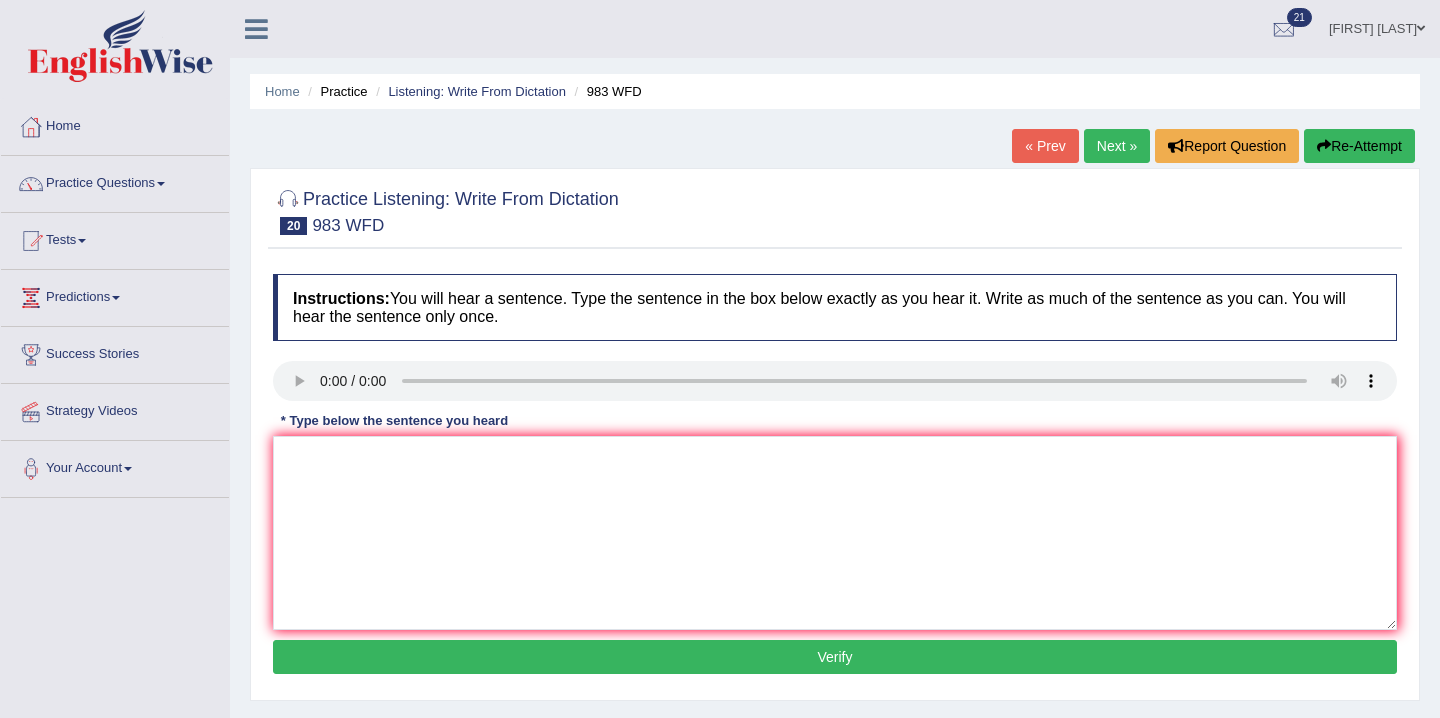 scroll, scrollTop: 0, scrollLeft: 0, axis: both 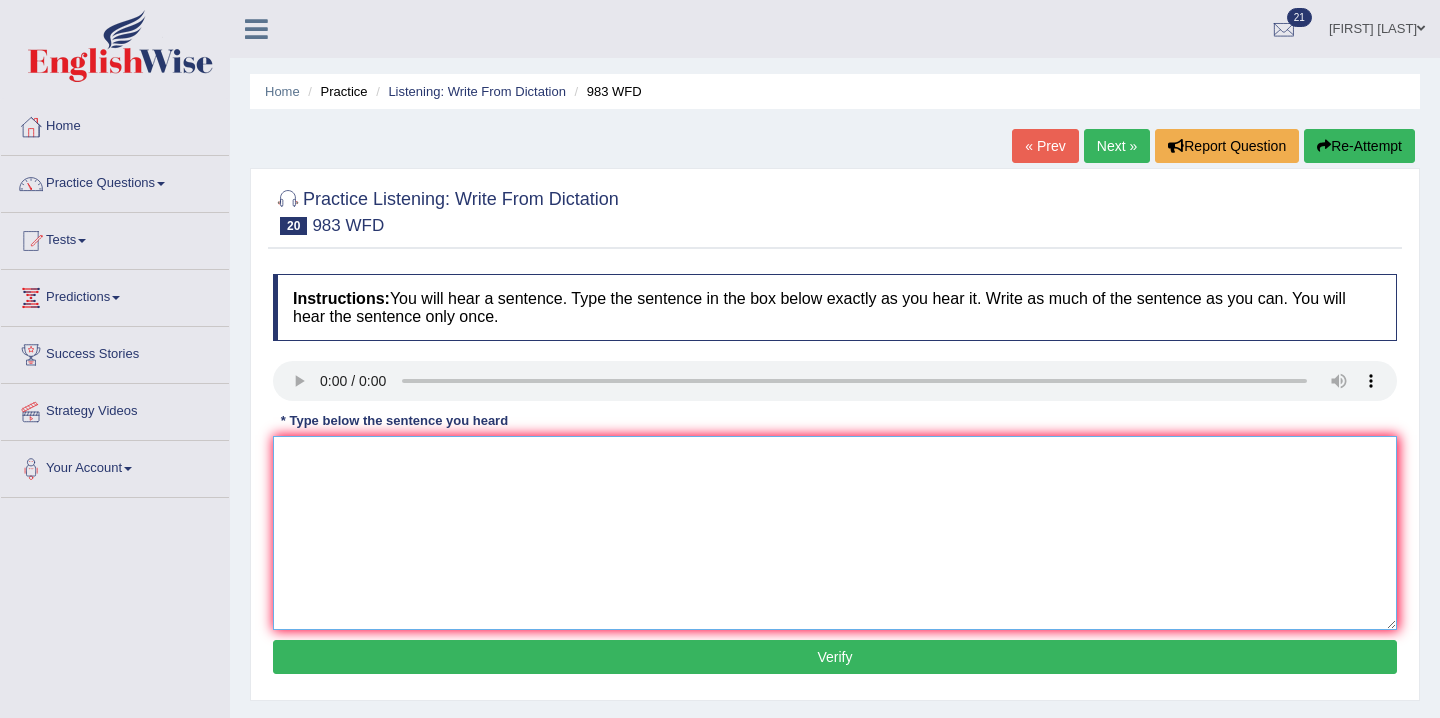 click at bounding box center (835, 533) 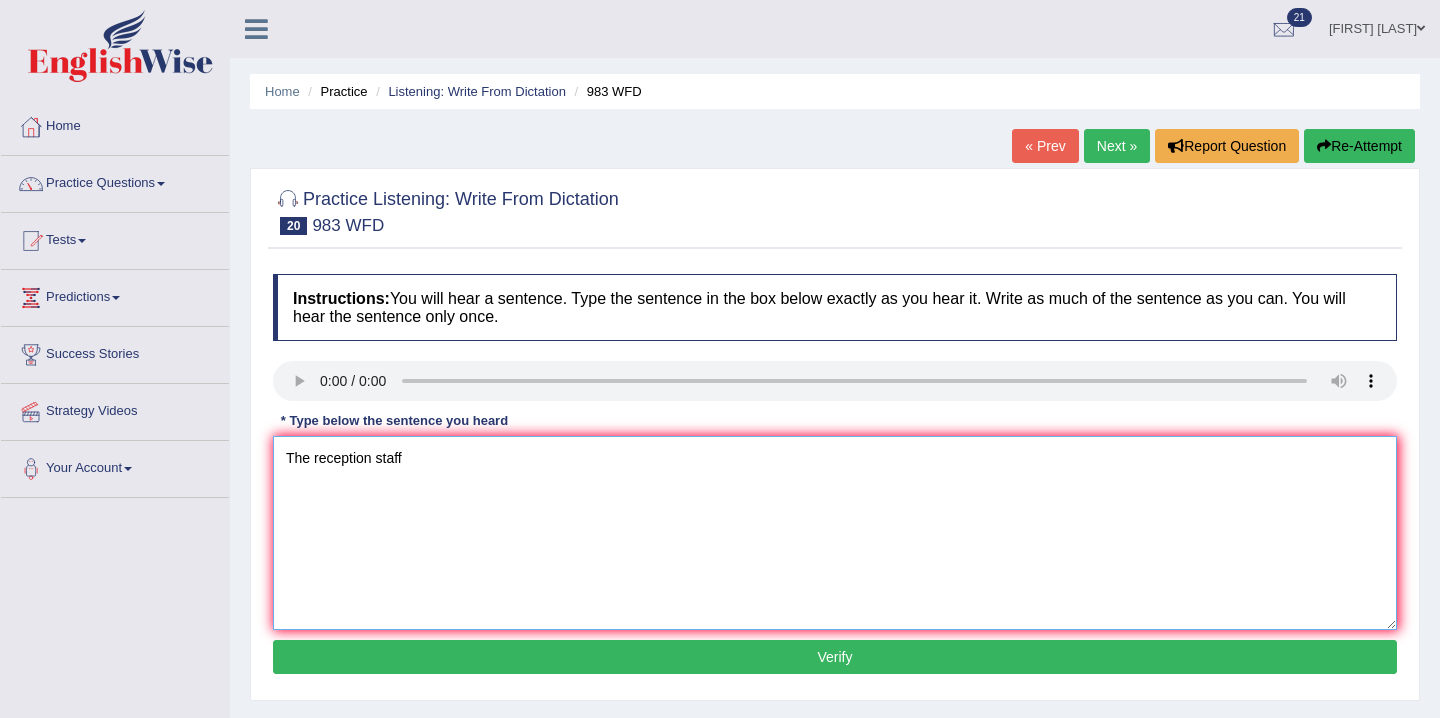 click on "The reception staff" at bounding box center [835, 533] 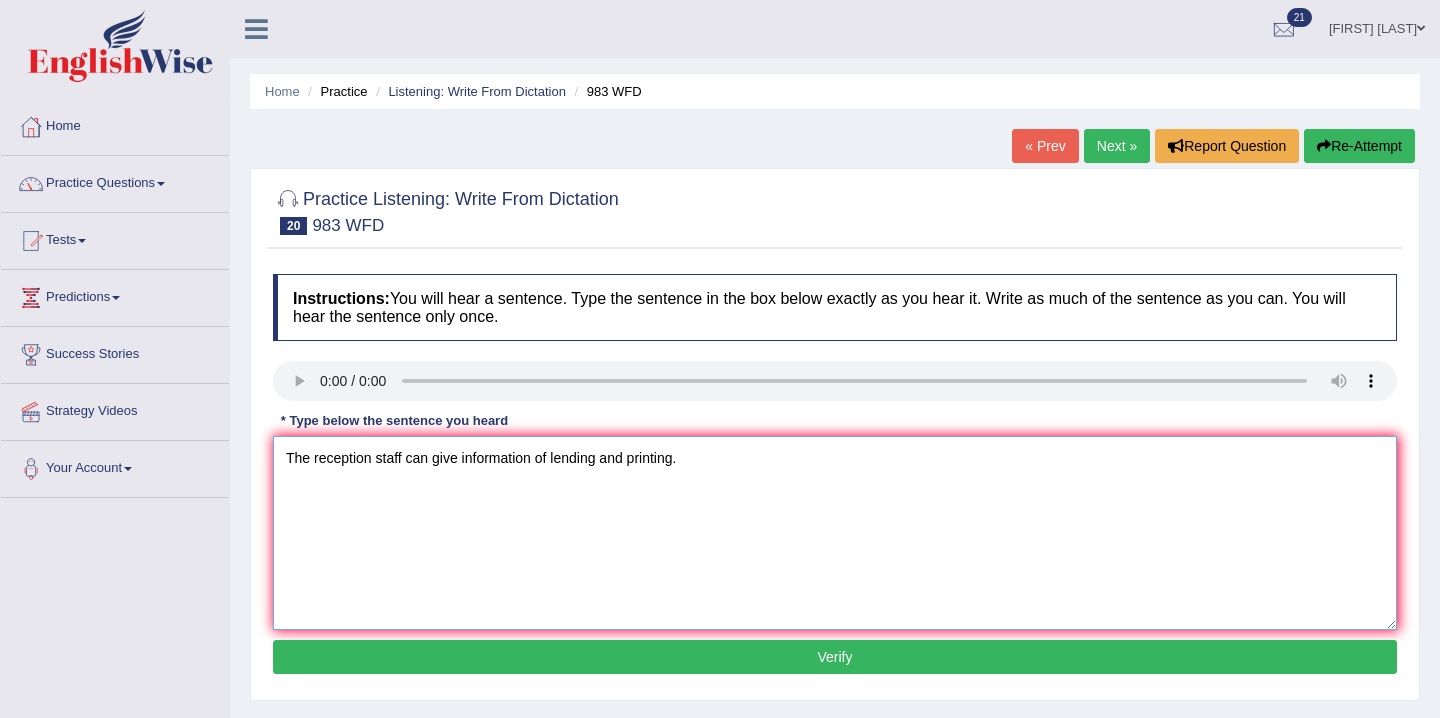 type on "The reception staff can give information of lending and printing." 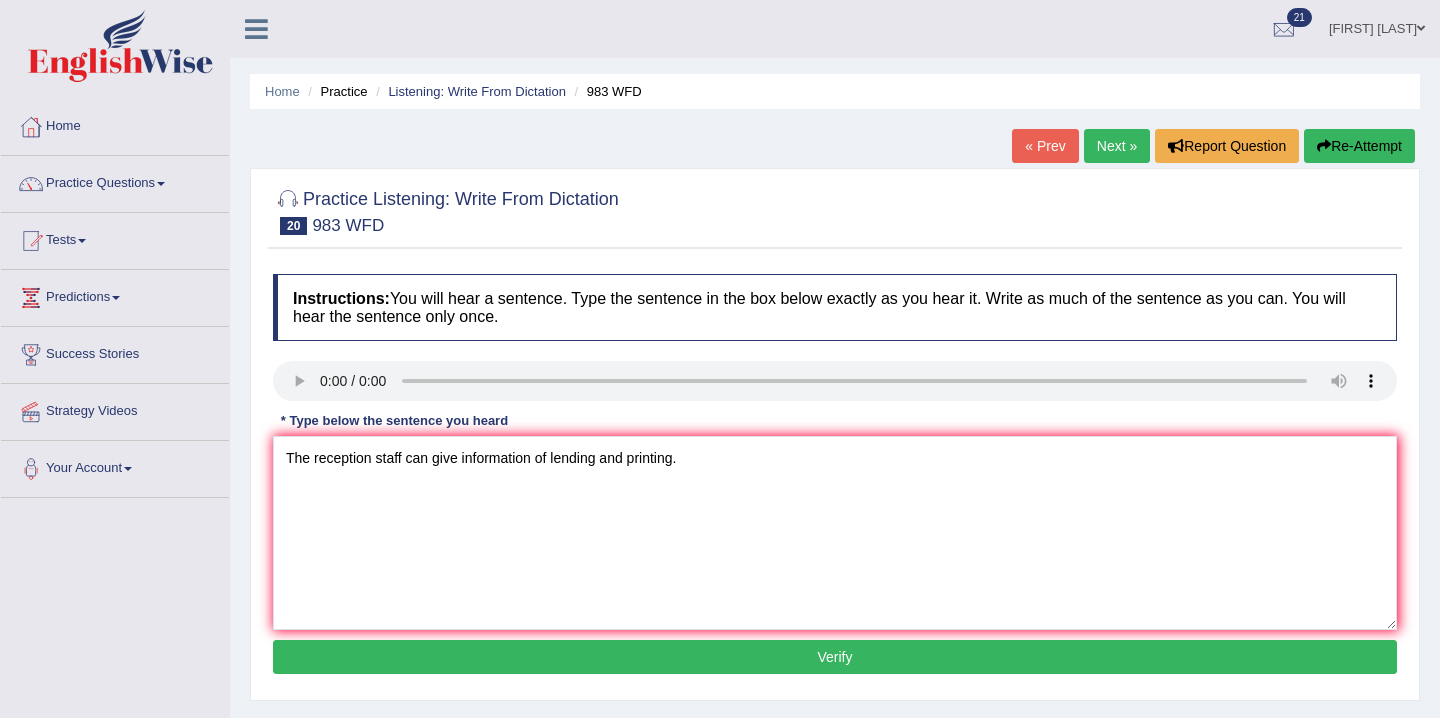 click on "Verify" at bounding box center [835, 657] 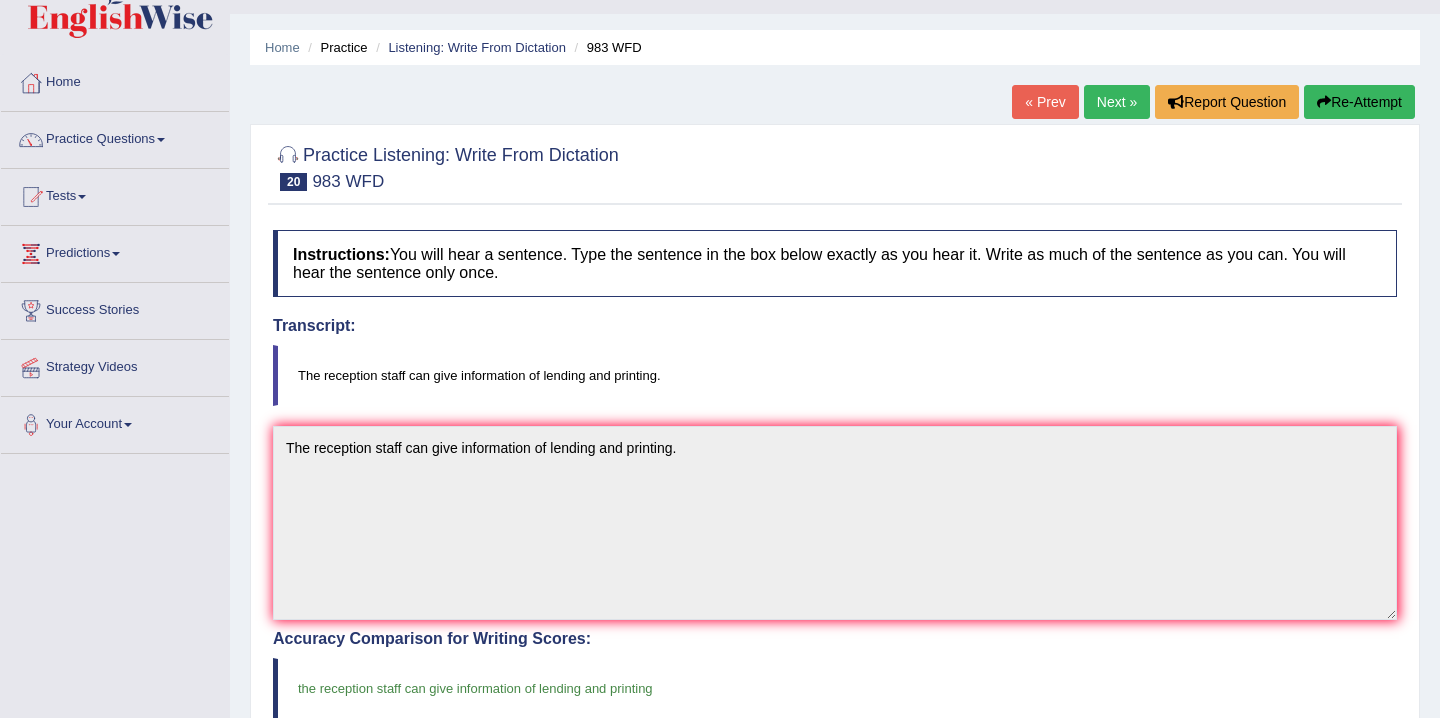 scroll, scrollTop: 0, scrollLeft: 0, axis: both 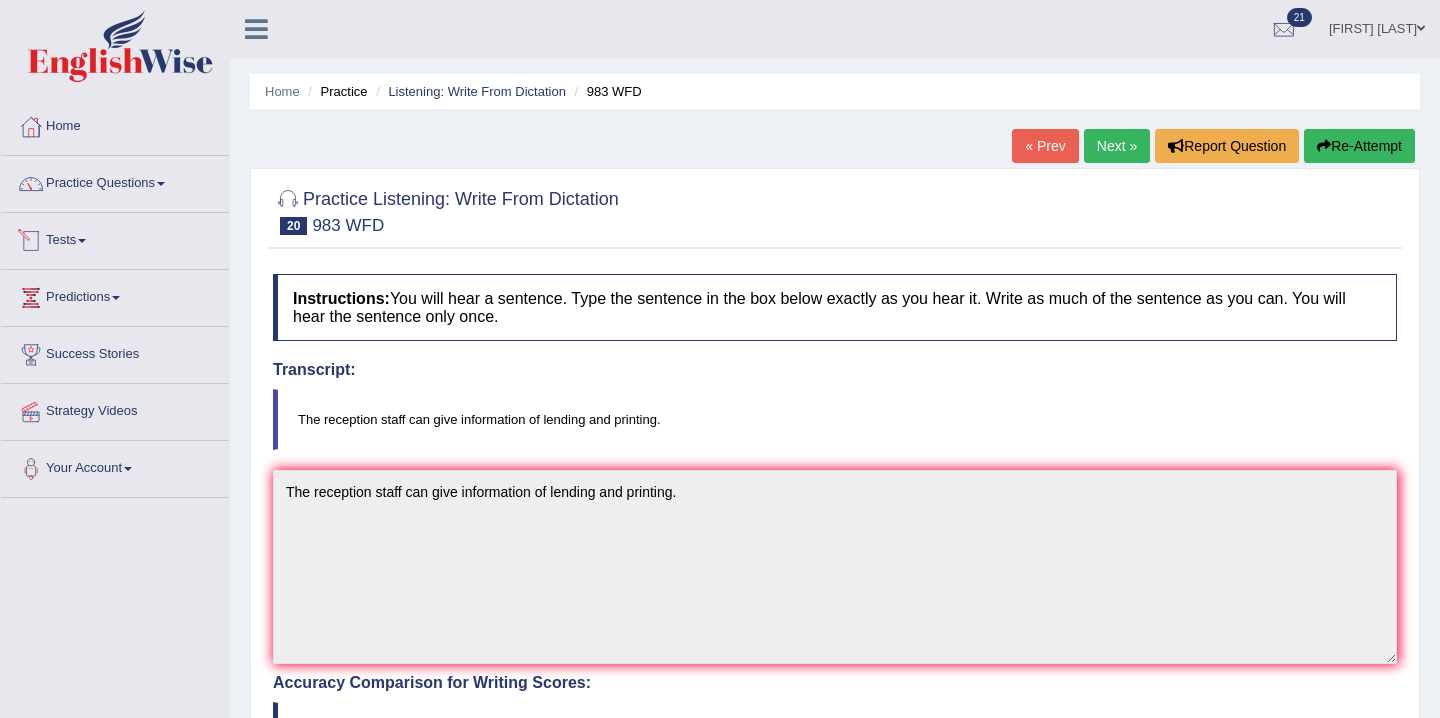 click on "Tests" at bounding box center [115, 238] 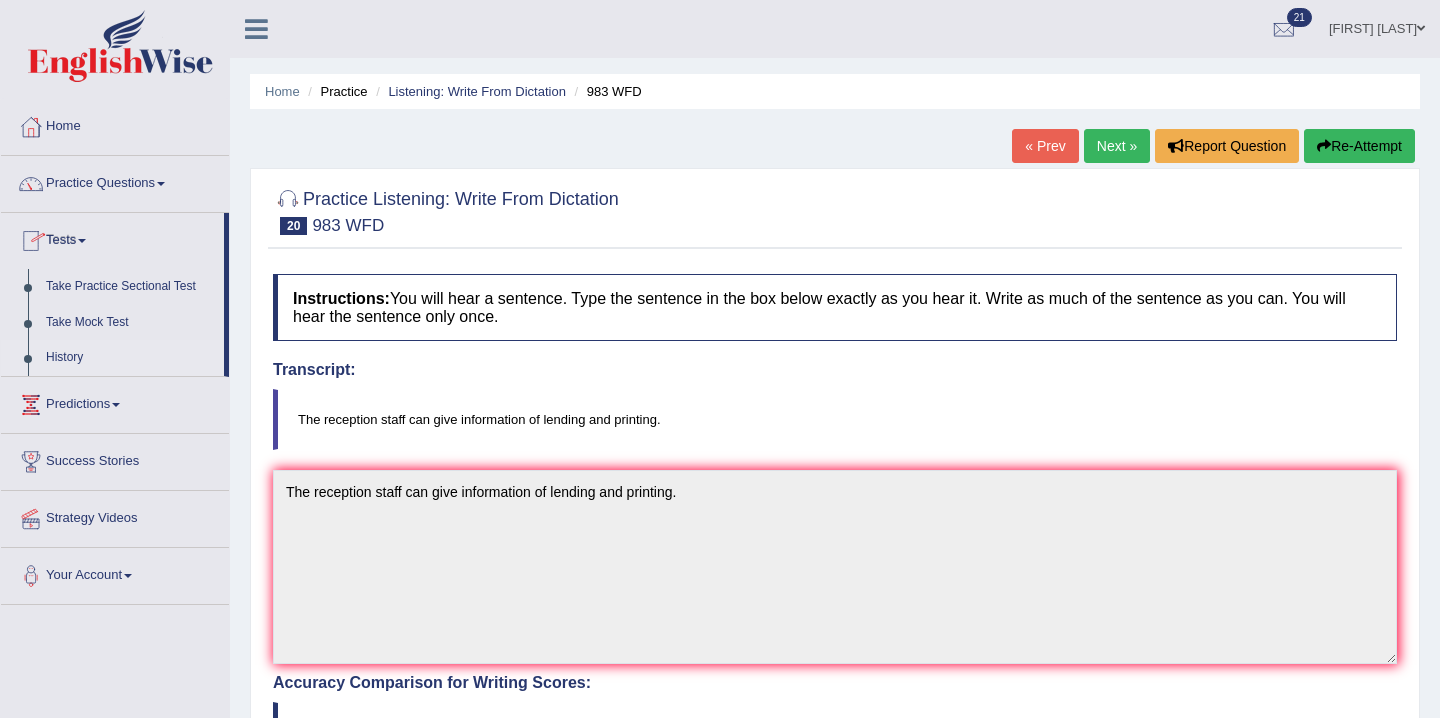 click on "History" at bounding box center [130, 358] 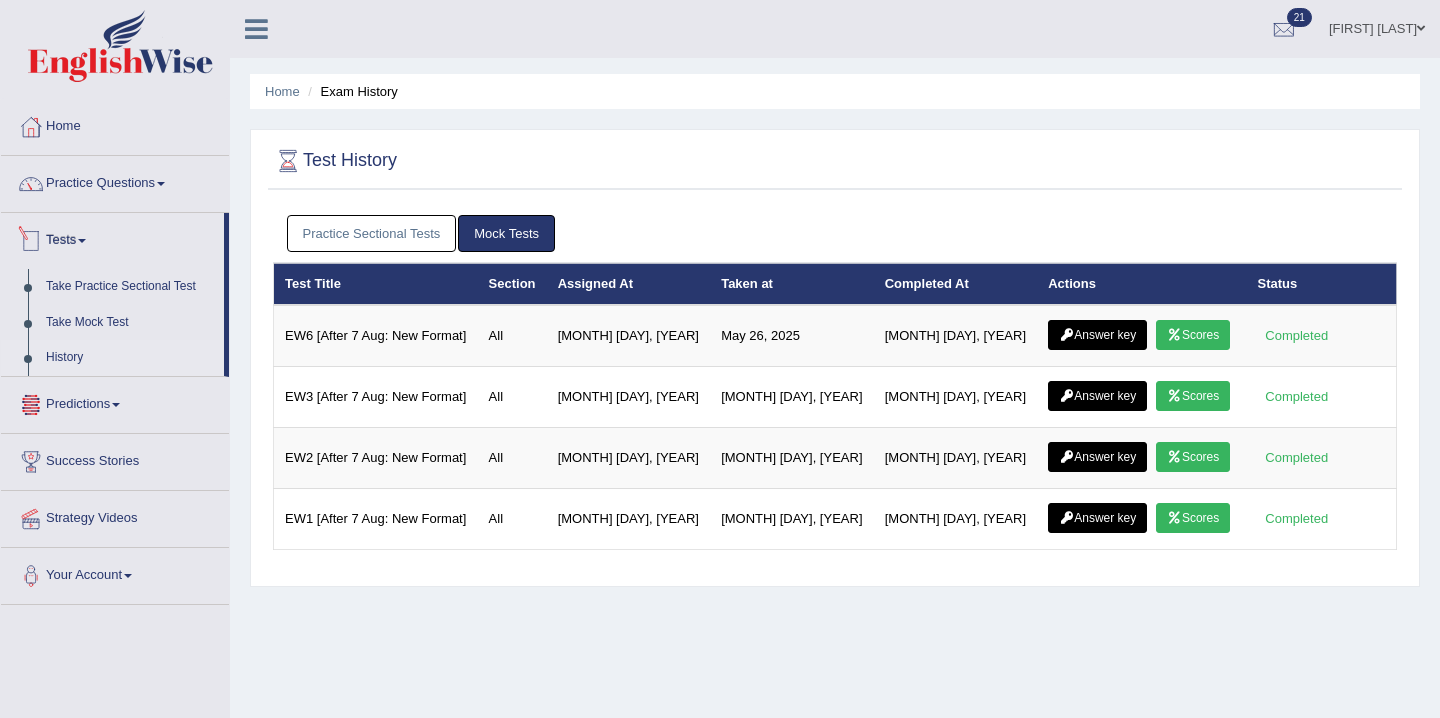 scroll, scrollTop: 0, scrollLeft: 0, axis: both 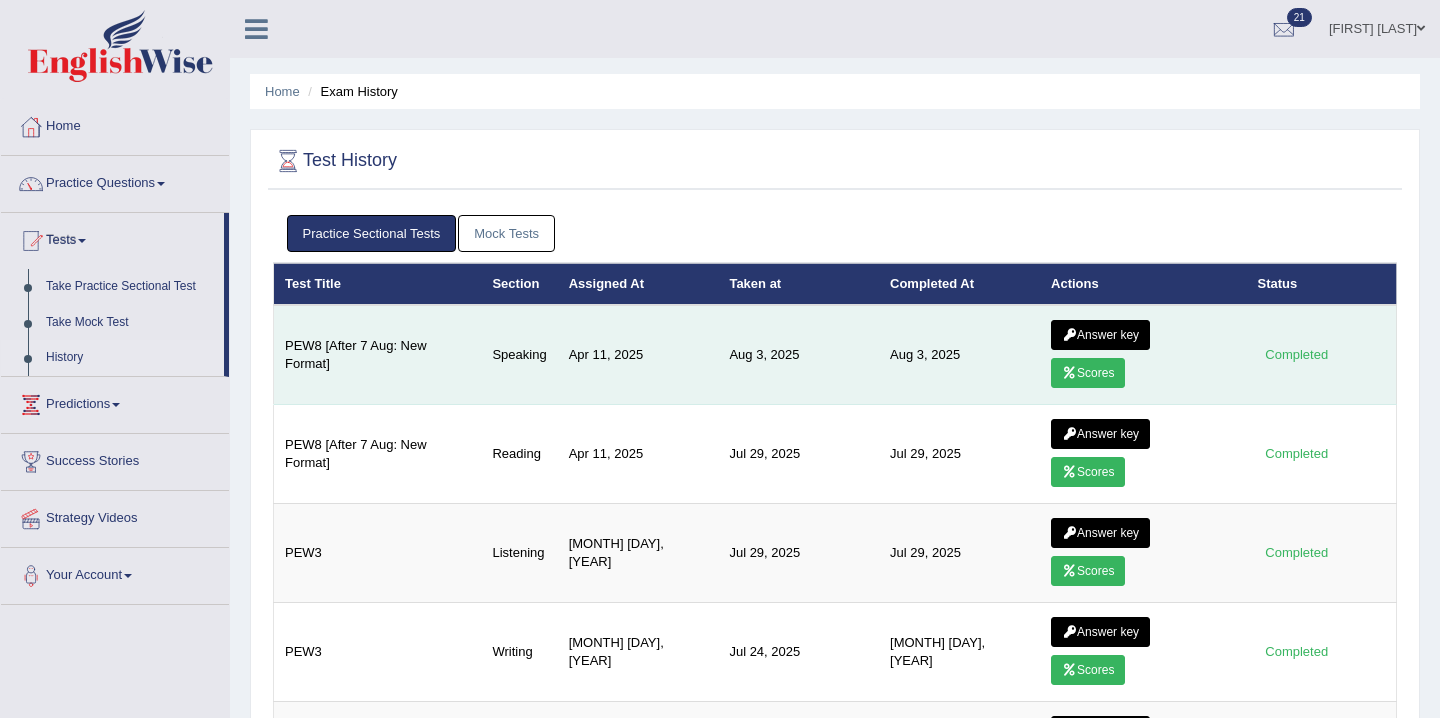 click on "Scores" at bounding box center [1088, 373] 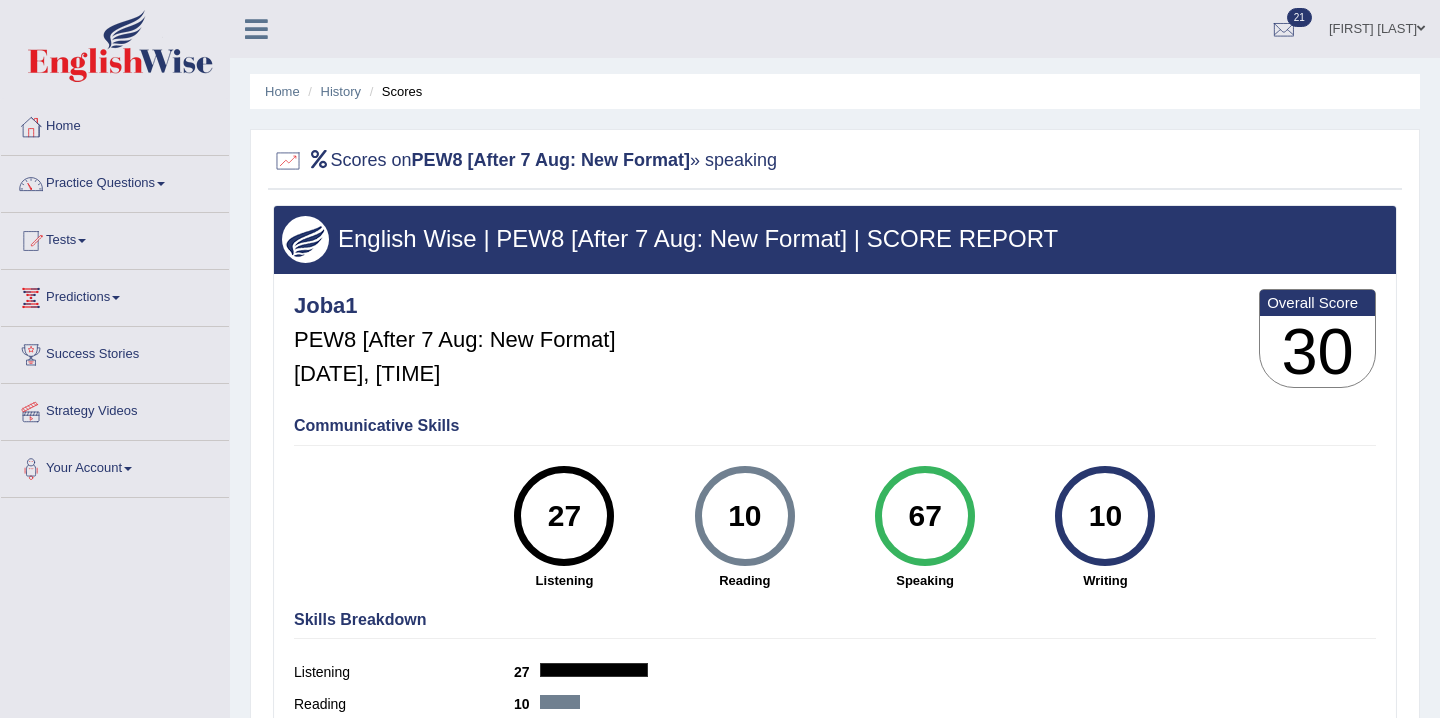 scroll, scrollTop: 0, scrollLeft: 0, axis: both 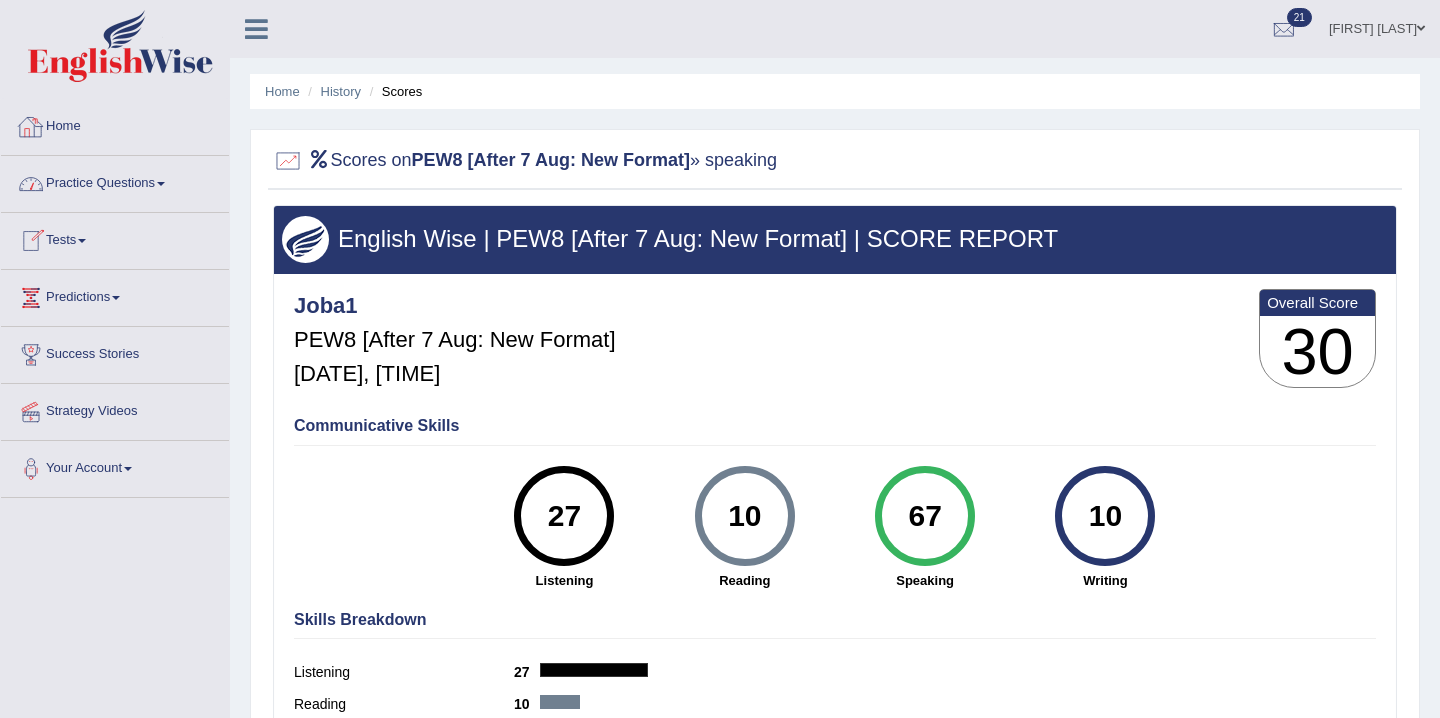 click on "Practice Questions" at bounding box center (115, 181) 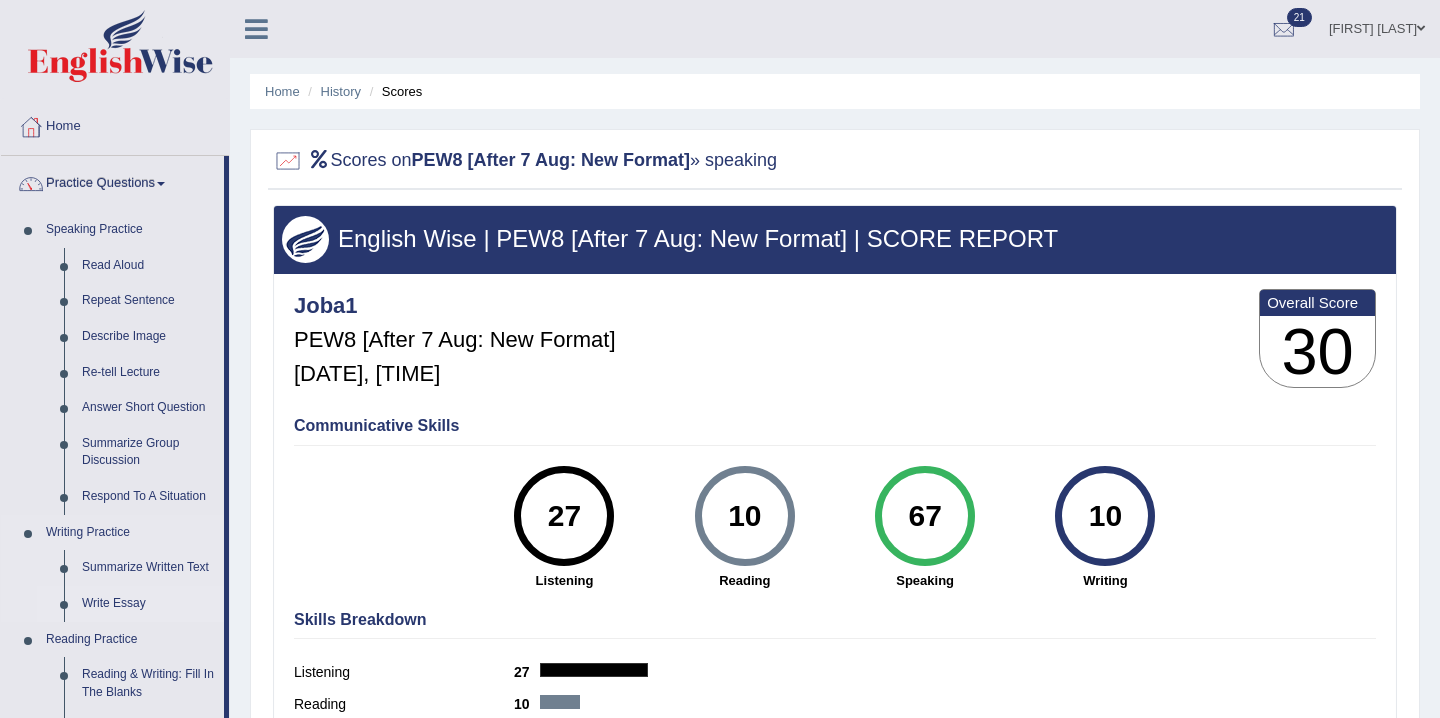 click on "Write Essay" at bounding box center [148, 604] 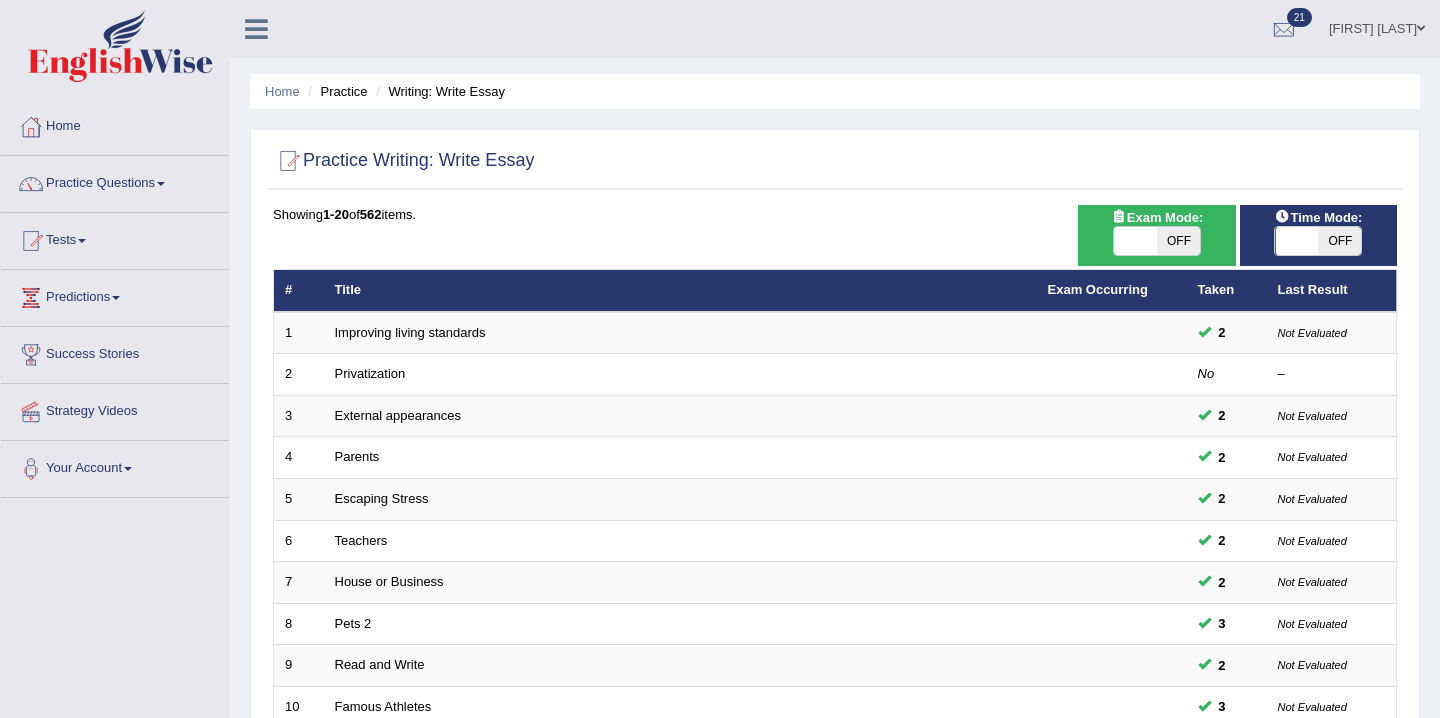 scroll, scrollTop: 0, scrollLeft: 0, axis: both 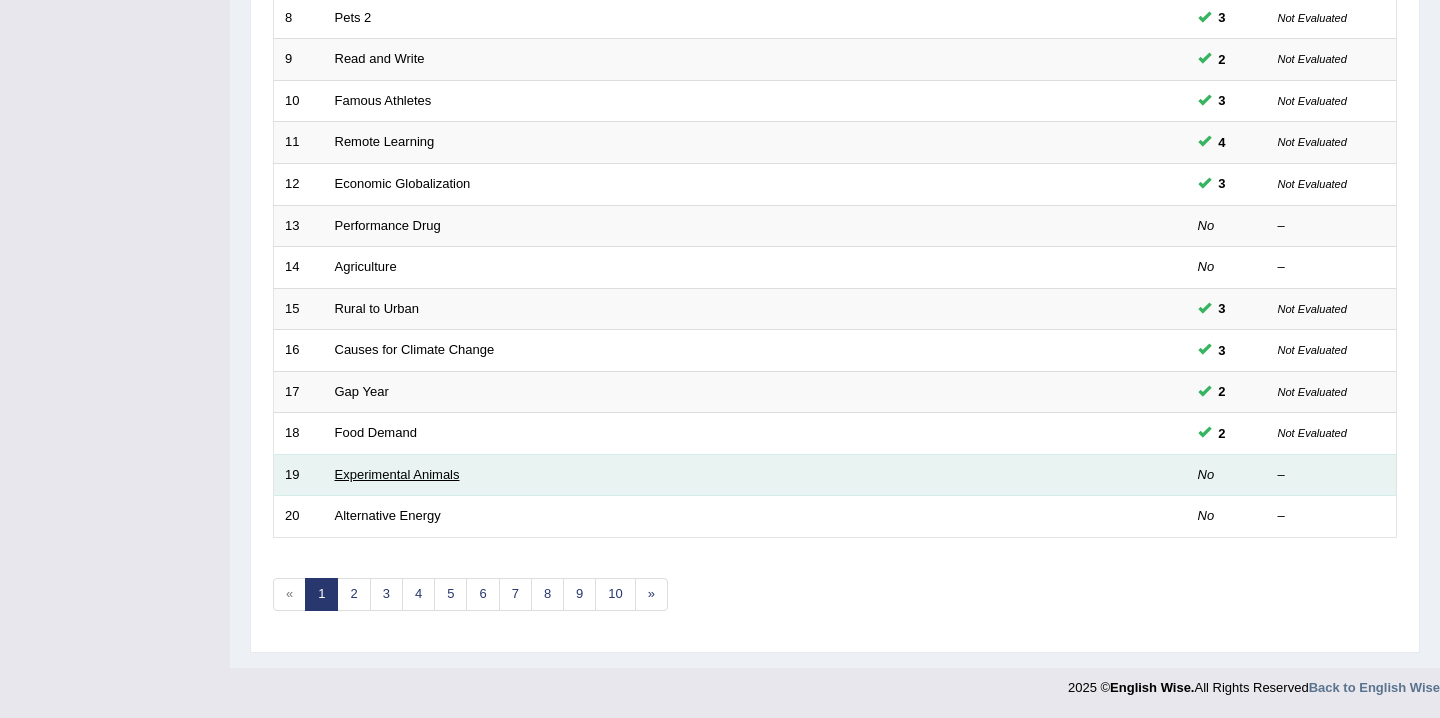 click on "Experimental Animals" at bounding box center [397, 474] 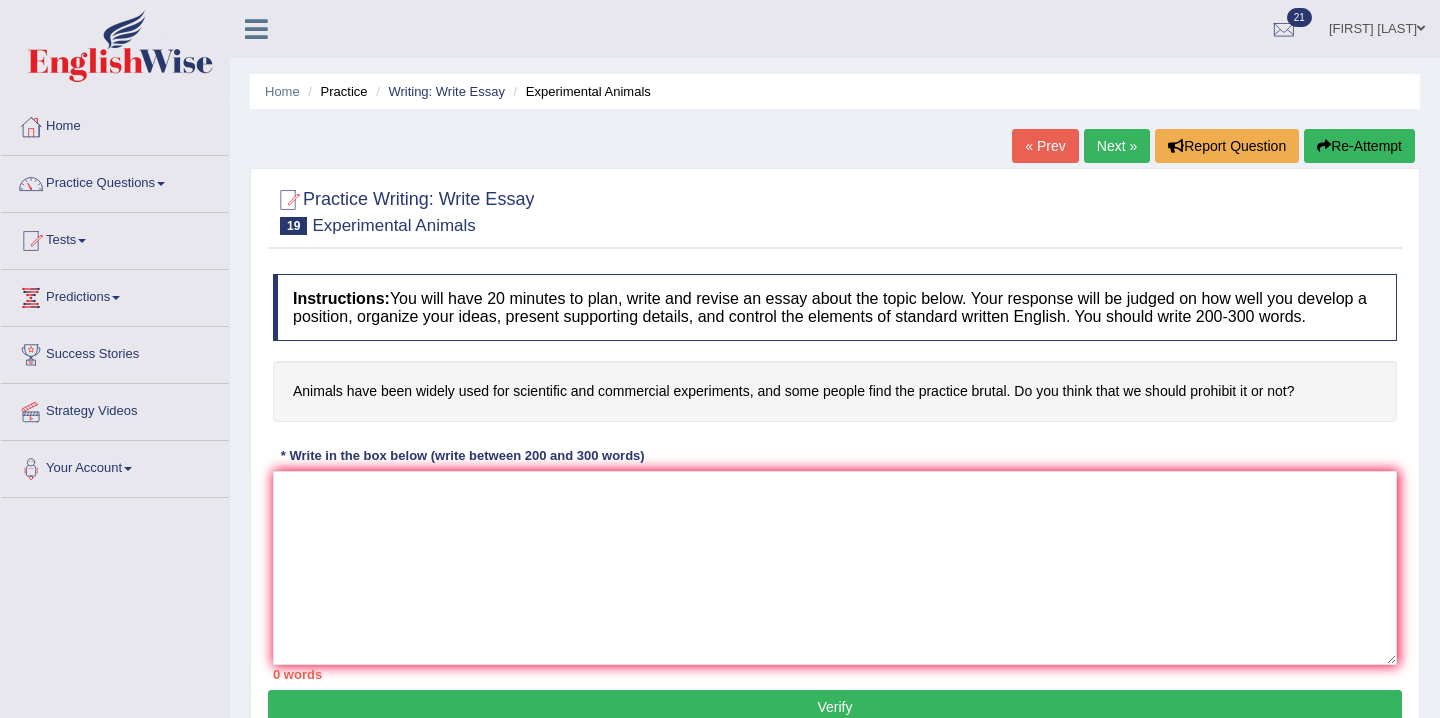 scroll, scrollTop: 0, scrollLeft: 0, axis: both 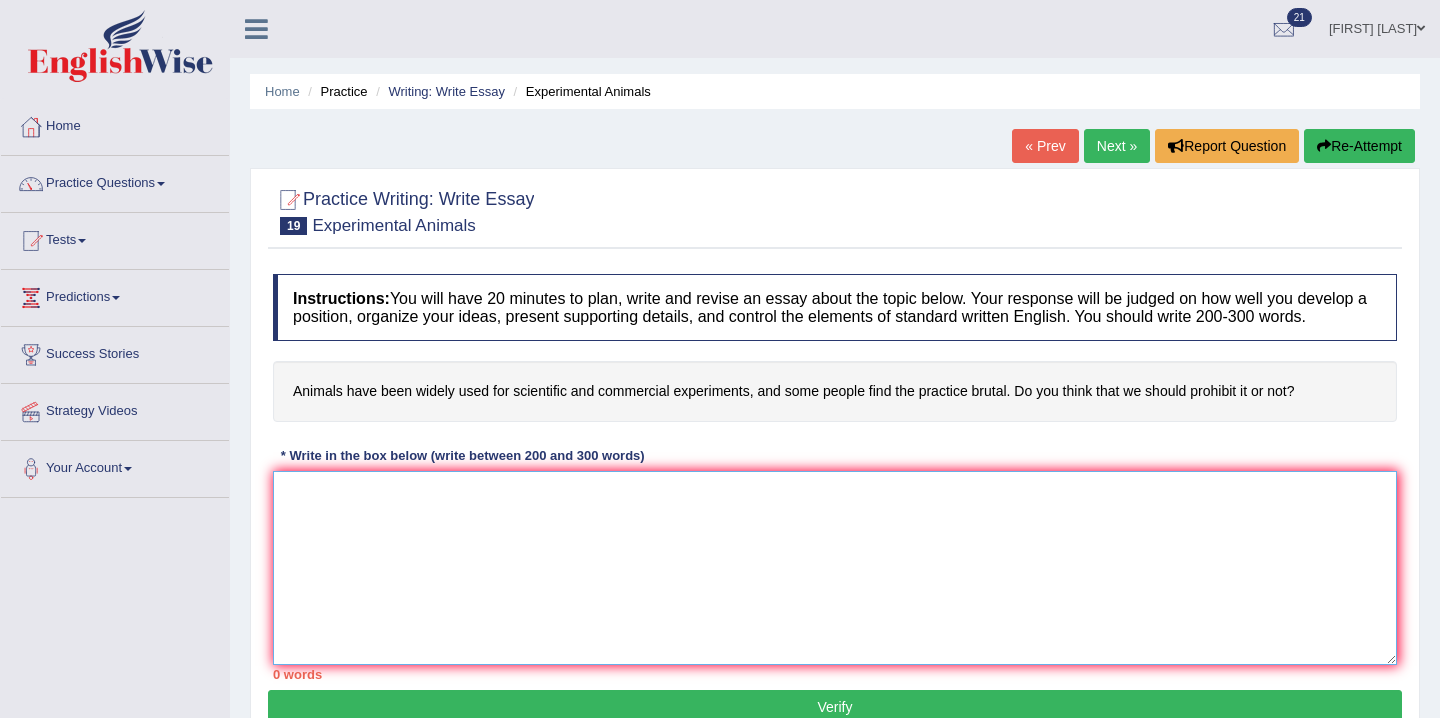click at bounding box center (835, 568) 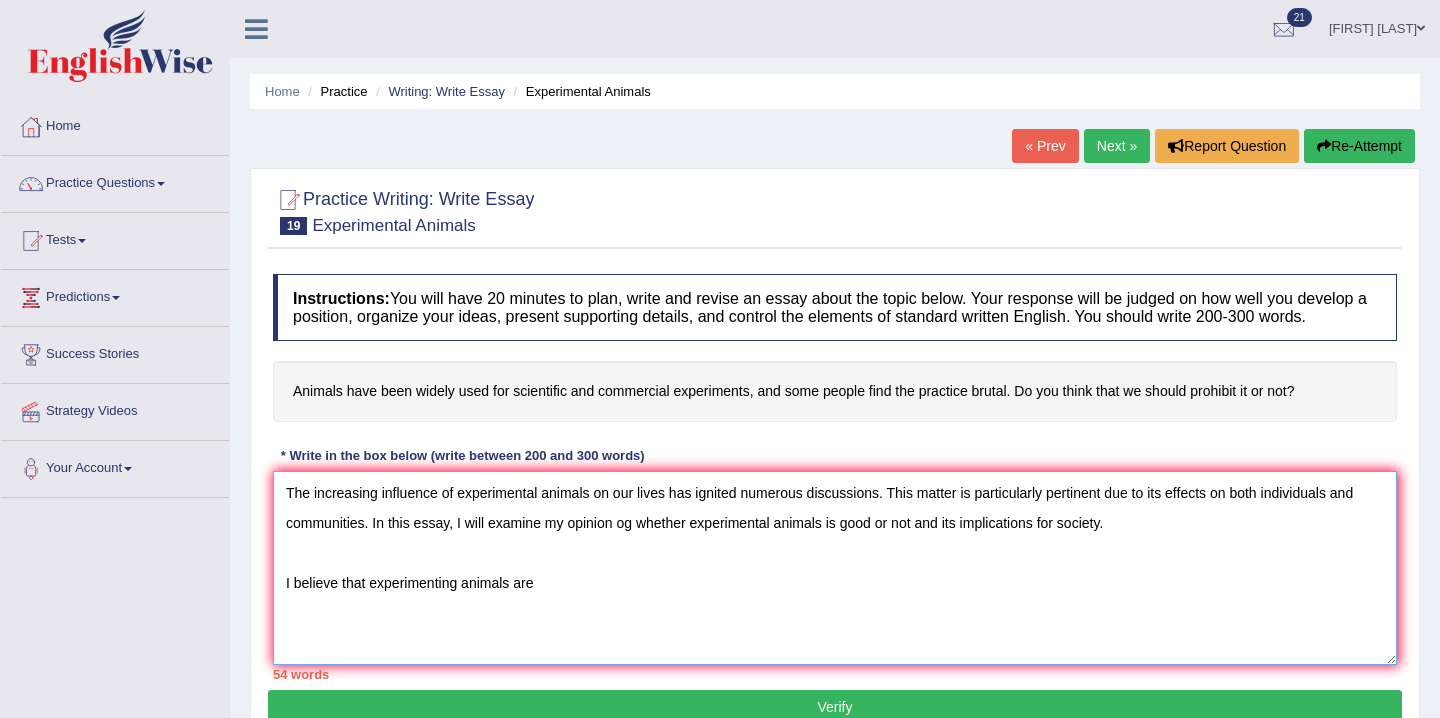 click on "The increasing influence of experimental animals on our lives has ignited numerous discussions. This matter is particularly pertinent due to its effects on both individuals and communities. In this essay, I will examine my opinion og whether experimental animals is good or not and its implications for society.
I believe that experimenting animals are" at bounding box center (835, 568) 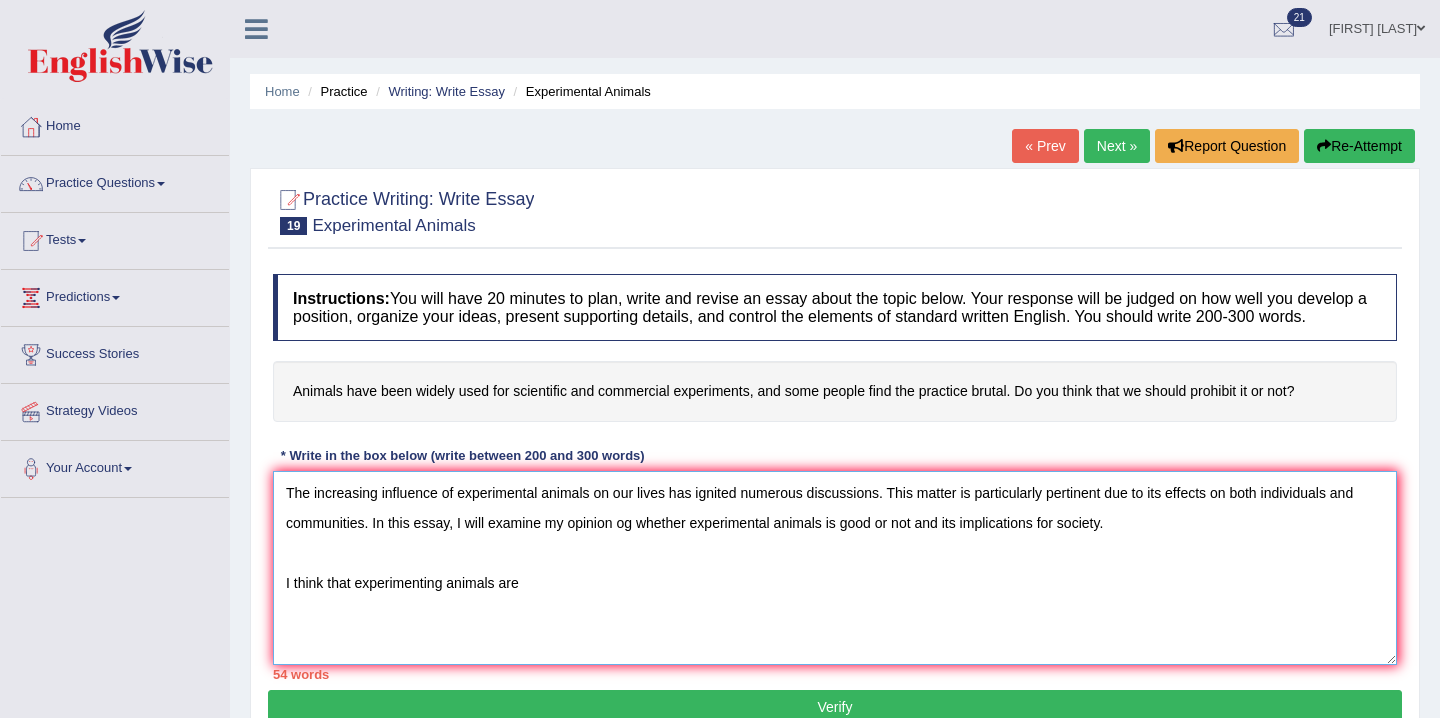 click on "The increasing influence of experimental animals on our lives has ignited numerous discussions. This matter is particularly pertinent due to its effects on both individuals and communities. In this essay, I will examine my opinion og whether experimental animals is good or not and its implications for society.
I think that experimenting animals are" at bounding box center (835, 568) 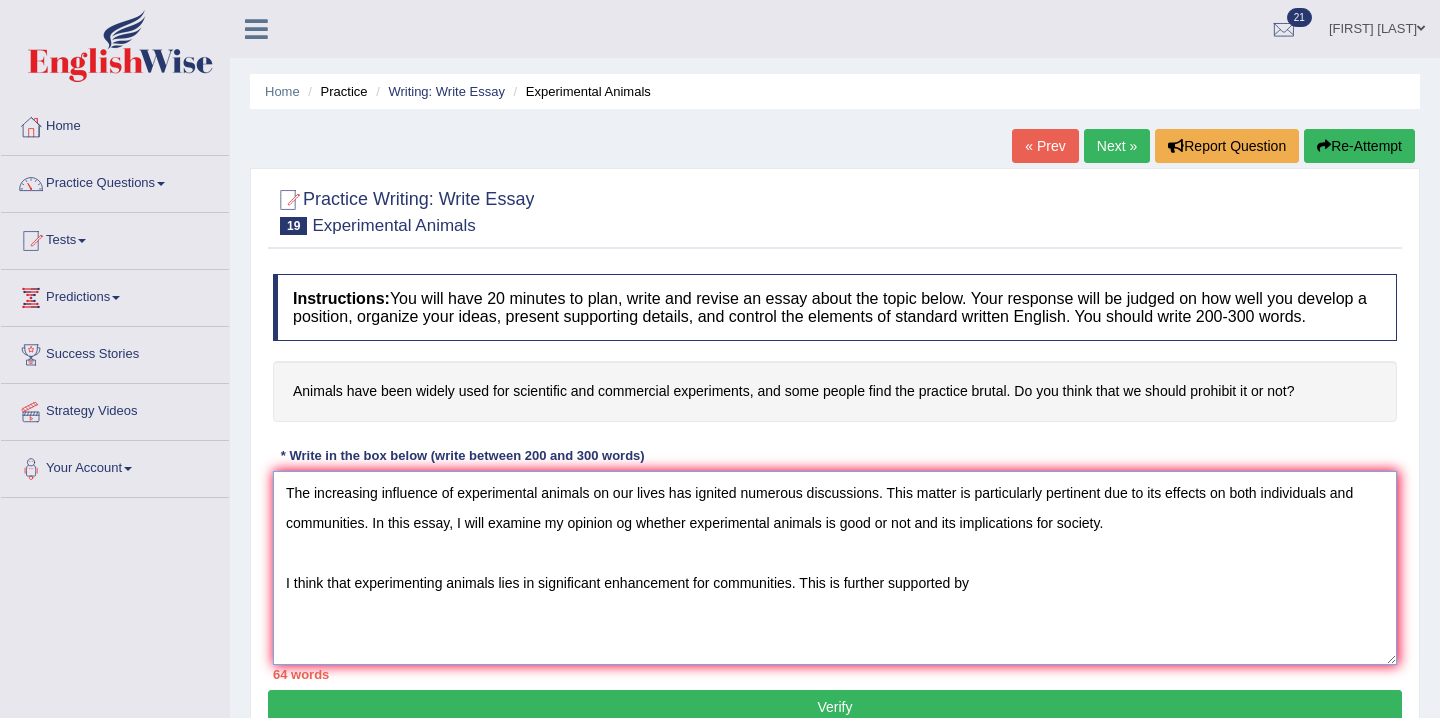 click on "The increasing influence of experimental animals on our lives has ignited numerous discussions. This matter is particularly pertinent due to its effects on both individuals and communities. In this essay, I will examine my opinion og whether experimental animals is good or not and its implications for society.
I think that experimenting animals lies in significant enhancement for communities. This is further supported by" at bounding box center (835, 568) 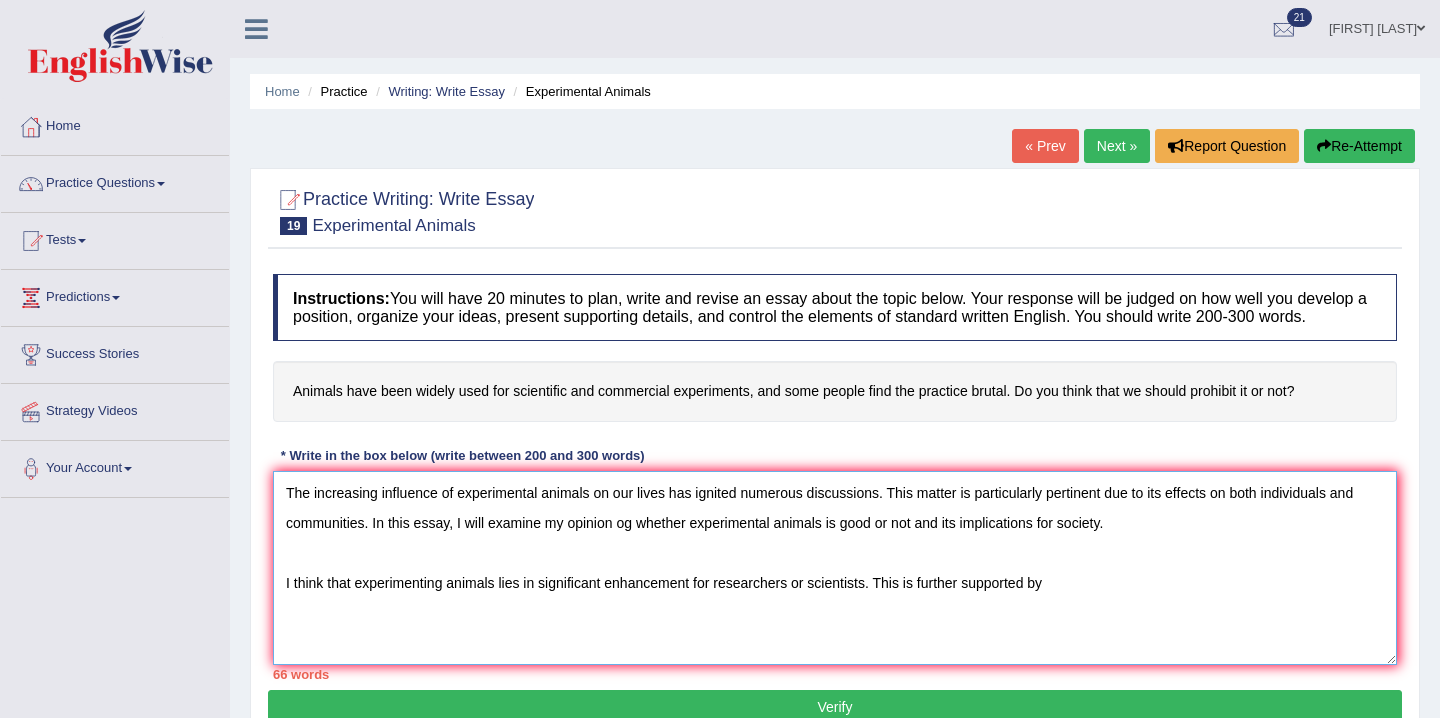 click on "The increasing influence of experimental animals on our lives has ignited numerous discussions. This matter is particularly pertinent due to its effects on both individuals and communities. In this essay, I will examine my opinion og whether experimental animals is good or not and its implications for society.
I think that experimenting animals lies in significant enhancement for researchers or scientists. This is further supported by" at bounding box center [835, 568] 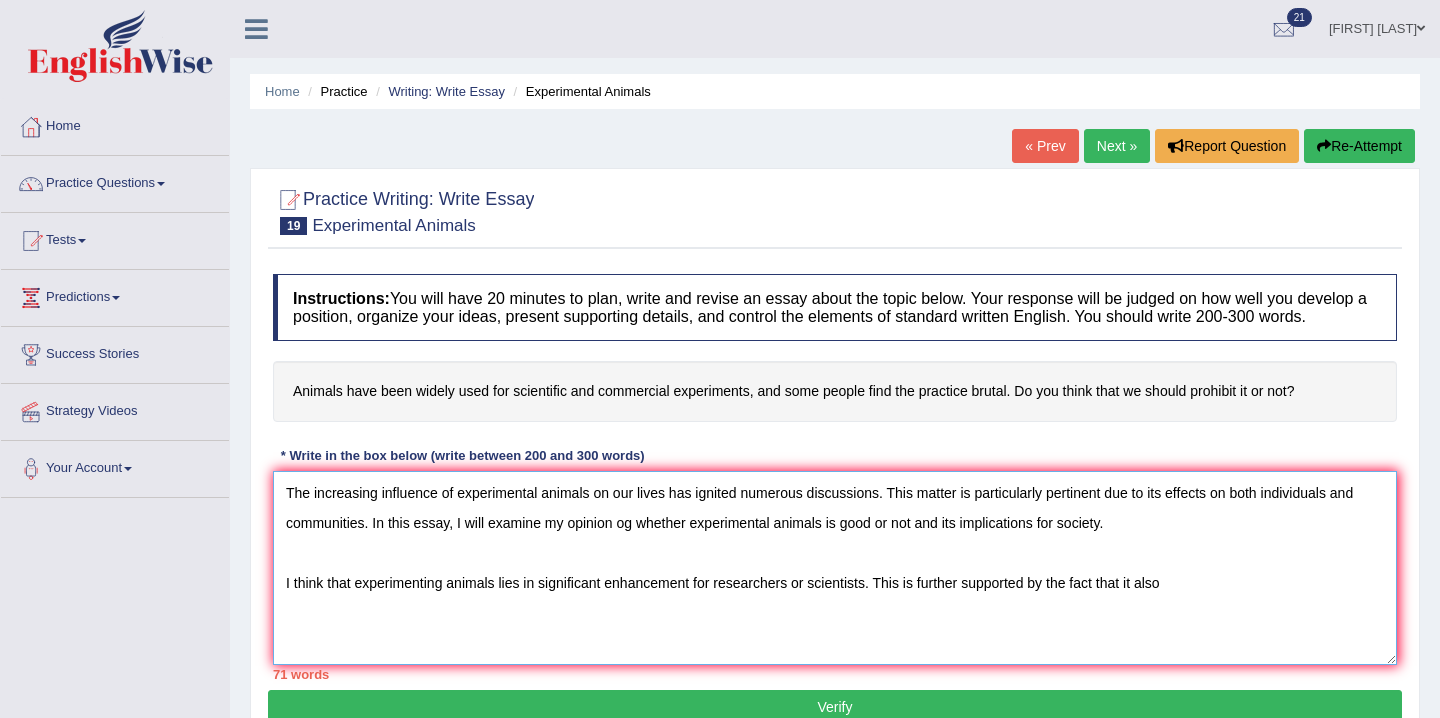 click on "The increasing influence of experimental animals on our lives has ignited numerous discussions. This matter is particularly pertinent due to its effects on both individuals and communities. In this essay, I will examine my opinion og whether experimental animals is good or not and its implications for society.
I think that experimenting animals lies in significant enhancement for researchers or scientists. This is further supported by the fact that it also" at bounding box center [835, 568] 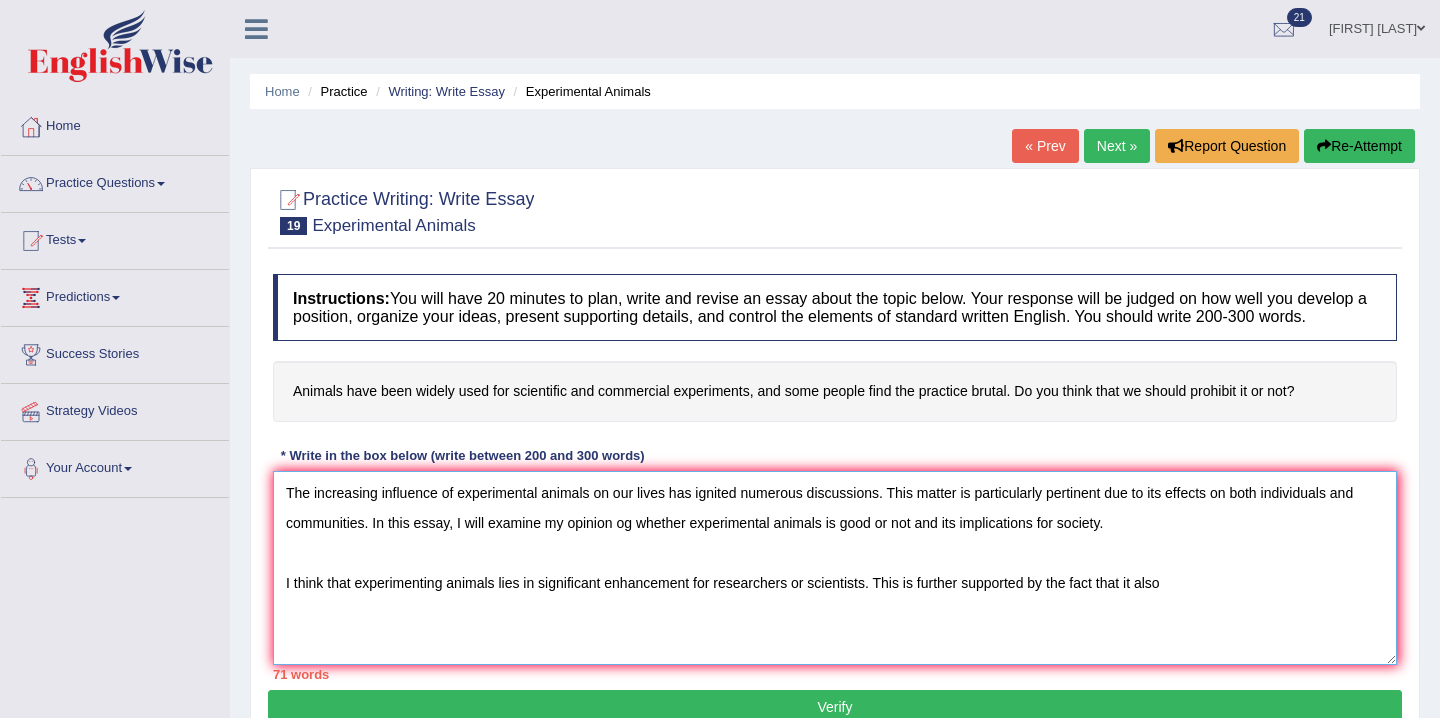 click on "The increasing influence of experimental animals on our lives has ignited numerous discussions. This matter is particularly pertinent due to its effects on both individuals and communities. In this essay, I will examine my opinion og whether experimental animals is good or not and its implications for society.
I think that experimenting animals lies in significant enhancement for researchers or scientists. This is further supported by the fact that it also" at bounding box center [835, 568] 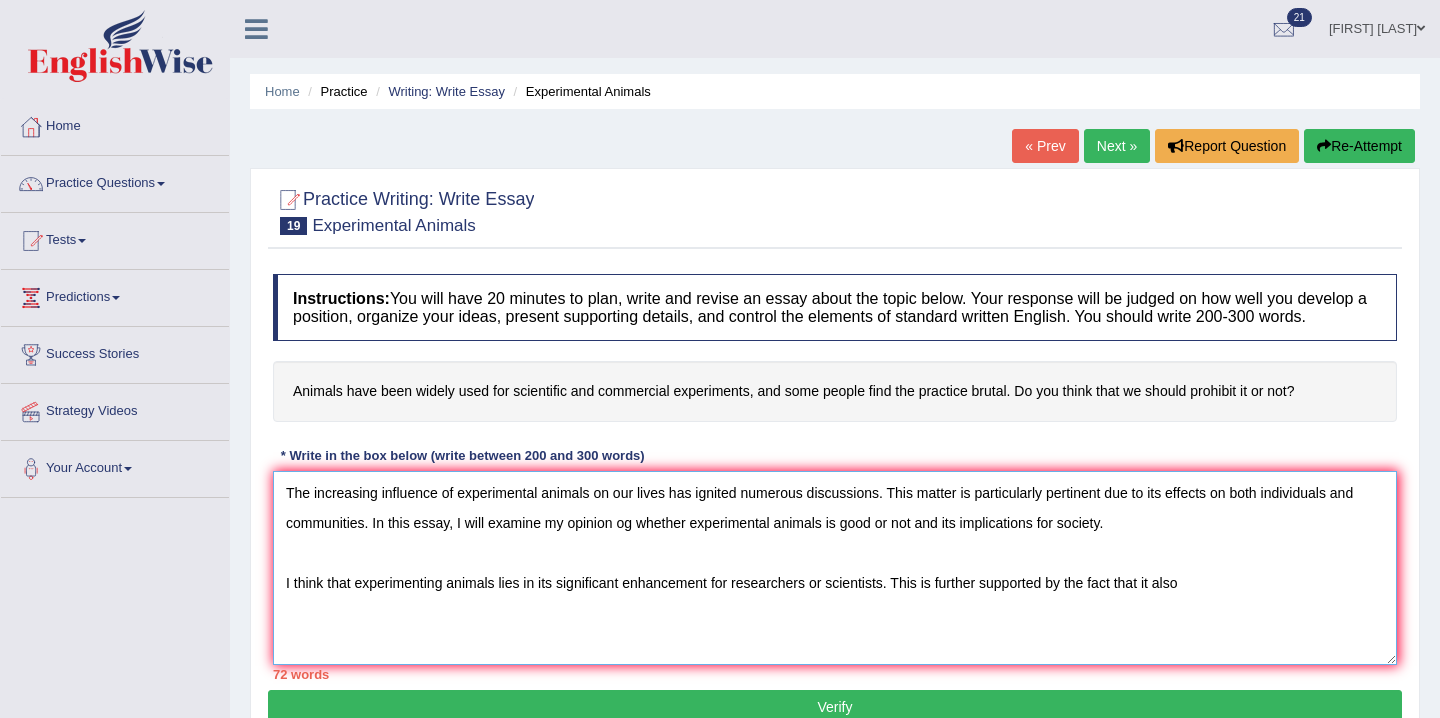 click on "The increasing influence of experimental animals on our lives has ignited numerous discussions. This matter is particularly pertinent due to its effects on both individuals and communities. In this essay, I will examine my opinion og whether experimental animals is good or not and its implications for society.
I think that experimenting animals lies in its significant enhancement for researchers or scientists. This is further supported by the fact that it also" at bounding box center [835, 568] 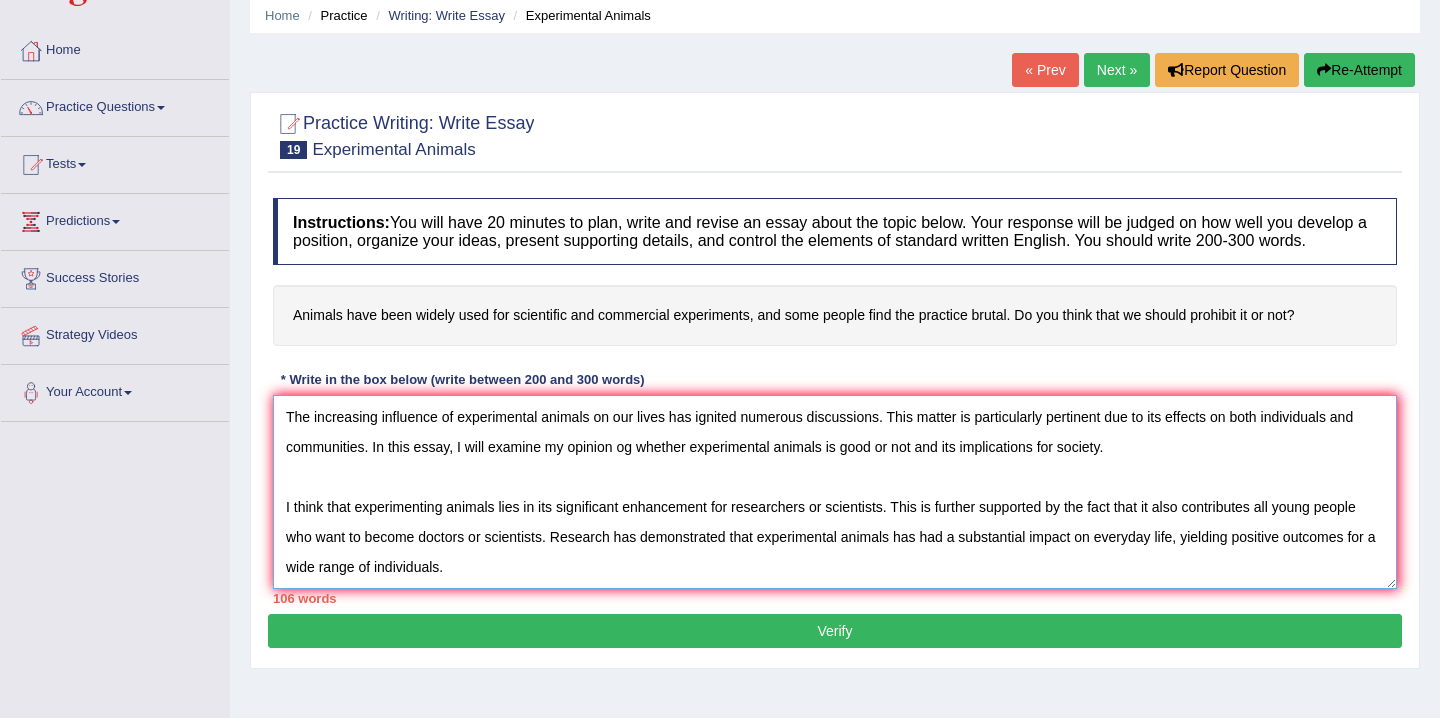 scroll, scrollTop: 83, scrollLeft: 0, axis: vertical 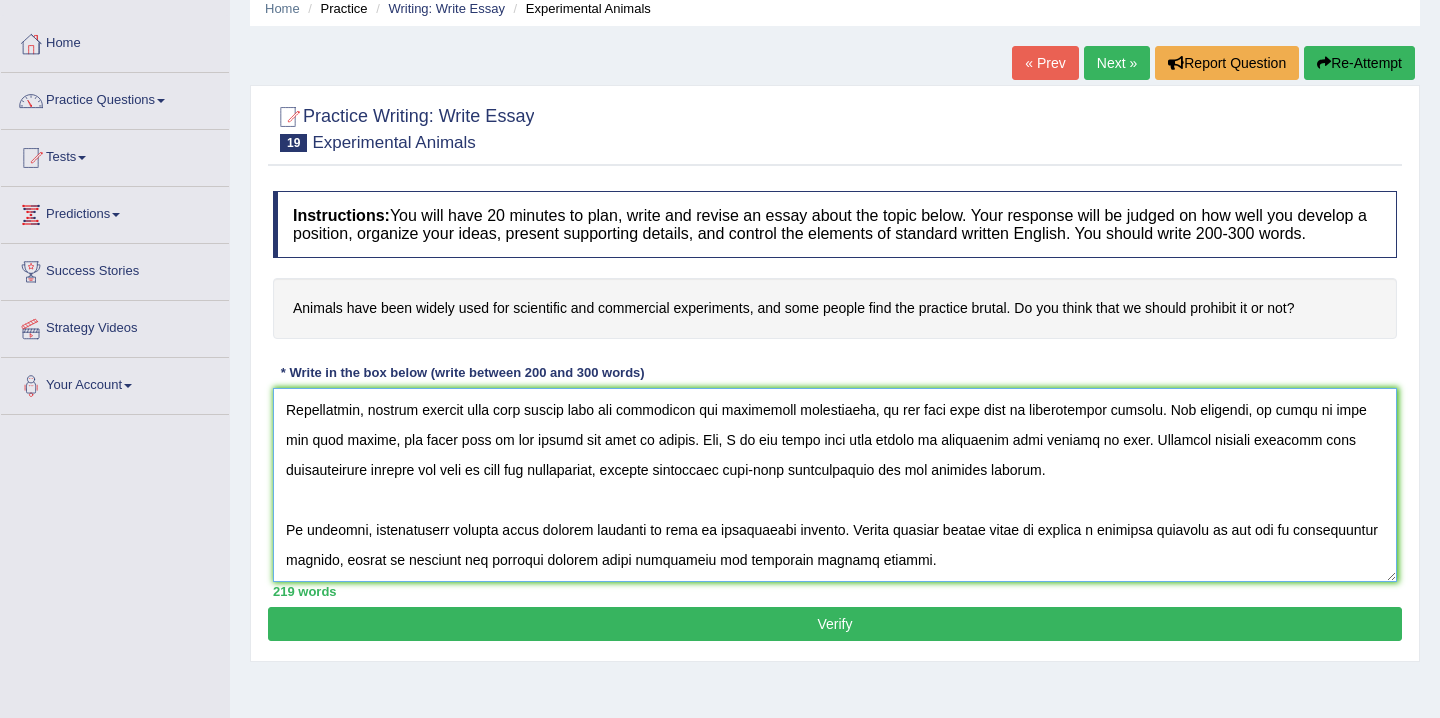 type on "The increasing influence of experimental animals on our lives has ignited numerous discussions. This matter is particularly pertinent due to its effects on both individuals and communities. In this essay, I will examine my opinion og whether experimental animals is good or not and its implications for society.
I think that experimenting animals lies in its significant enhancement for researchers or scientists. This is further supported by the fact that it also contributes all young people who want to become doctors or scientists. Research has demonstrated that experimental animals has had a substantial impact on everyday life, yielding positive outcomes for a wide range of individuals.
Nonetheless, despite animals have been widely used for scientific and commercial experiments, it can also give rise to considerable effects. For instance, it might be okay for some people, but there will be few people who find it brutal. But, I do not think that this should be prohibited just because of that. Numerous stu..." 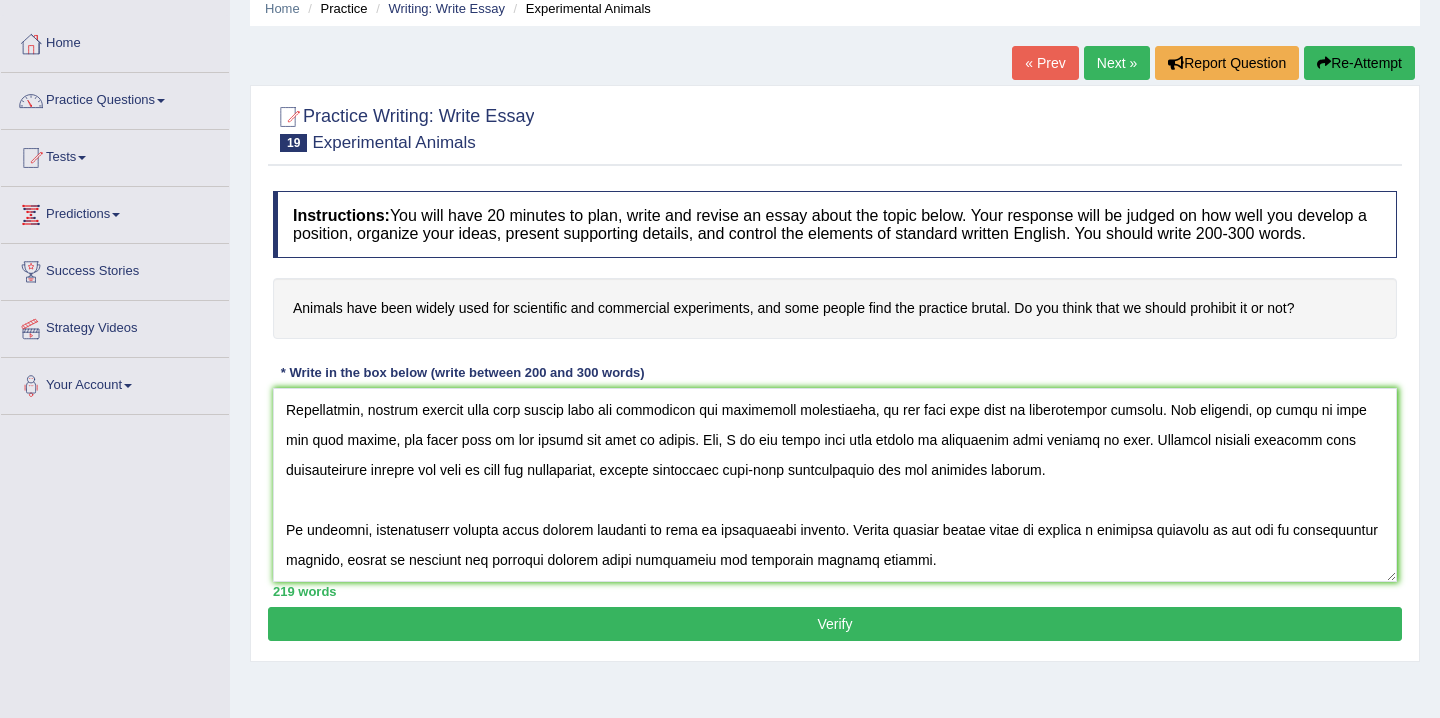 click on "Verify" at bounding box center (835, 624) 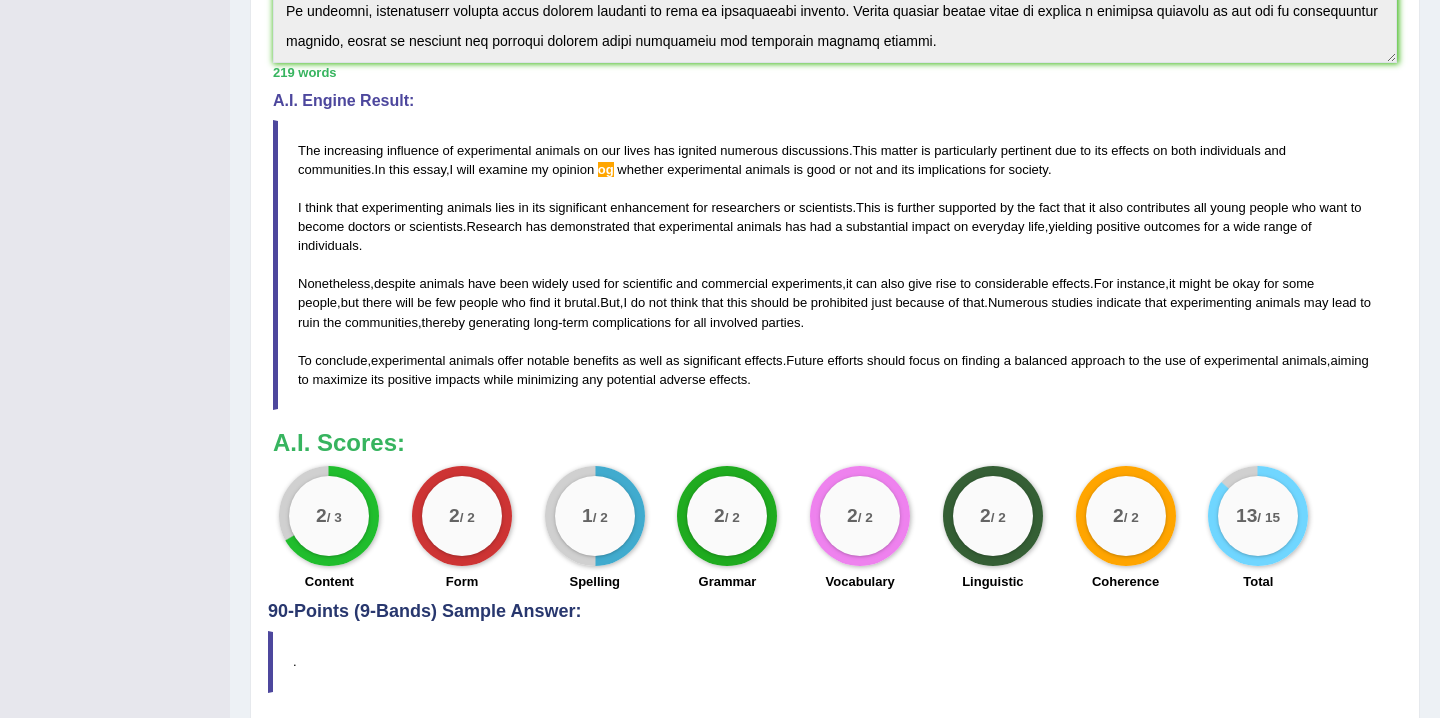 scroll, scrollTop: 570, scrollLeft: 0, axis: vertical 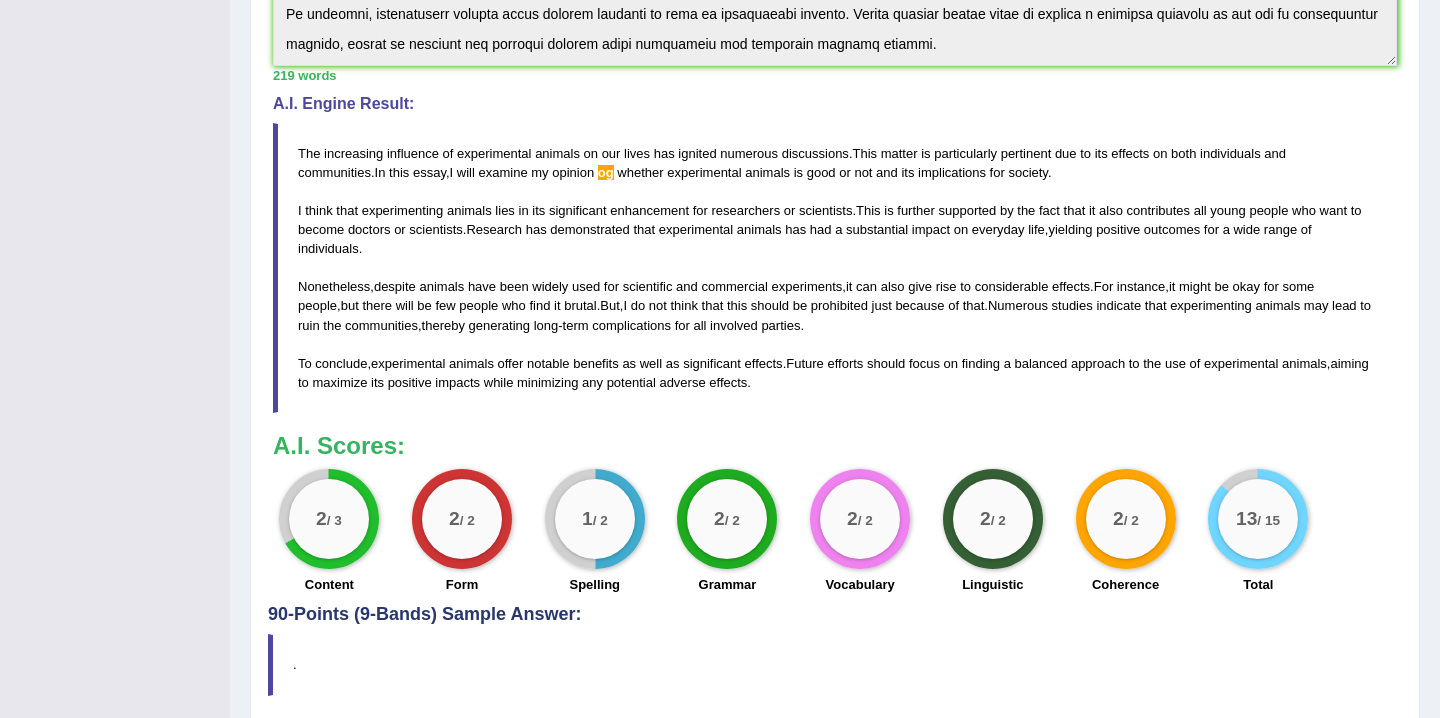 drag, startPoint x: 833, startPoint y: 413, endPoint x: 772, endPoint y: 351, distance: 86.977005 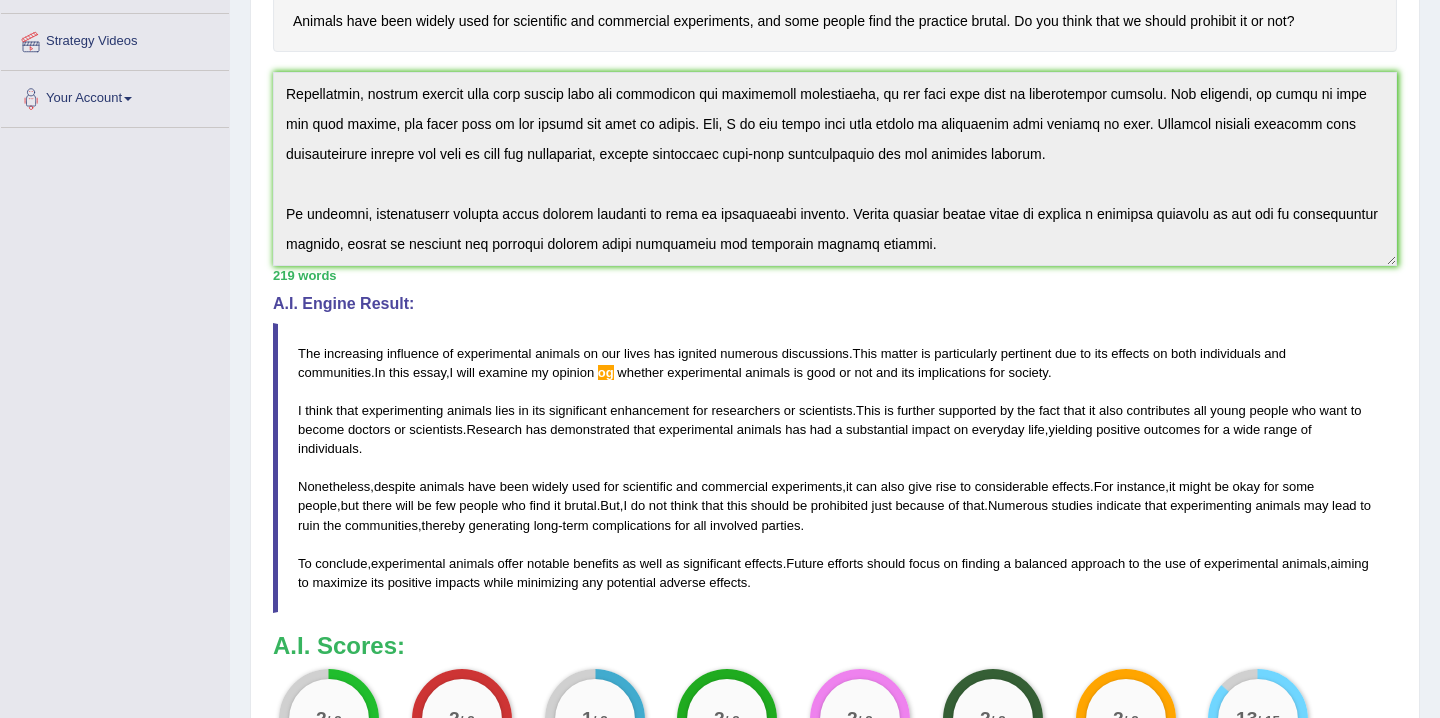 scroll, scrollTop: 228, scrollLeft: 0, axis: vertical 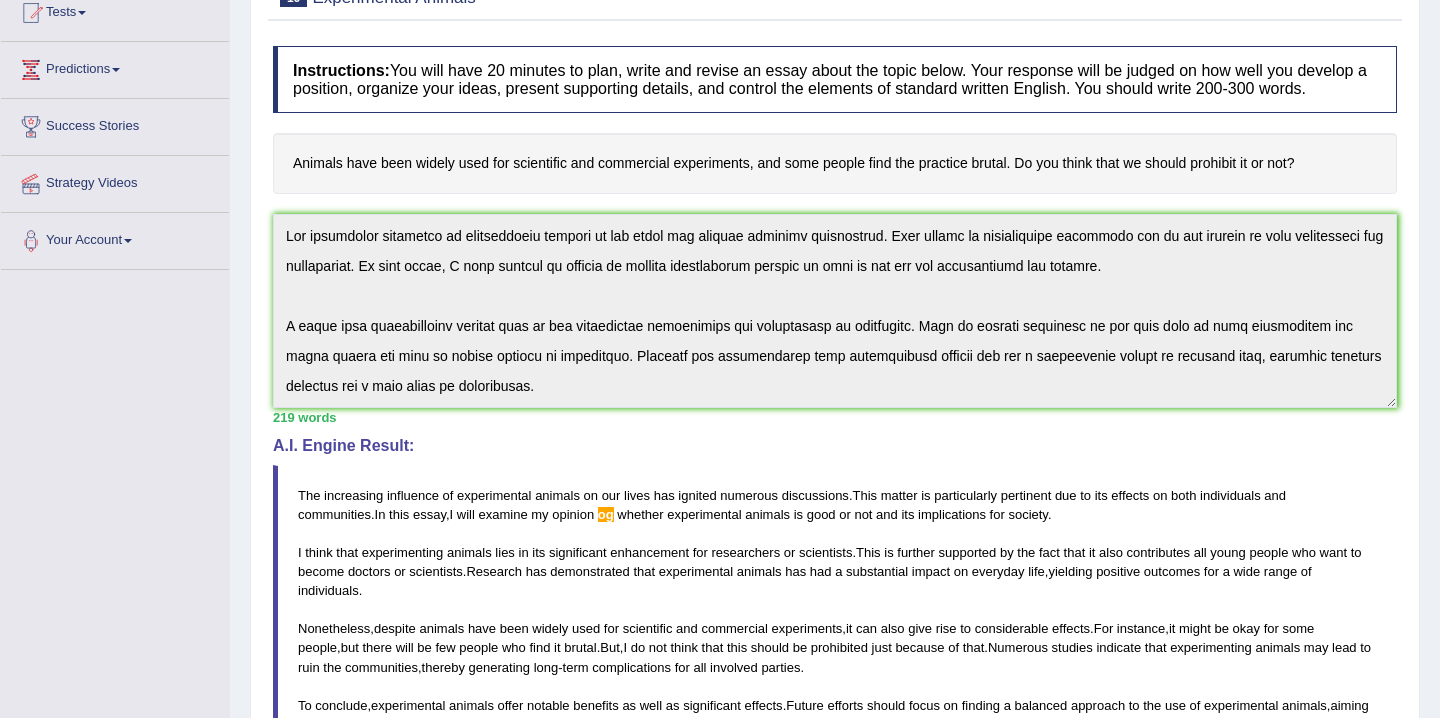 click on "Instructions:  You will have 20 minutes to plan, write and revise an essay about the topic below. Your response will be judged on how well you develop a position, organize your ideas, present supporting details, and control the elements of standard written English. You should write 200-300 words.
Animals have been widely used for scientific and commercial experiments, and some people find the practice brutal. Do you think that we should prohibit it or not? * Write in the box below (write between 200 and 300 words) 219 words Written Keywords:  animals  used  scientific  commercial  experiments  people  find  brutal  think  use  research  society  opinion  future A.I. Engine Result: The   increasing   influence   of   experimental   animals   on   our   lives   has   ignited   numerous   discussions .  This   matter   is   particularly   pertinent   due   to   its   effects   on   both   individuals   and   communities .  In   this   essay ,  I   will   examine   my   opinion   og   whether" at bounding box center (835, 491) 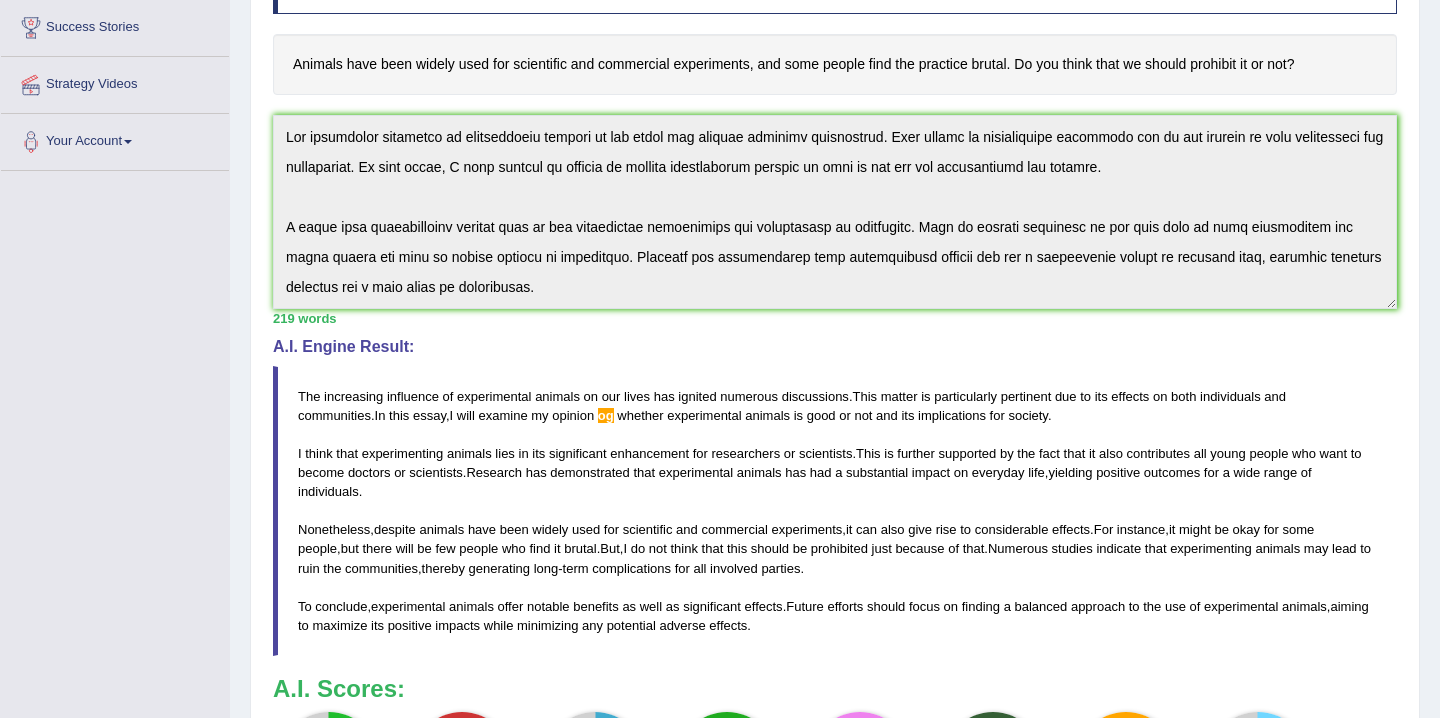 scroll, scrollTop: 0, scrollLeft: 0, axis: both 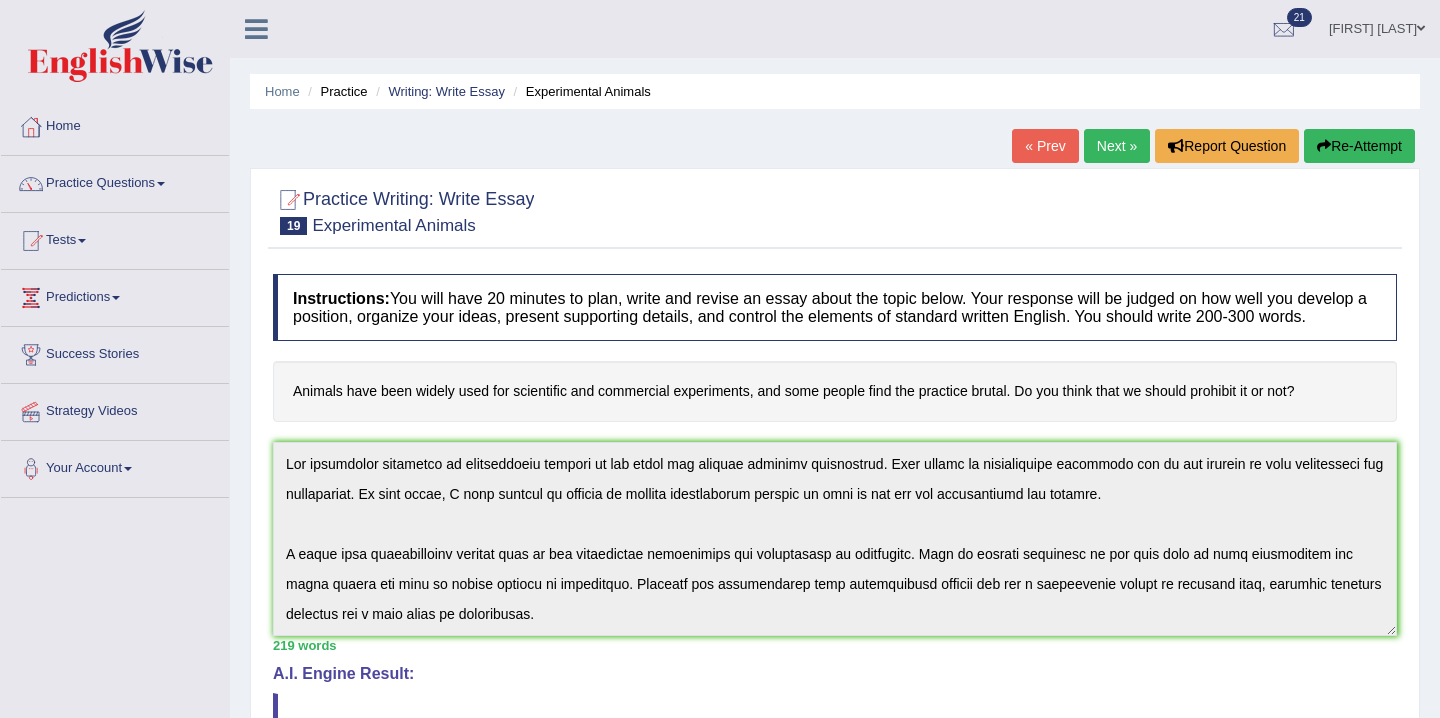 click on "Re-Attempt" at bounding box center [1359, 146] 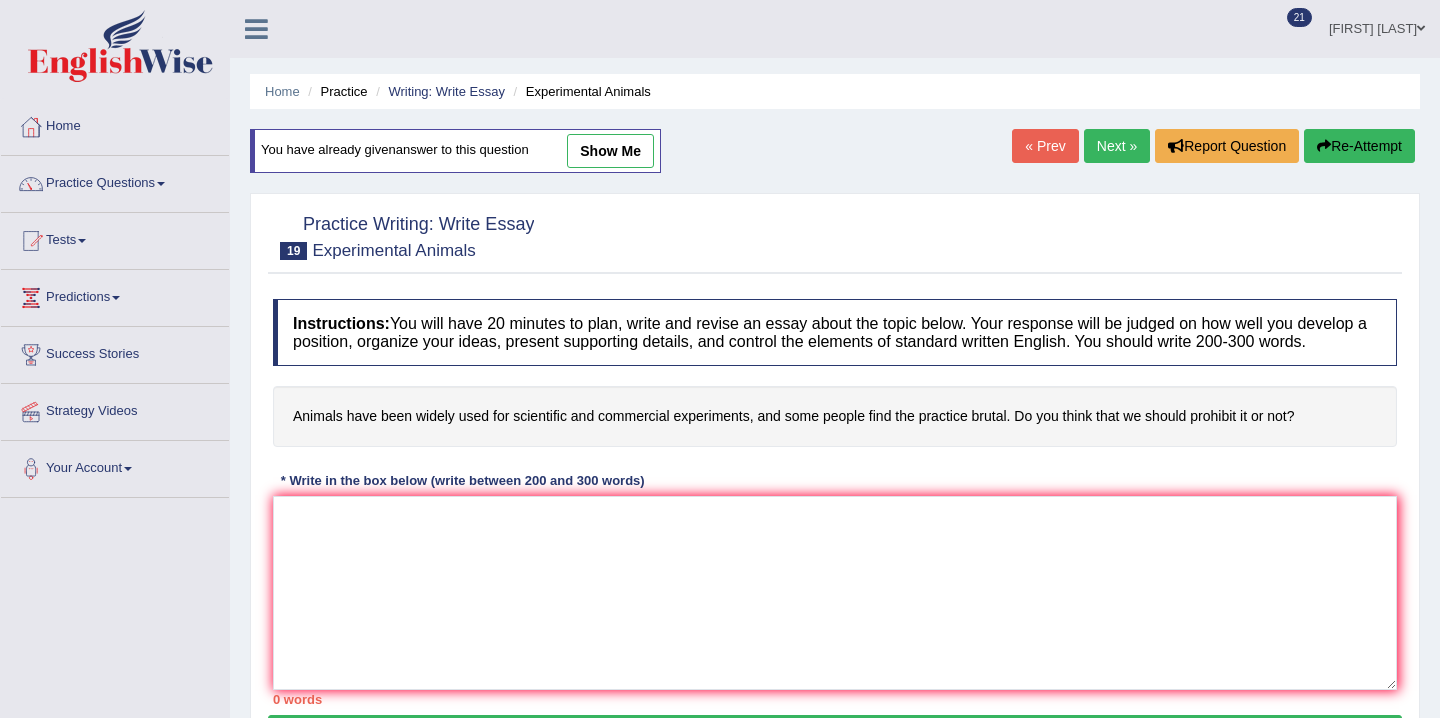 scroll, scrollTop: 0, scrollLeft: 0, axis: both 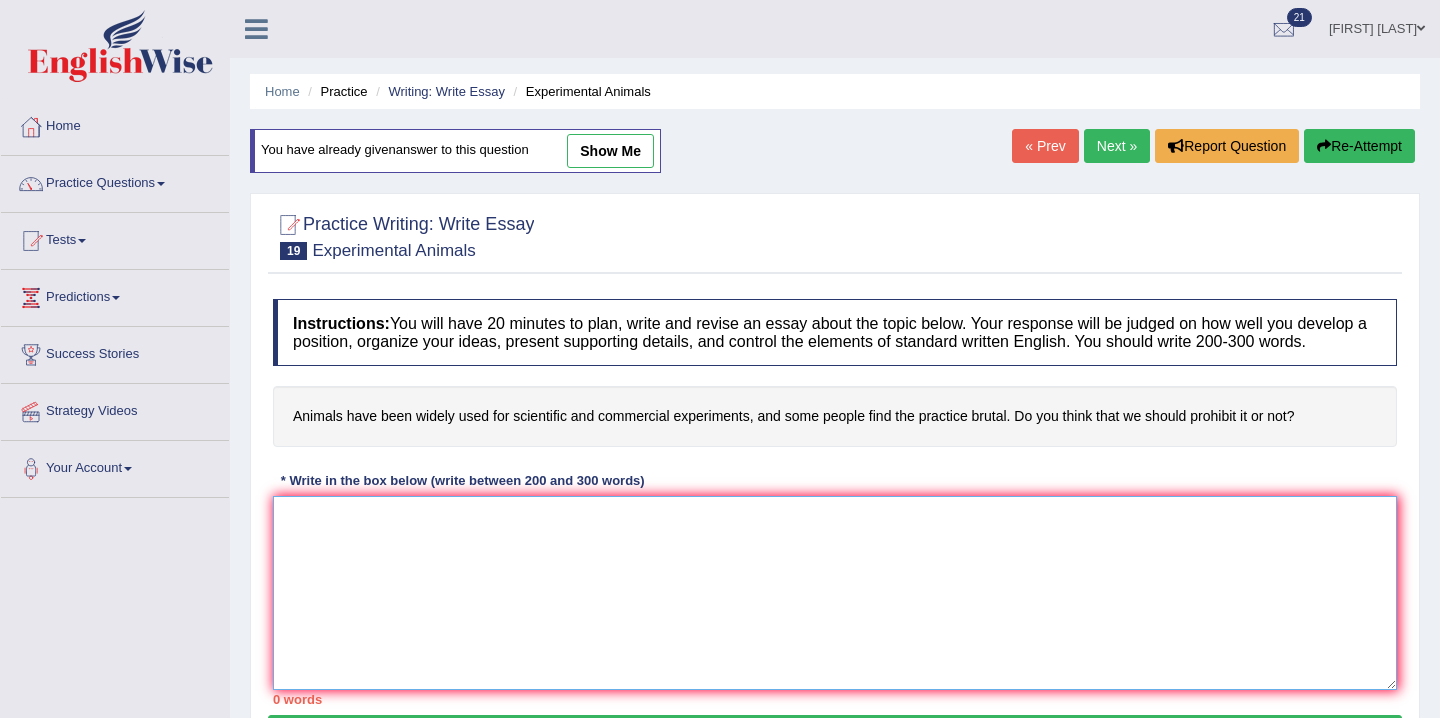 click at bounding box center (835, 593) 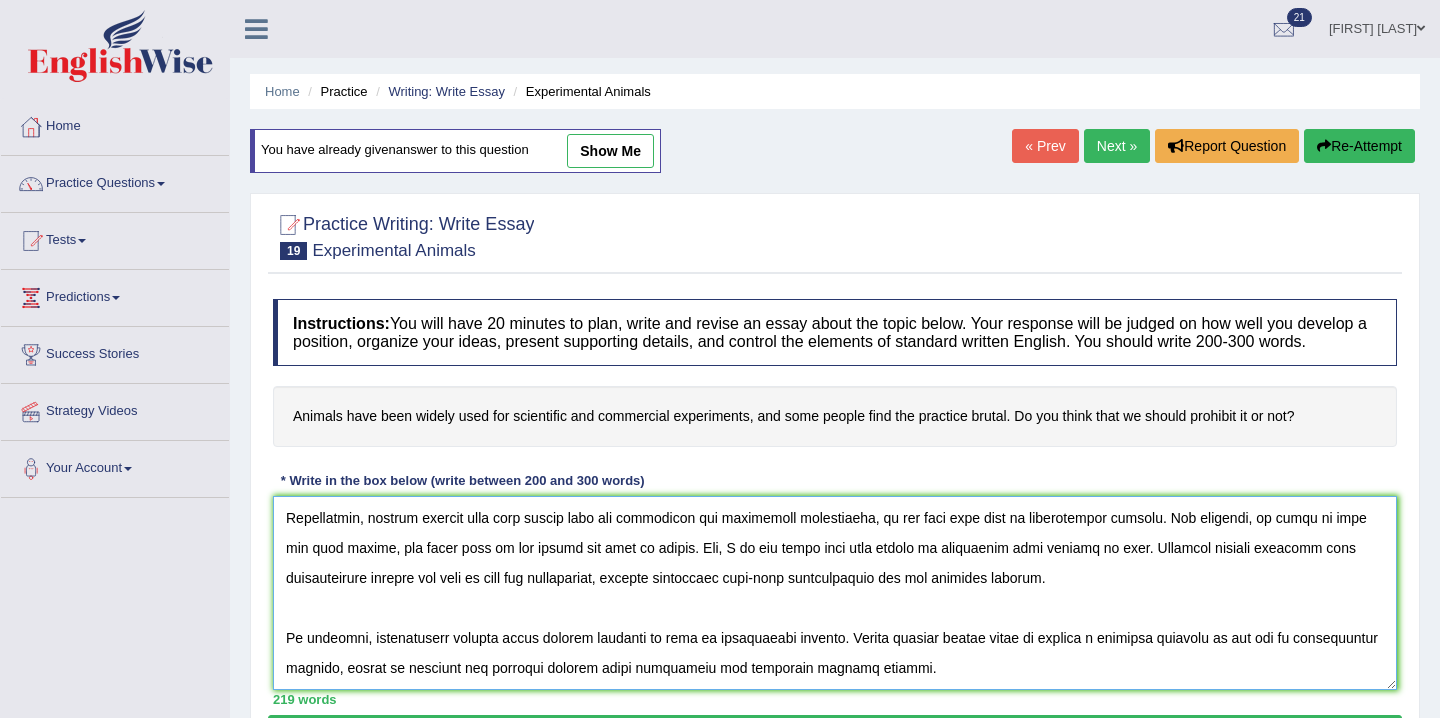 scroll, scrollTop: 0, scrollLeft: 0, axis: both 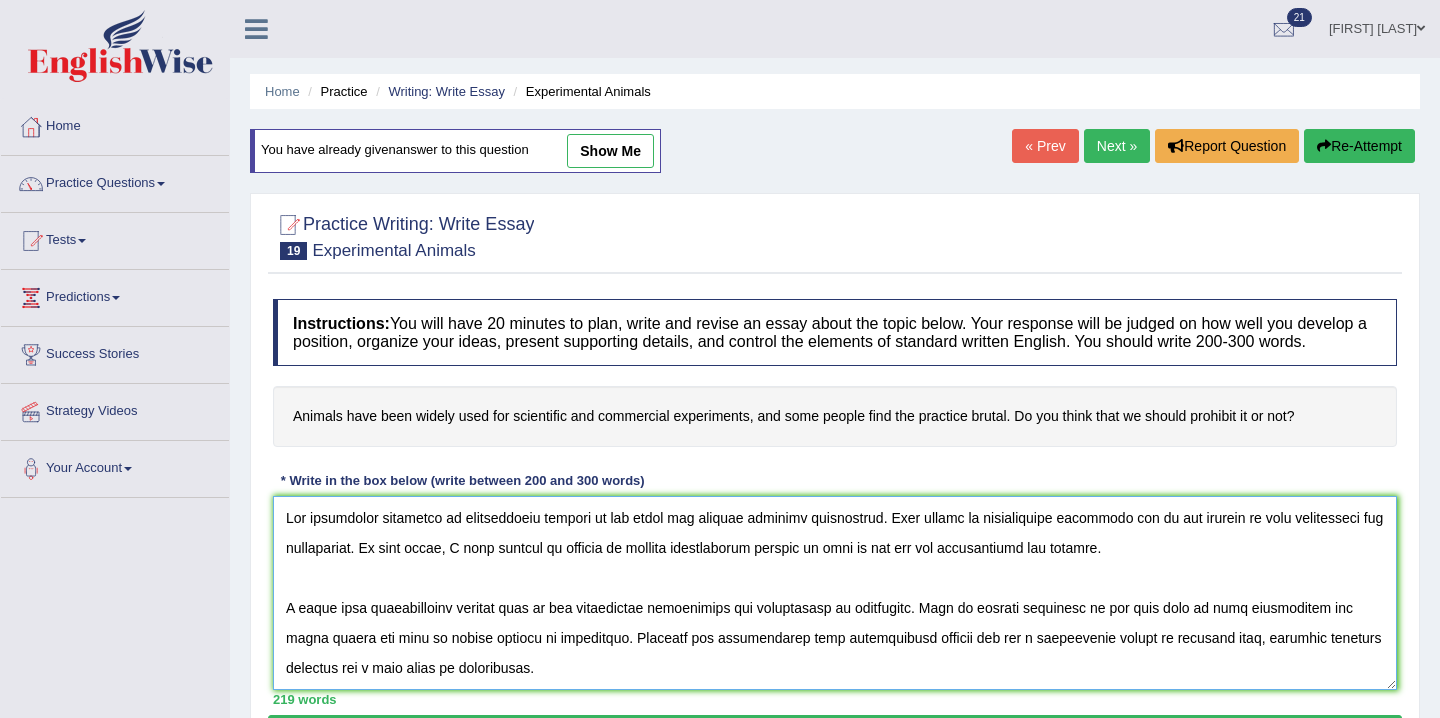 click at bounding box center [835, 593] 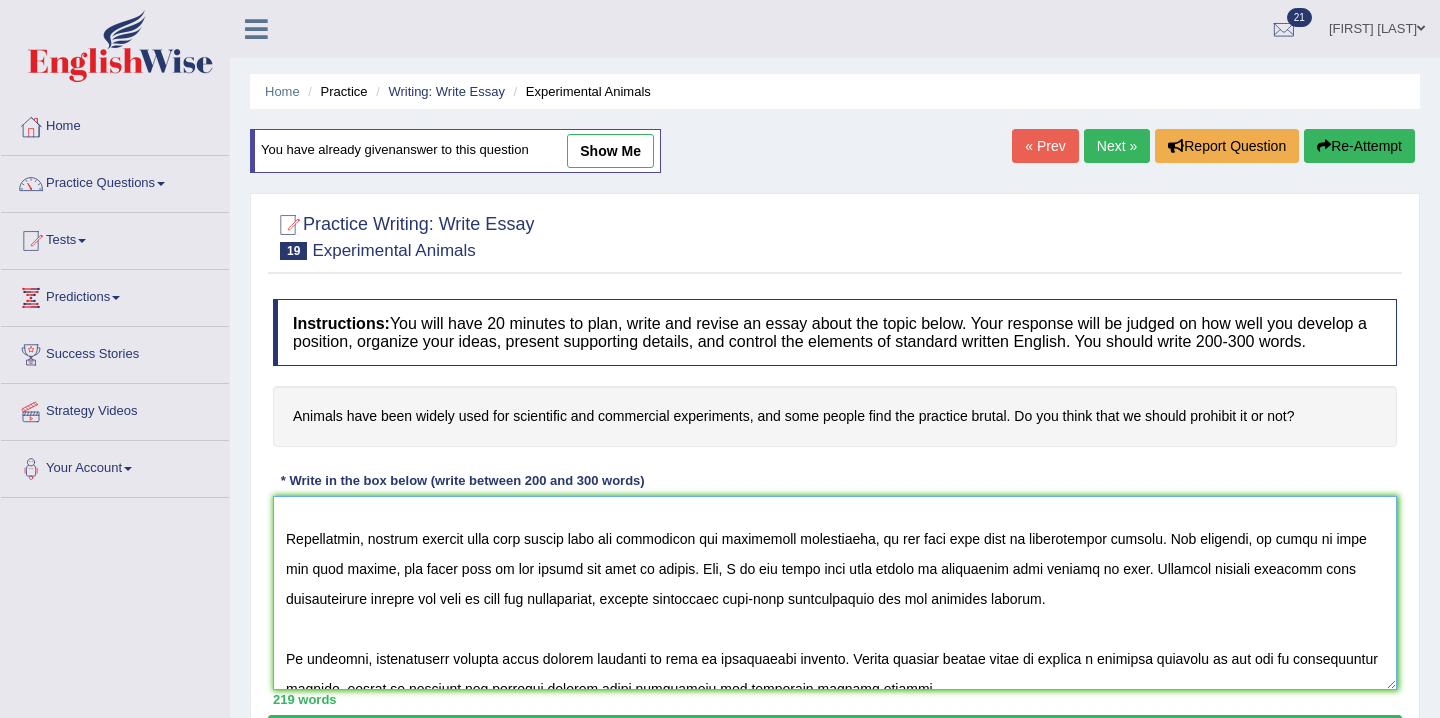 scroll, scrollTop: 210, scrollLeft: 0, axis: vertical 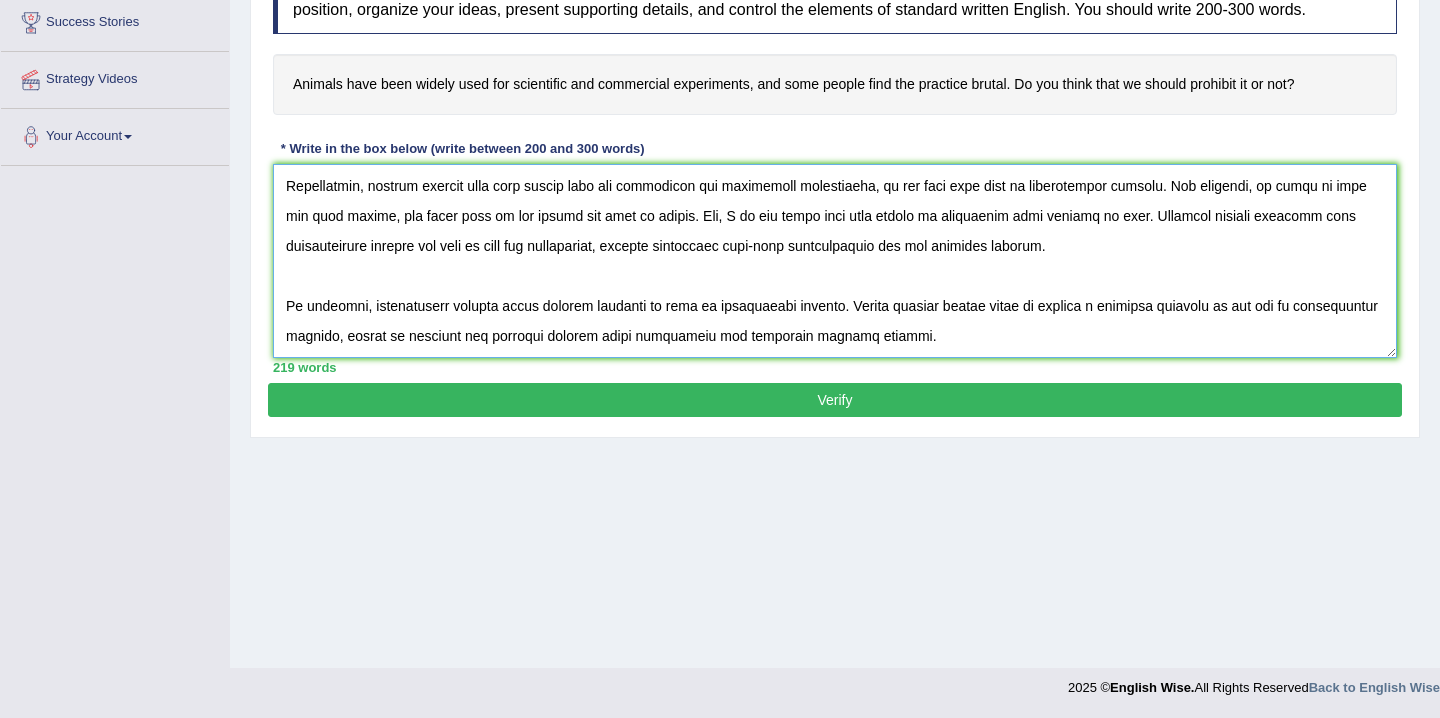 type on "The increasing influence of experimental animals on our lives has ignited numerous discussions. This matter is particularly pertinent due to its effects on both individuals and communities. In this essay, I will examine my opinion on whether experimental animals is good or not and its implications for society.
I think that experimenting animals lies in its significant enhancement for researchers or scientists. This is further supported by the fact that it also contributes all young people who want to become doctors or scientists. Research has demonstrated that experimental animals has had a substantial impact on everyday life, yielding positive outcomes for a wide range of individuals.
Nonetheless, despite animals have been widely used for scientific and commercial experiments, it can also give rise to considerable effects. For instance, it might be okay for some people, but there will be few people who find it brutal. But, I do not think that this should be prohibited just because of that. Numerous stu..." 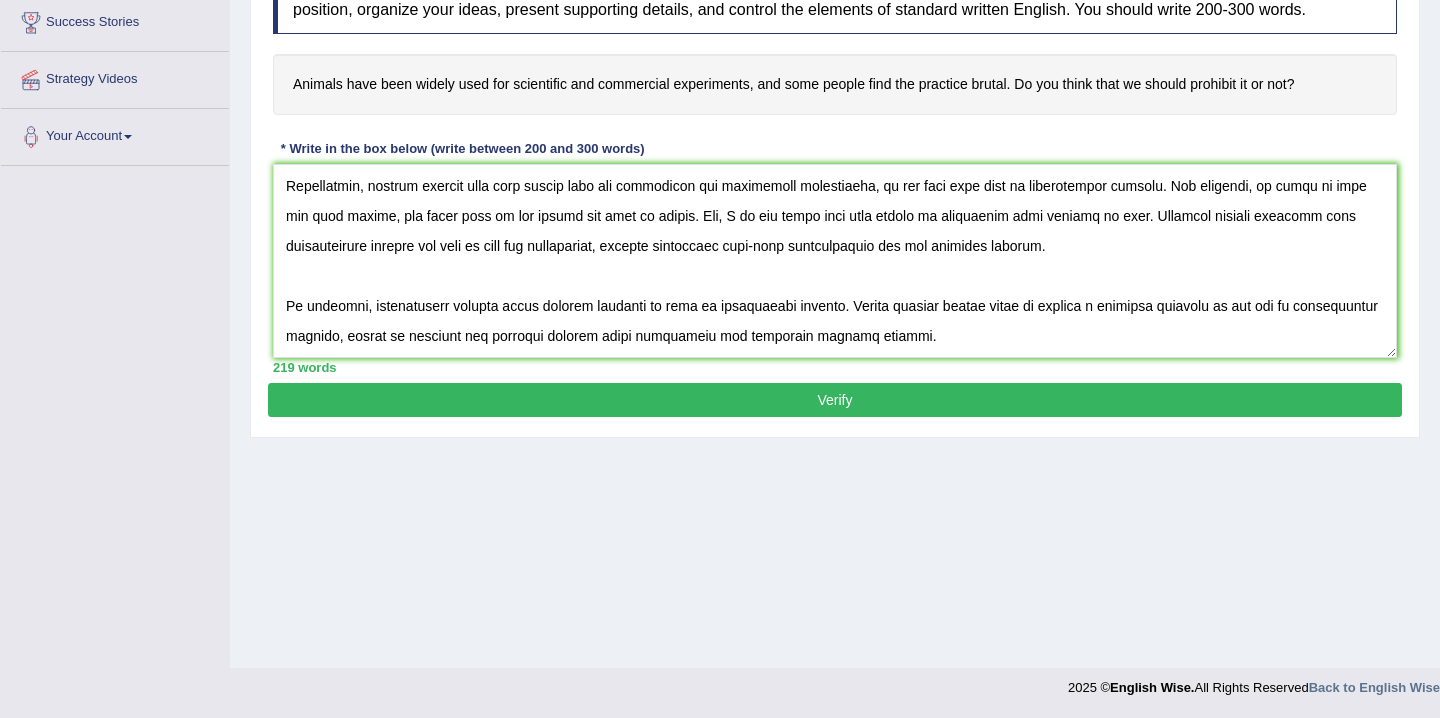 click on "Verify" at bounding box center [835, 400] 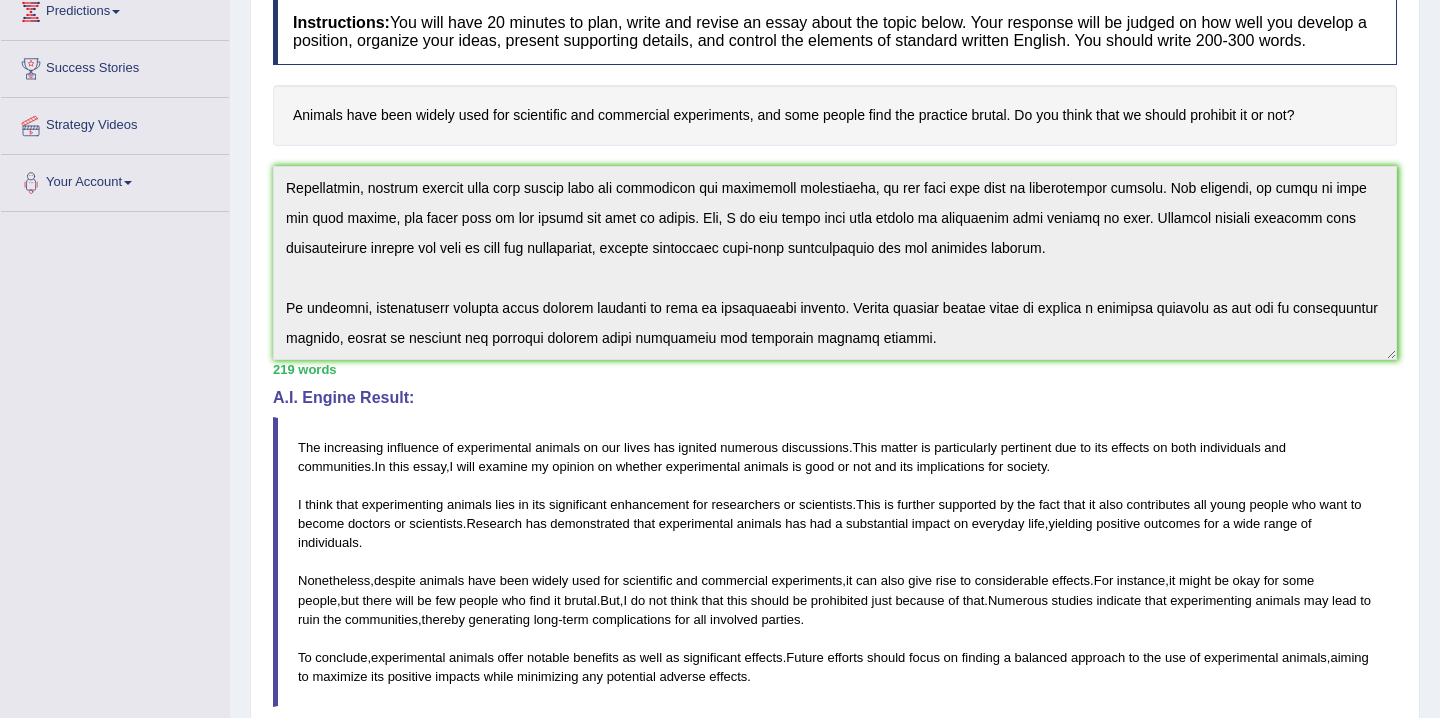 scroll, scrollTop: 0, scrollLeft: 0, axis: both 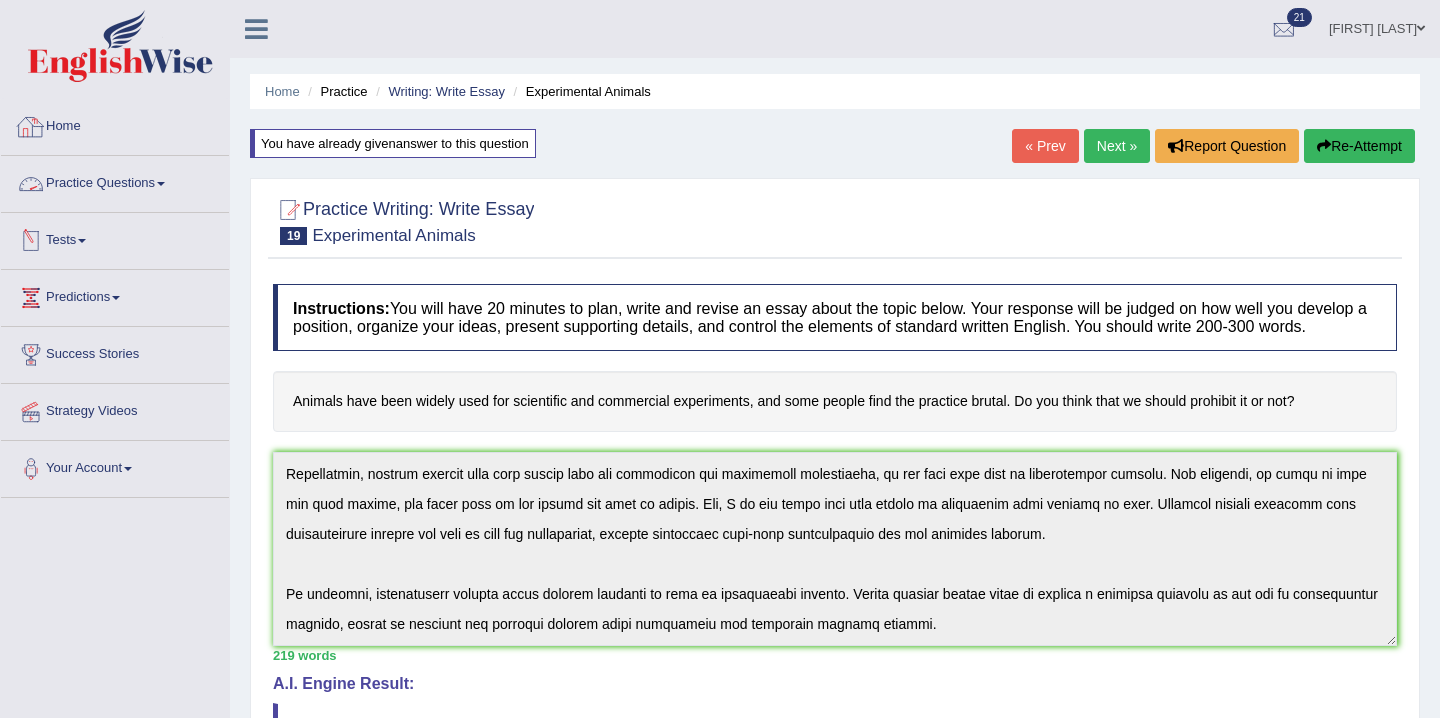 click on "Home" at bounding box center [115, 124] 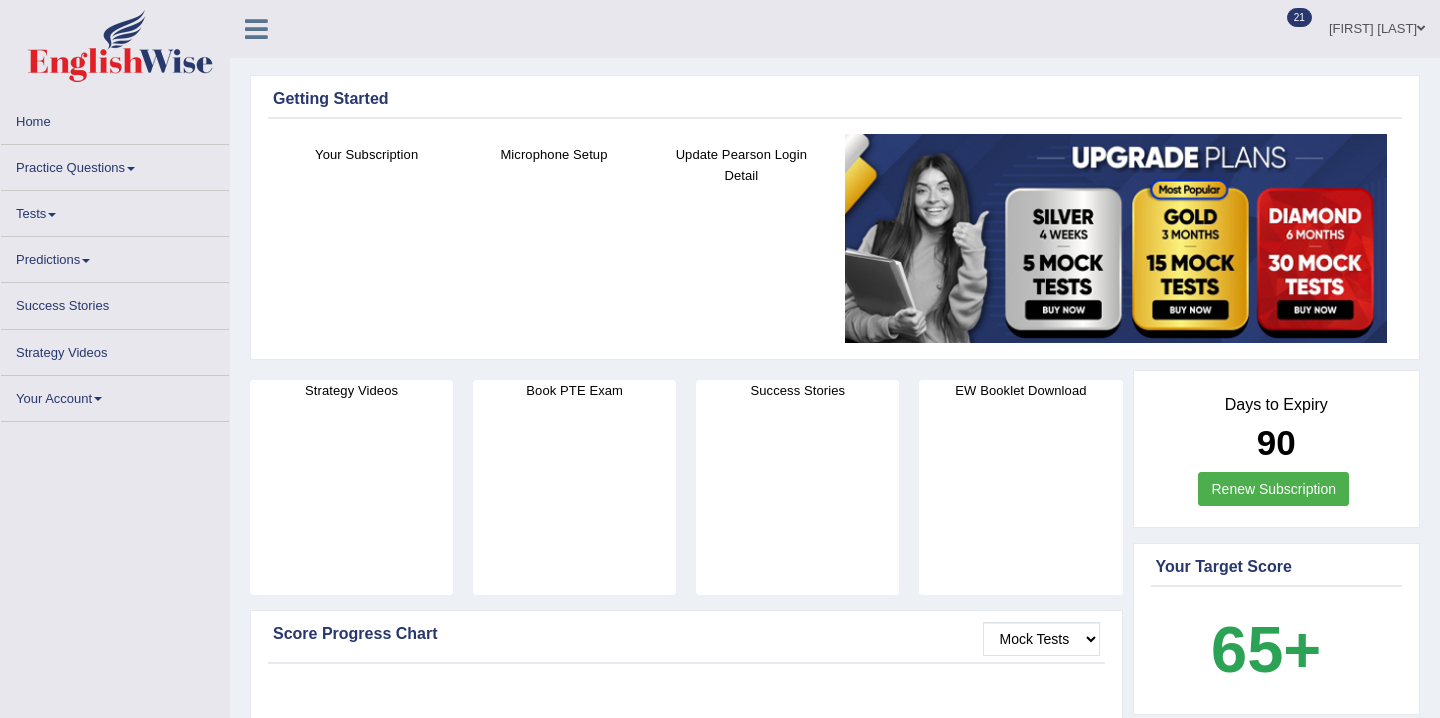 scroll, scrollTop: 0, scrollLeft: 0, axis: both 